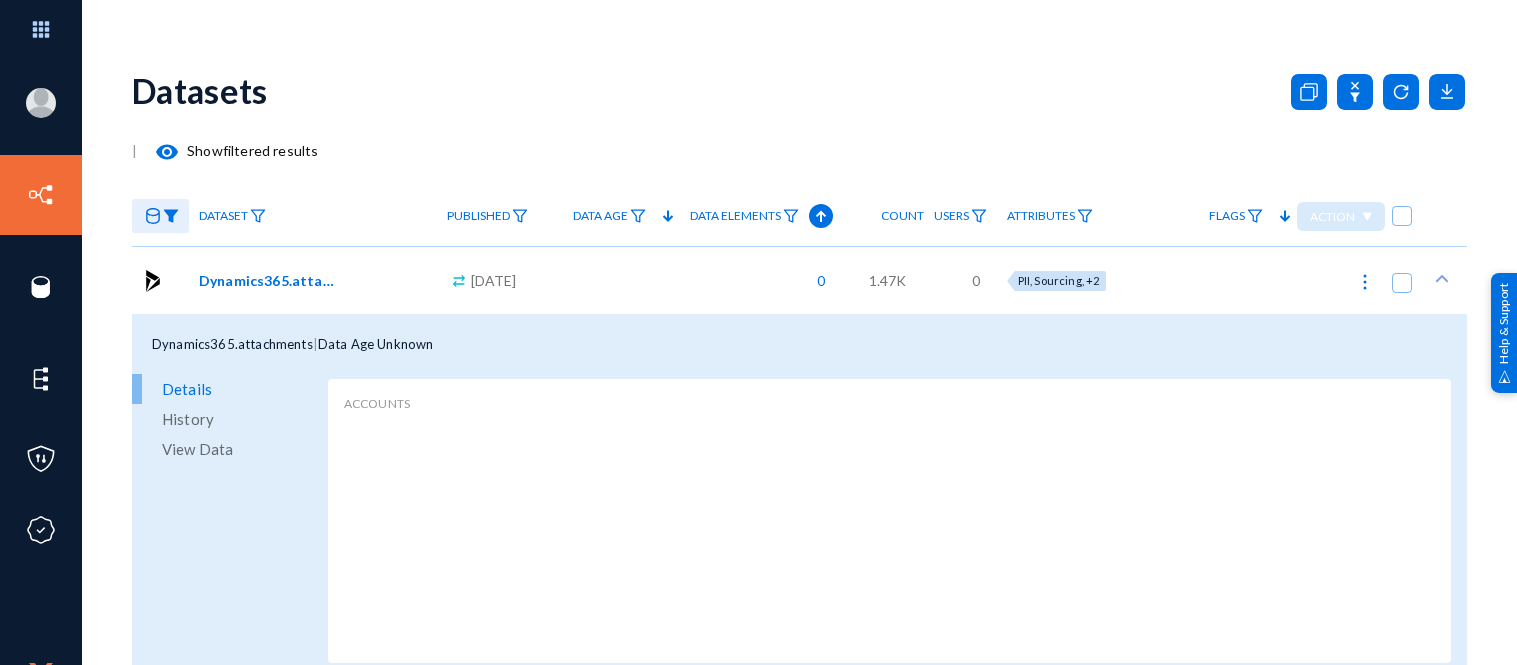 scroll, scrollTop: 0, scrollLeft: 0, axis: both 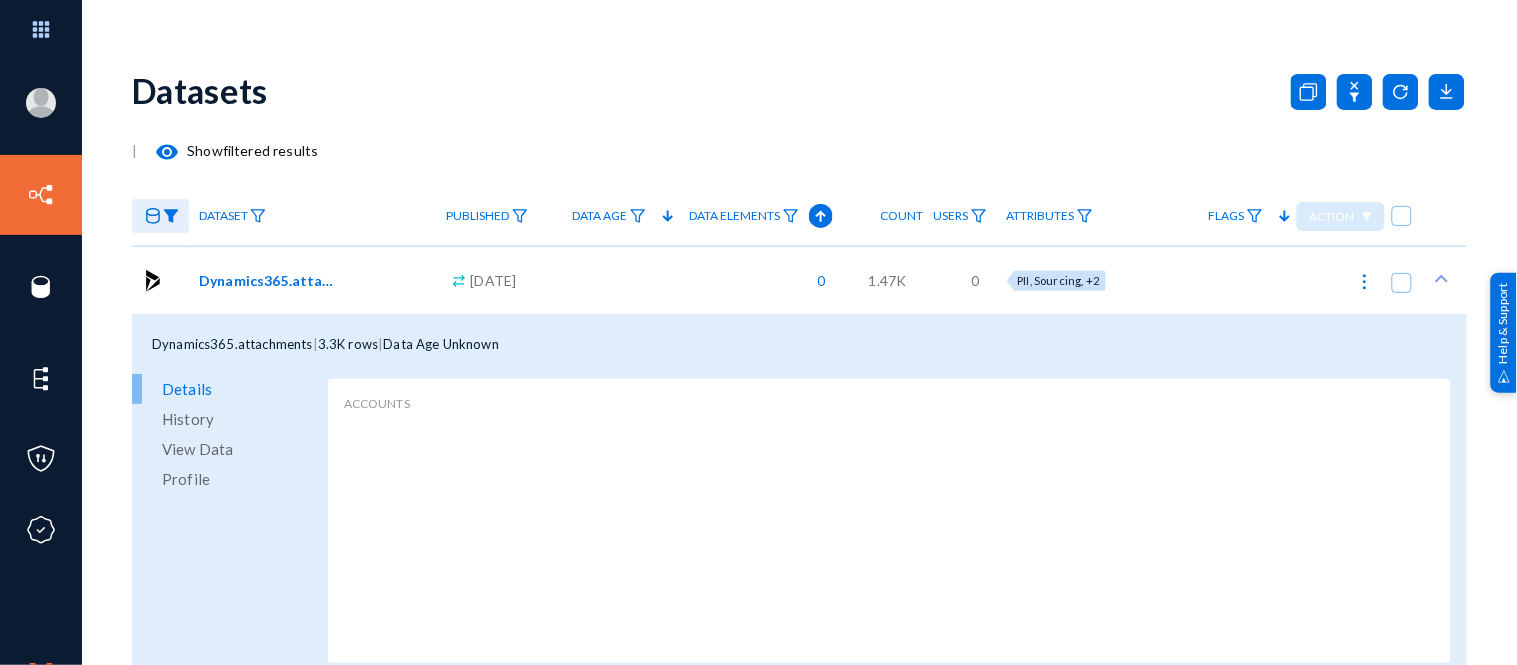 click on "View Data" 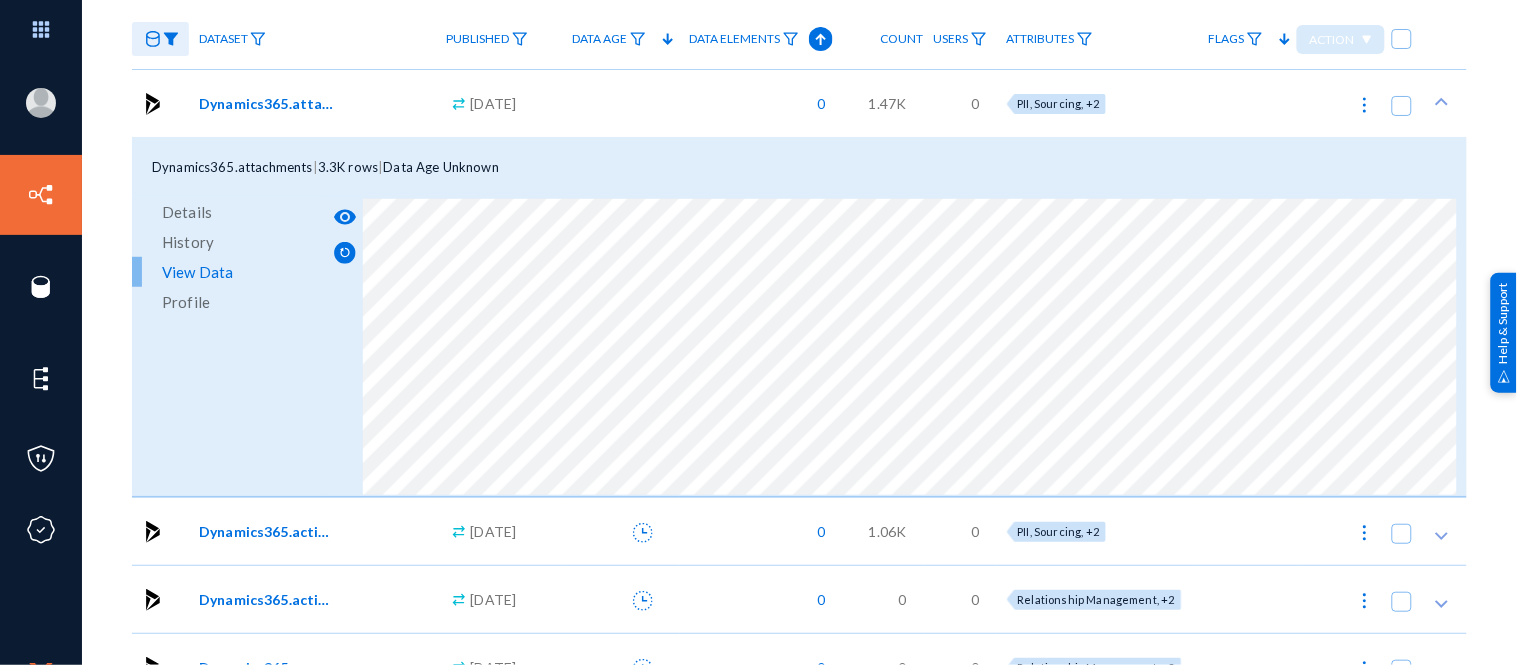 scroll, scrollTop: 178, scrollLeft: 0, axis: vertical 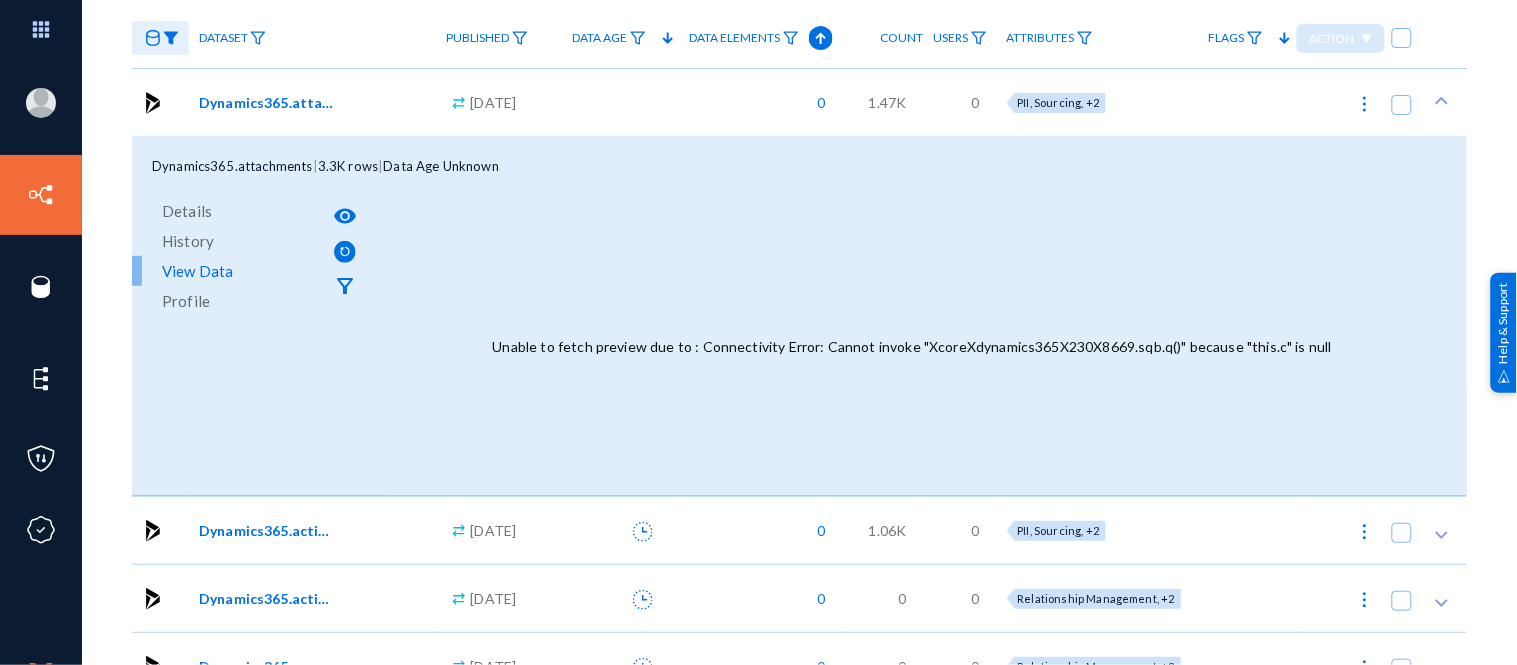 click on "Dynamics365.activitymimeattachments" 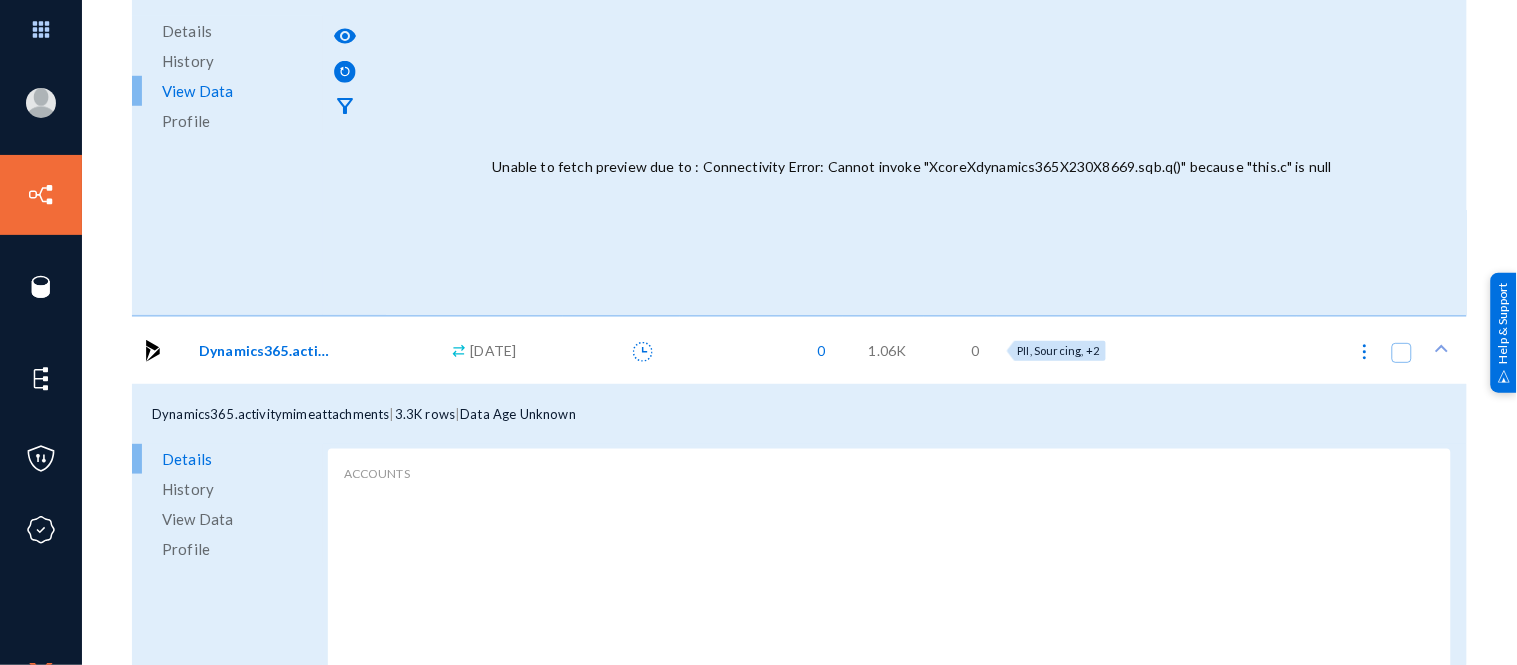 scroll, scrollTop: 360, scrollLeft: 0, axis: vertical 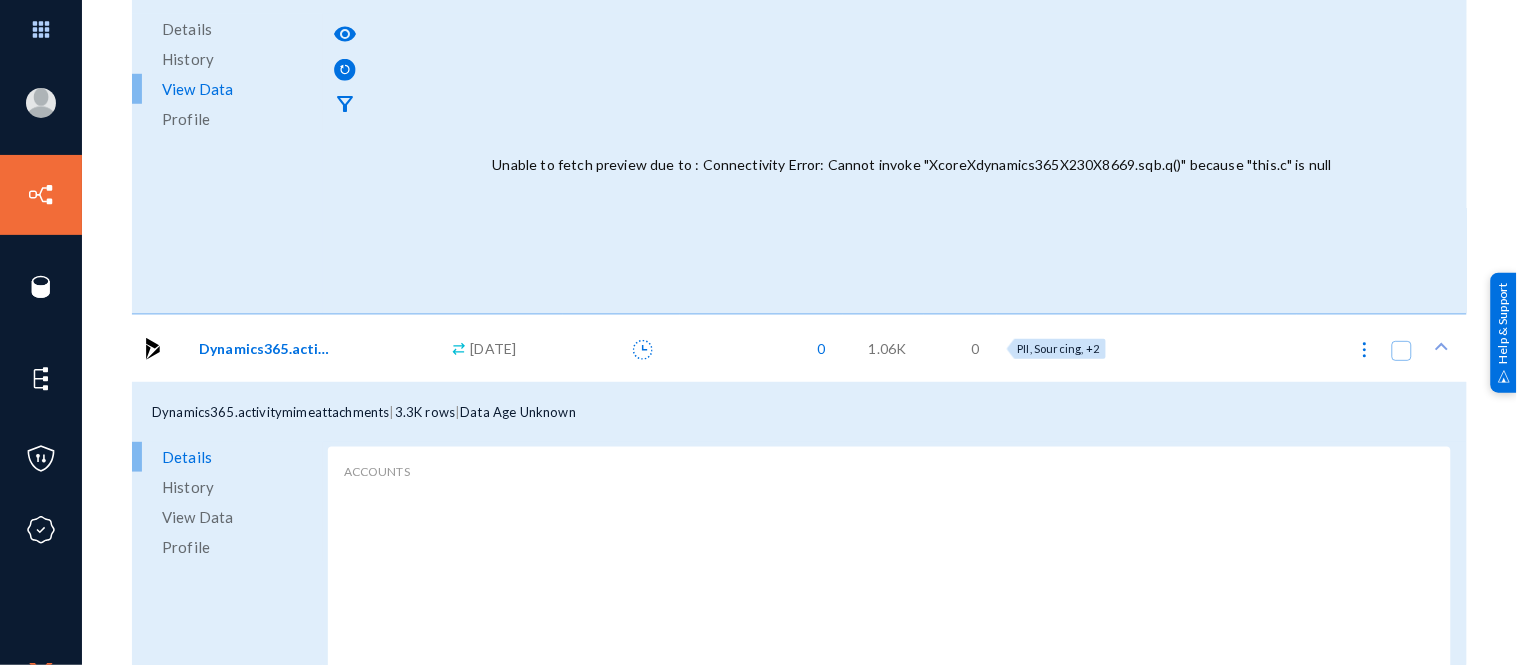 click on "View Data" 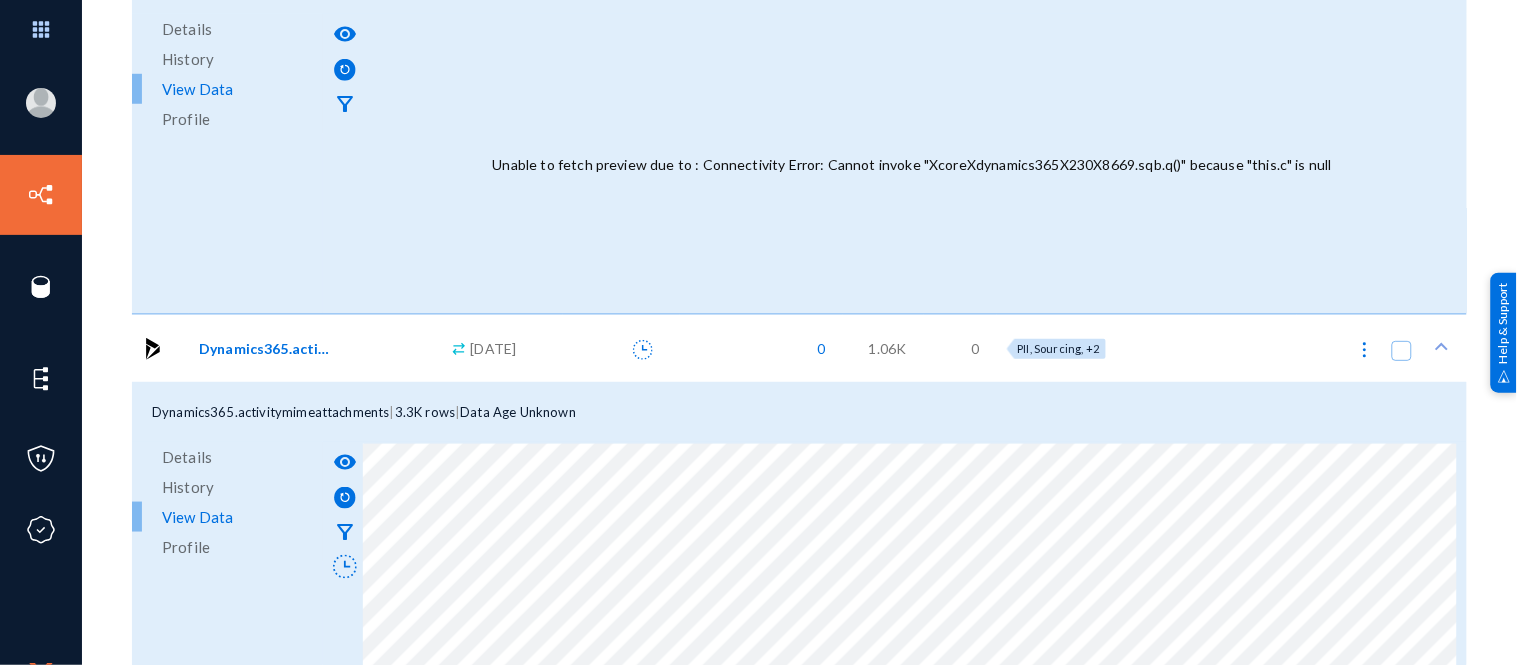 click on "Unable to fetch preview due to : Connectivity Error: Cannot invoke "XcoreXdynamics365X230X8669.sqb.q()" because "this.c" is null" 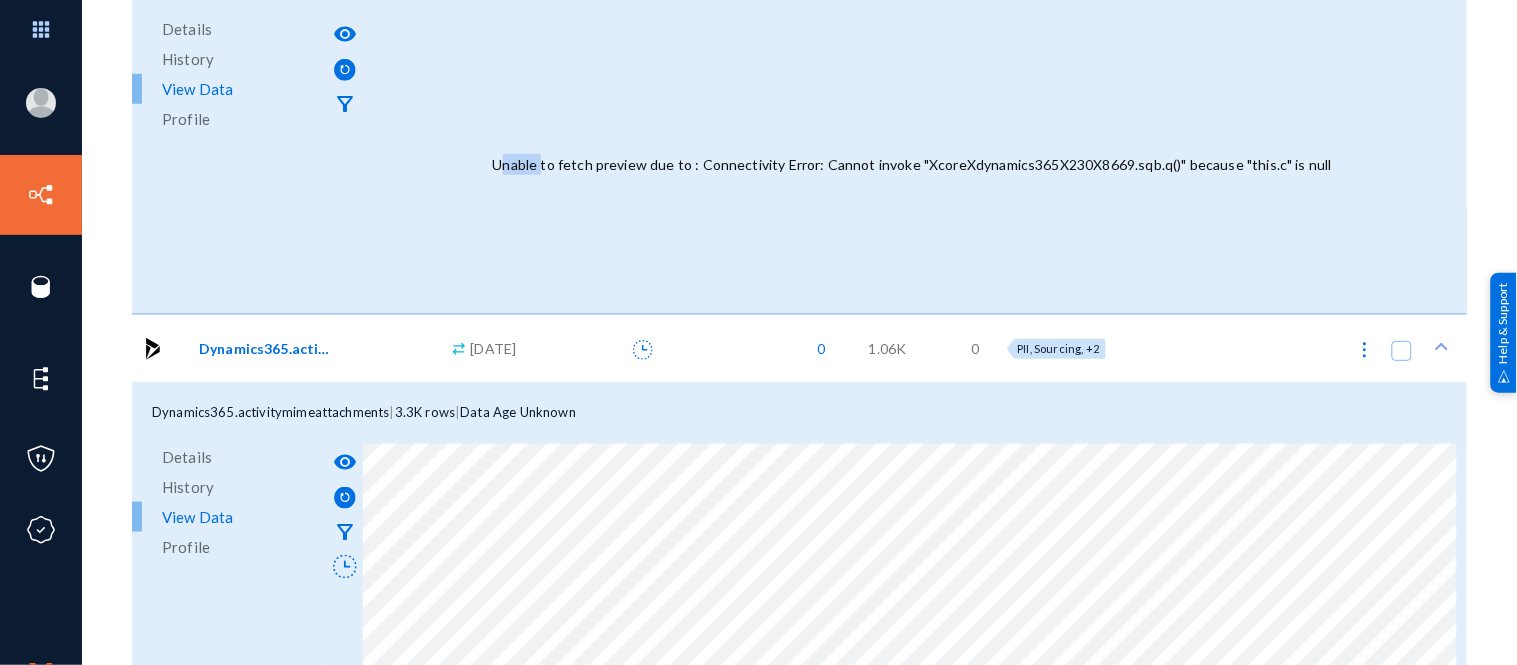 click on "Unable to fetch preview due to : Connectivity Error: Cannot invoke "XcoreXdynamics365X230X8669.sqb.q()" because "this.c" is null" 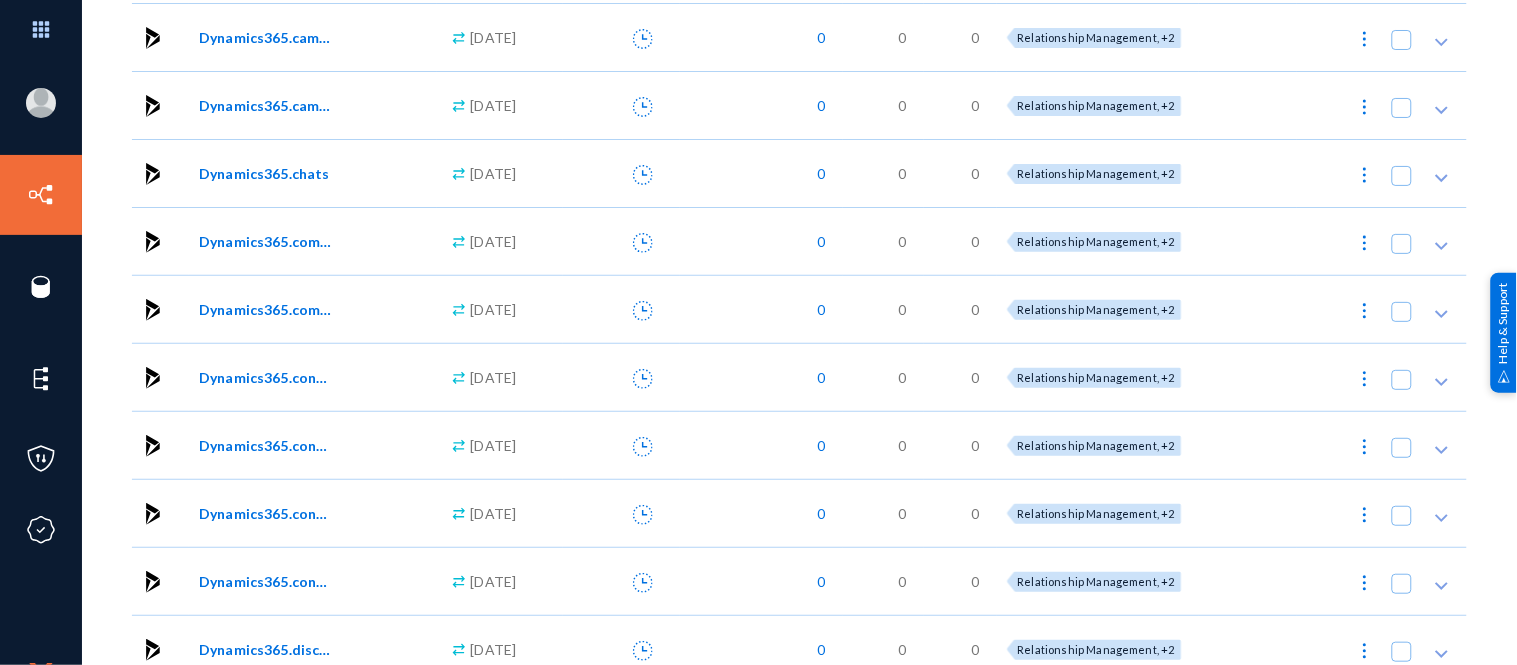scroll, scrollTop: 991, scrollLeft: 0, axis: vertical 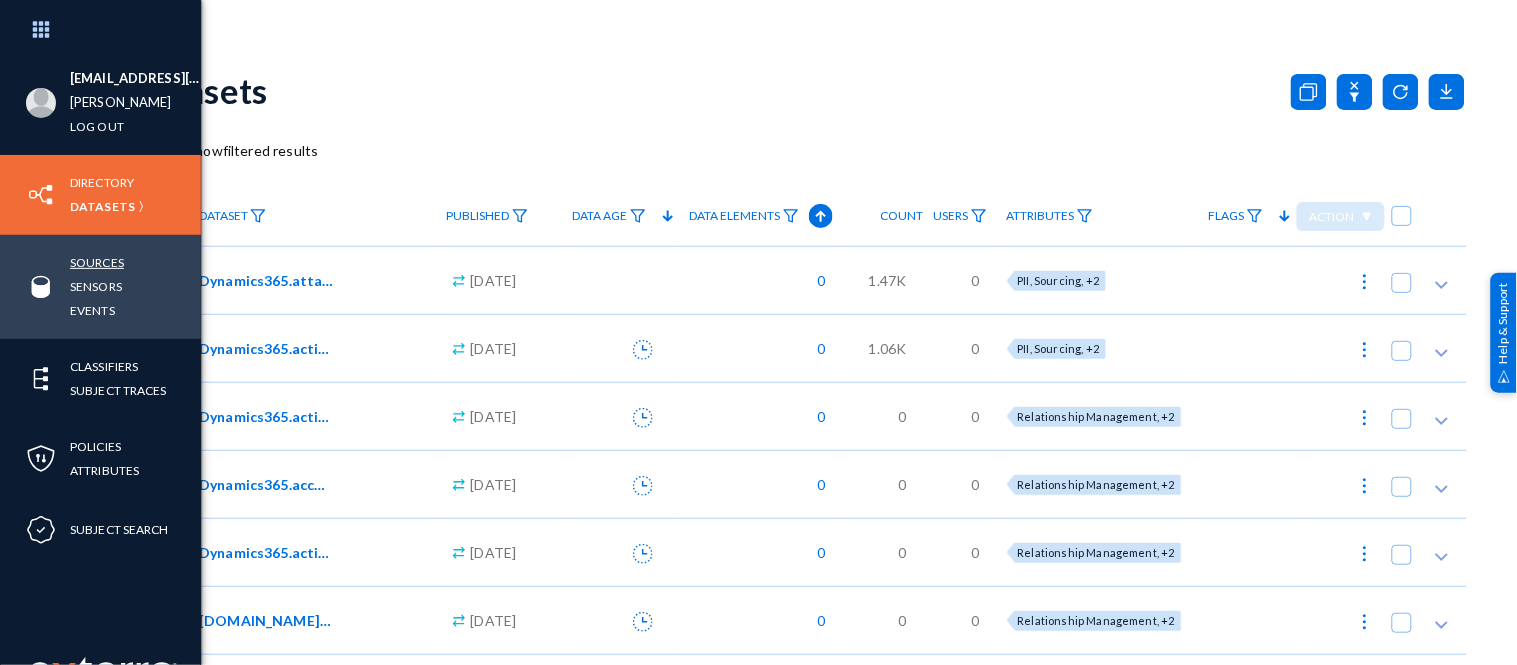 click on "Sources" at bounding box center (97, 262) 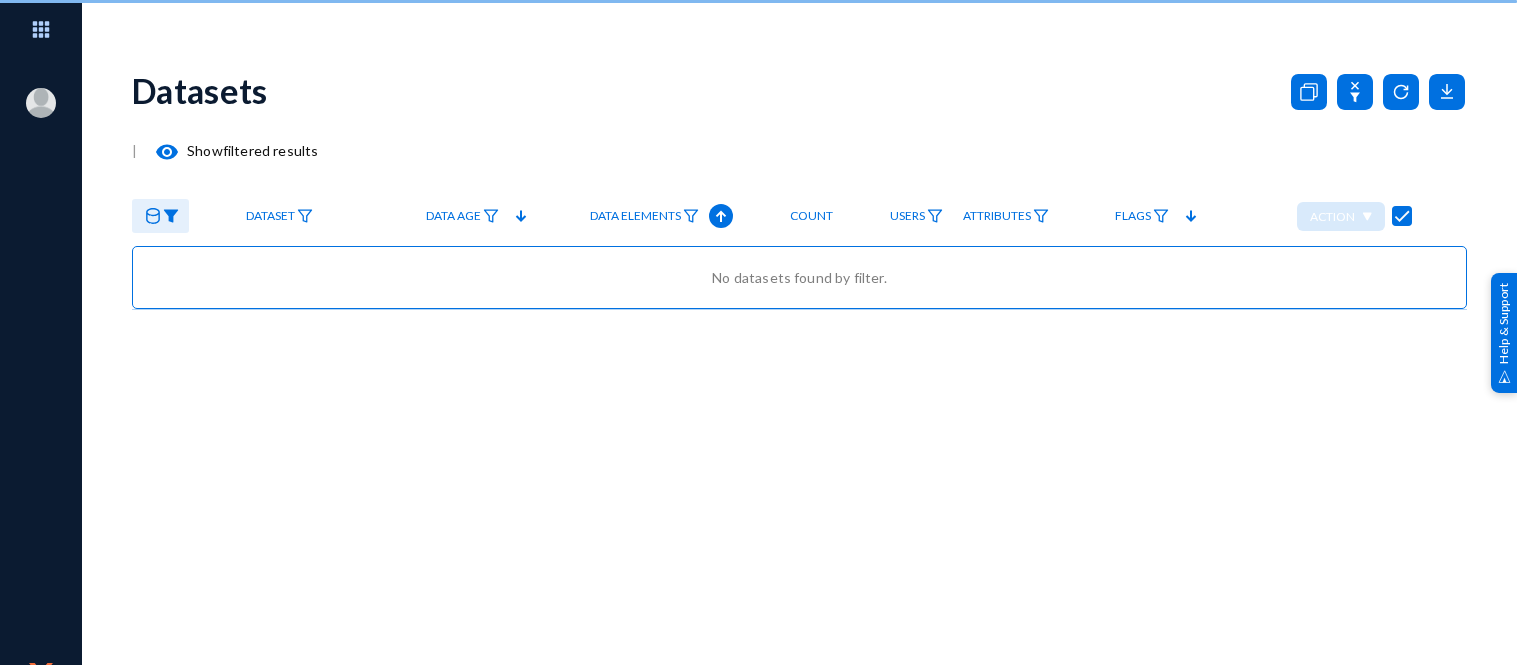 scroll, scrollTop: 0, scrollLeft: 0, axis: both 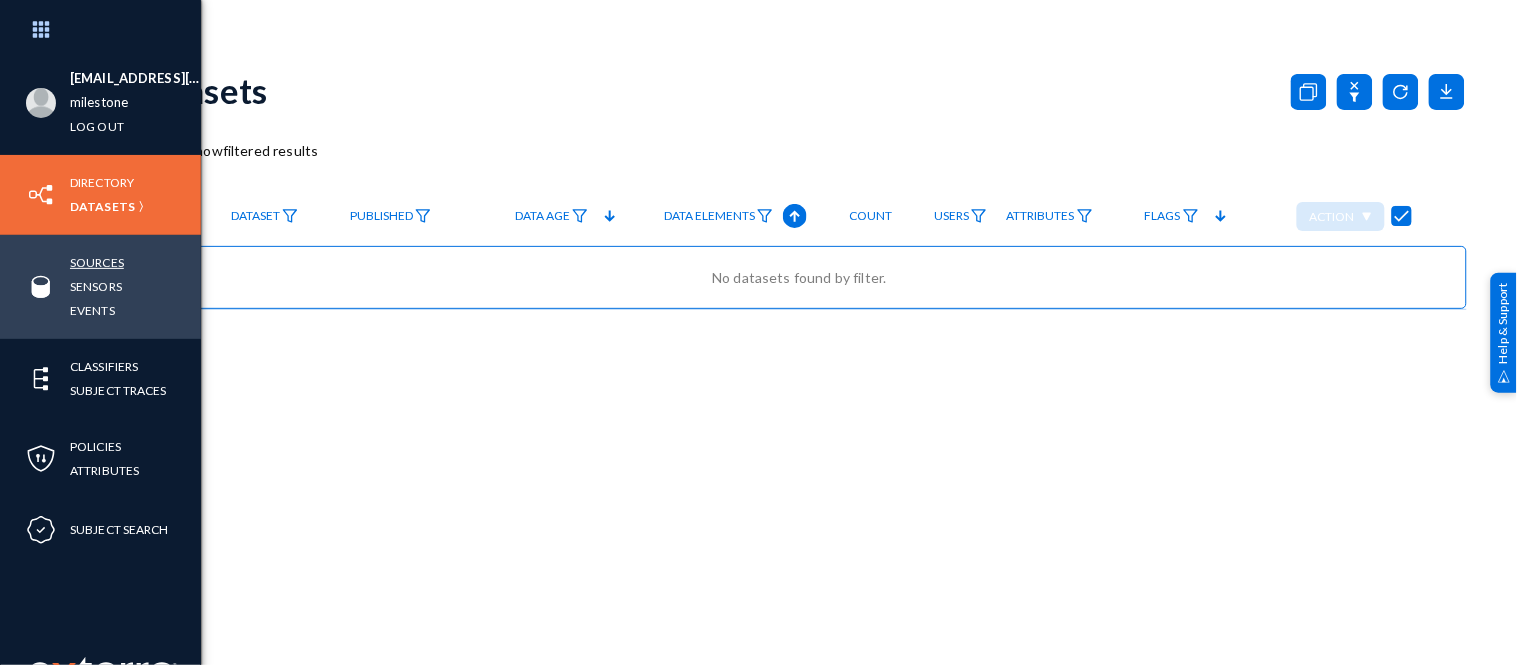 click on "Sources" at bounding box center [97, 262] 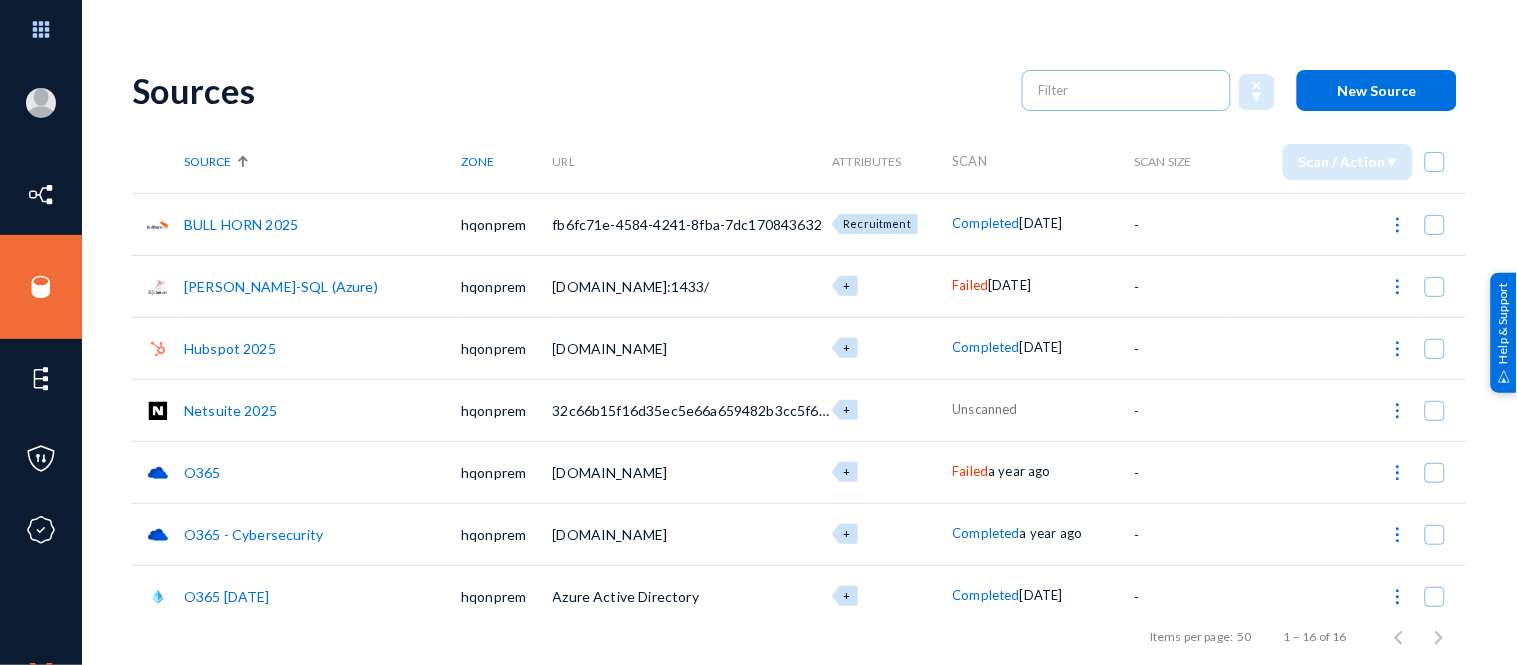 click on "Netsuite 2025" 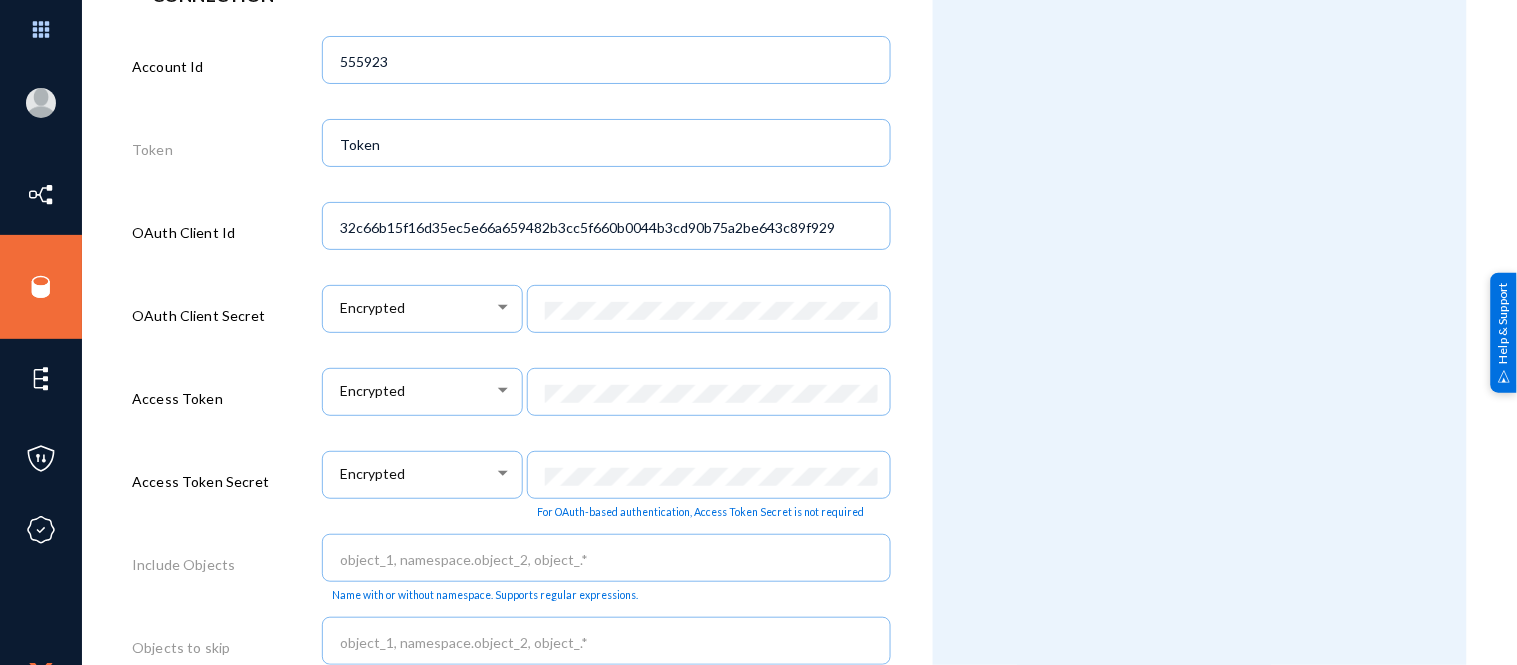 scroll, scrollTop: 846, scrollLeft: 0, axis: vertical 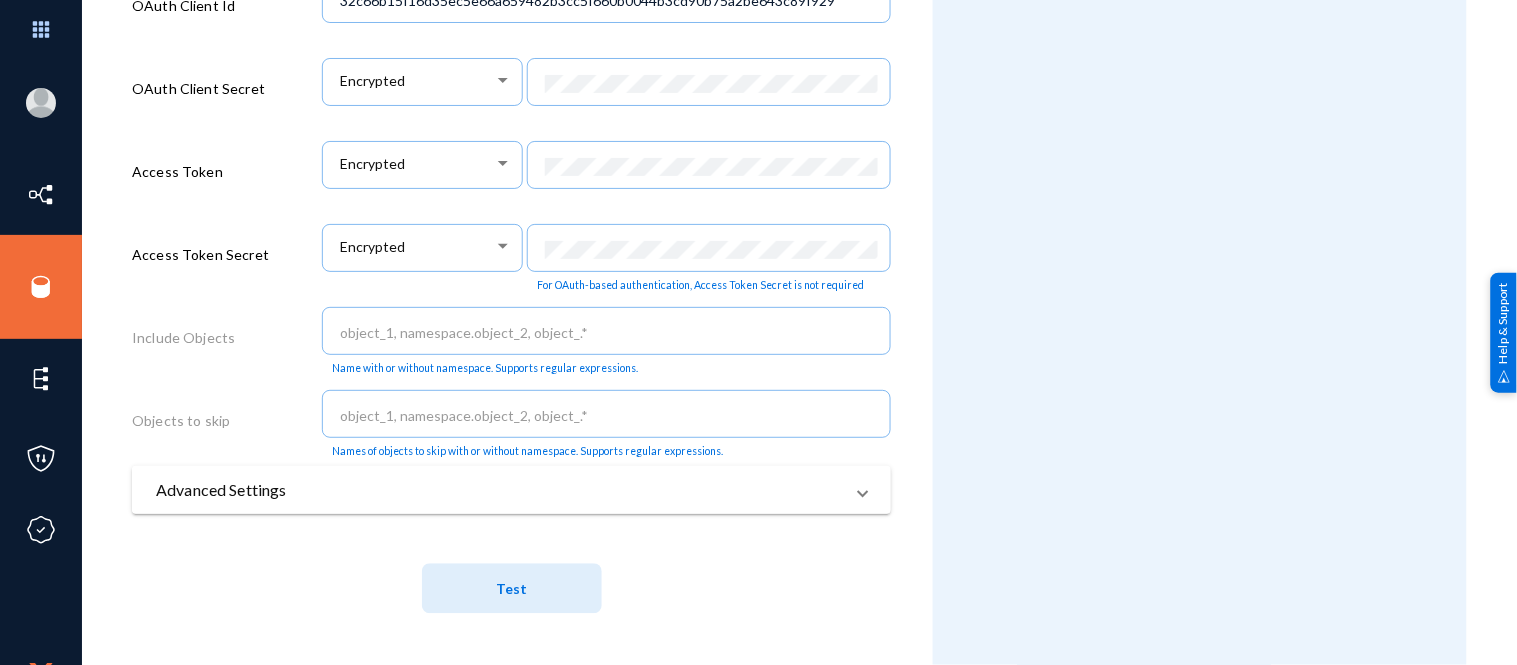click on "Advanced Settings" at bounding box center (499, 490) 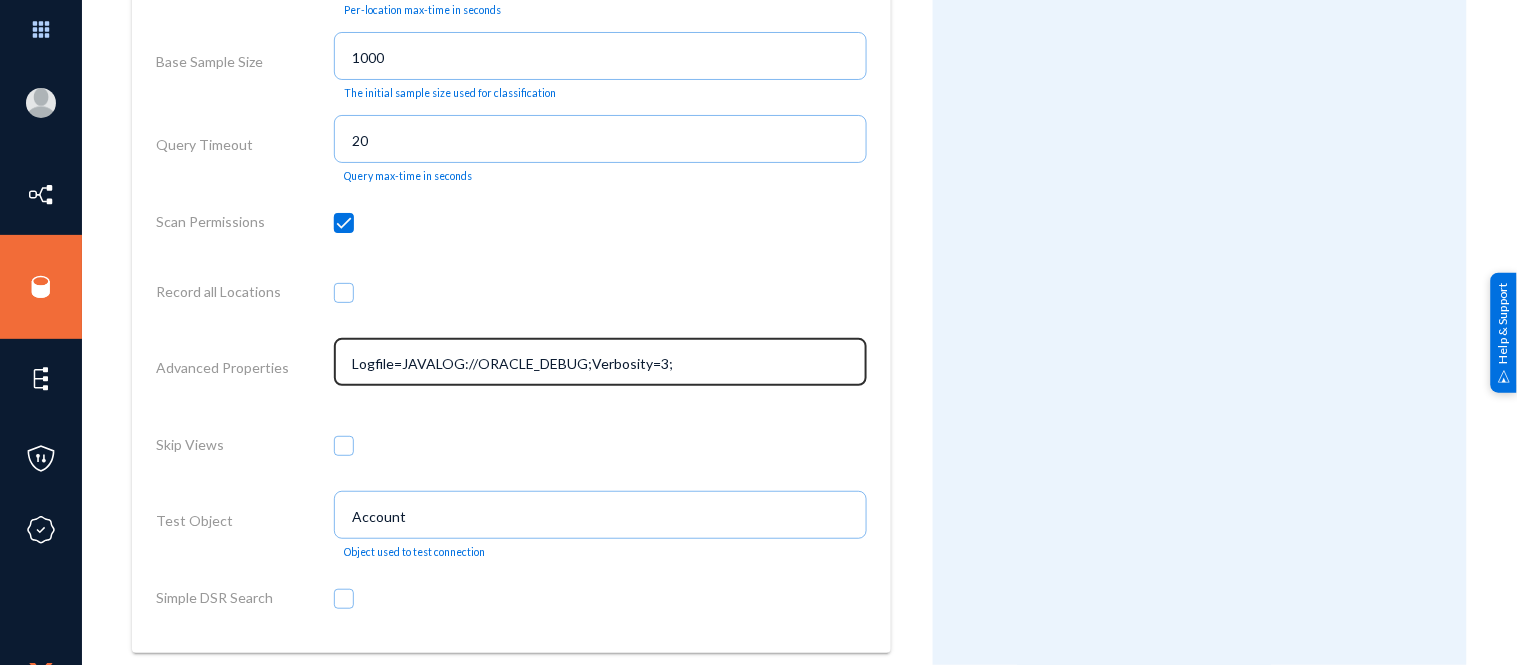 scroll, scrollTop: 1428, scrollLeft: 0, axis: vertical 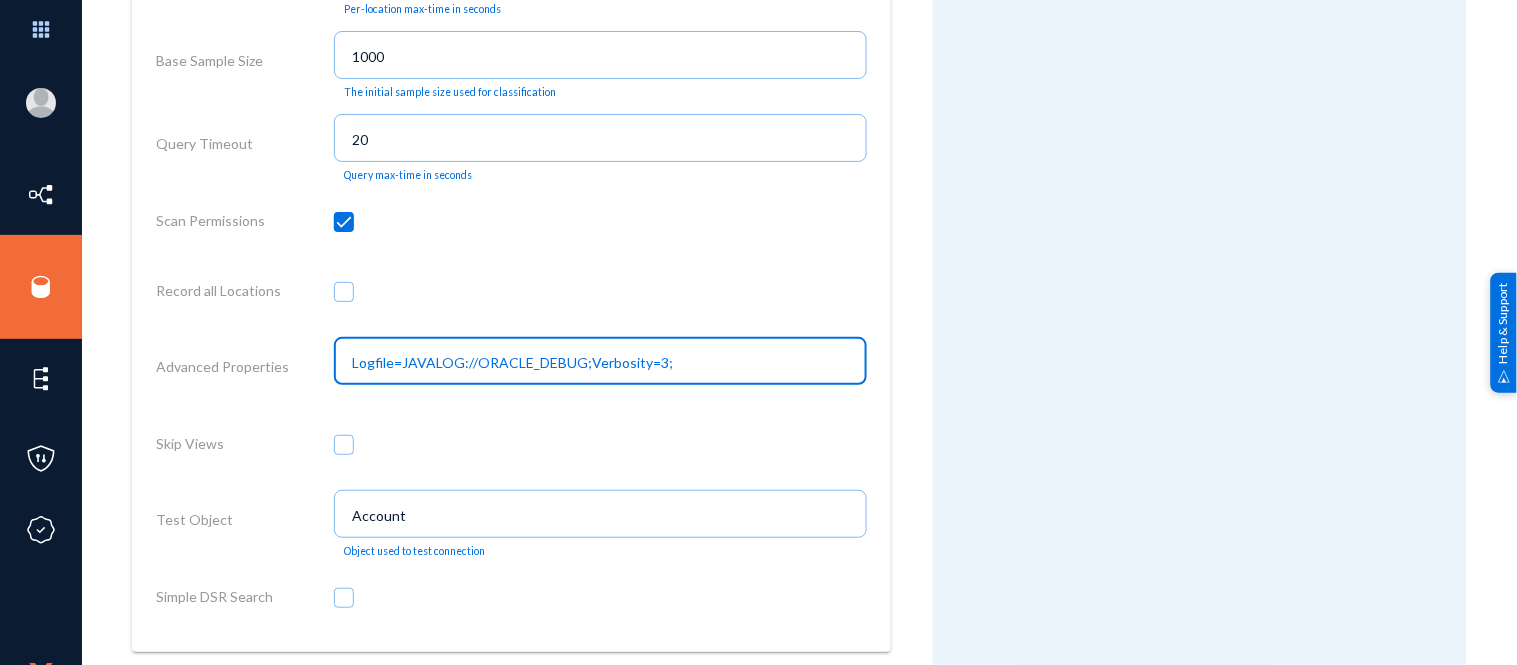 drag, startPoint x: 688, startPoint y: 367, endPoint x: 104, endPoint y: 371, distance: 584.0137 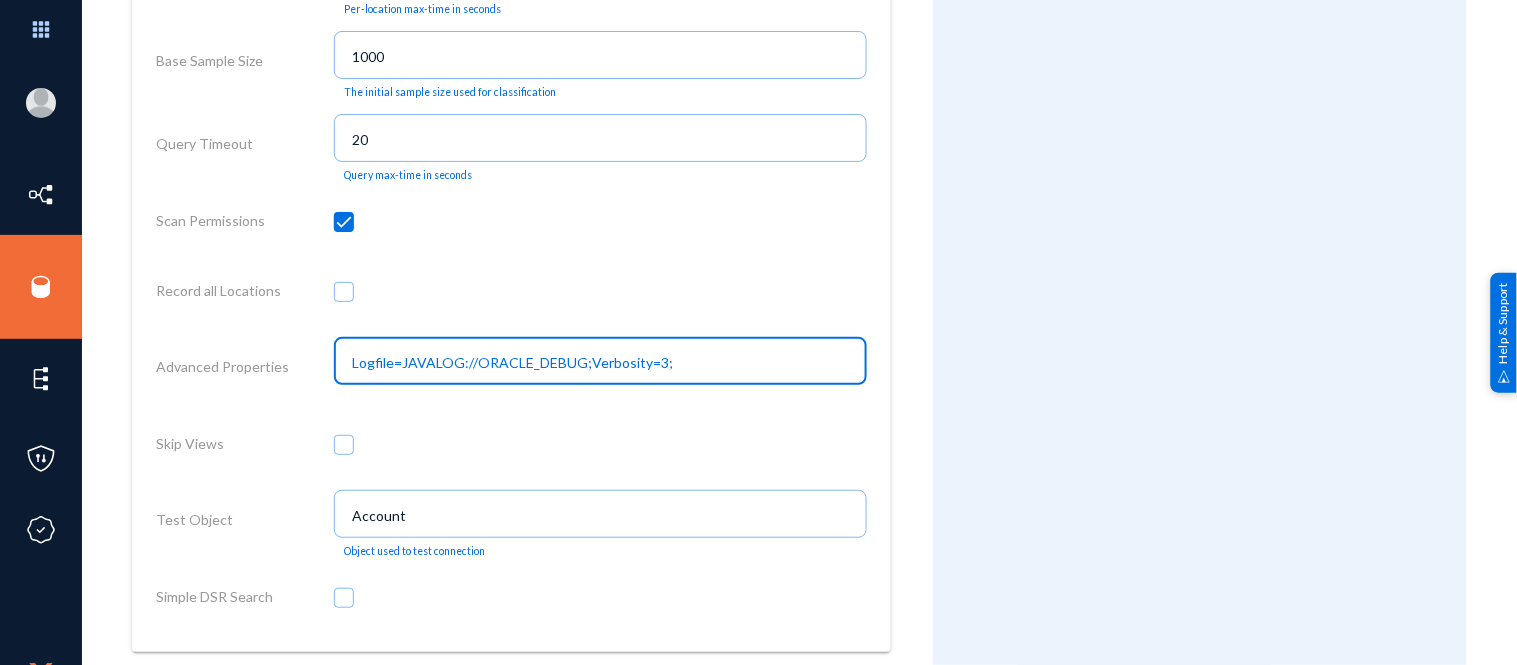 click on "ram.kaistha@exterro.com milestone Log out  Directory   Datasets   Sources   Sensors   Events   Classifiers   Subject Traces   Policies   Attributes   Subject Search  Source Configuration  Cancel   Save   Delete  Info Name Netsuite 2025 Zone hqonprem Scanning Enabled   Type × Netsuite × Connection Account Id 555923 Token Token OAuth Client Id 32c66b15f16d35ec5e66a659482b3cc5f660b0044b3cd90b75a2be643c89f929 OAuth Client Secret Encrypted Access Token Encrypted Access Token Secret Encrypted For OAuth-based authentication, Access Token Secret is not required Include Objects Name with or without namespace. Supports regular expressions. Objects to skip Names of objects to skip with or without namespace. Supports regular expressions.  Advanced Settings  Location Timeout 300 Per-location max-time in seconds Base Sample Size 1000 The initial sample size used for classification Query Timeout 20 Query max-time in seconds Scan Permissions   Record all Locations   Advanced Properties Skip Views   Test Object Account" at bounding box center (758, 332) 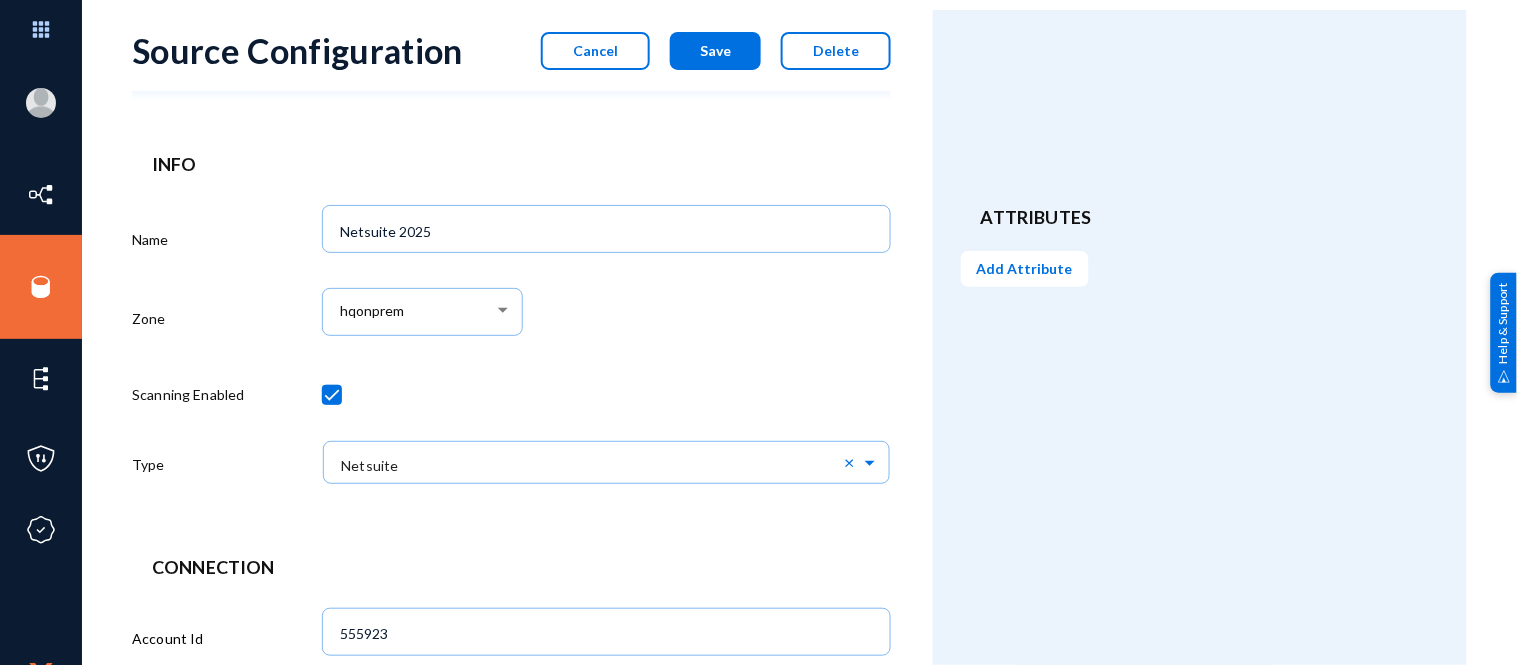scroll, scrollTop: 0, scrollLeft: 0, axis: both 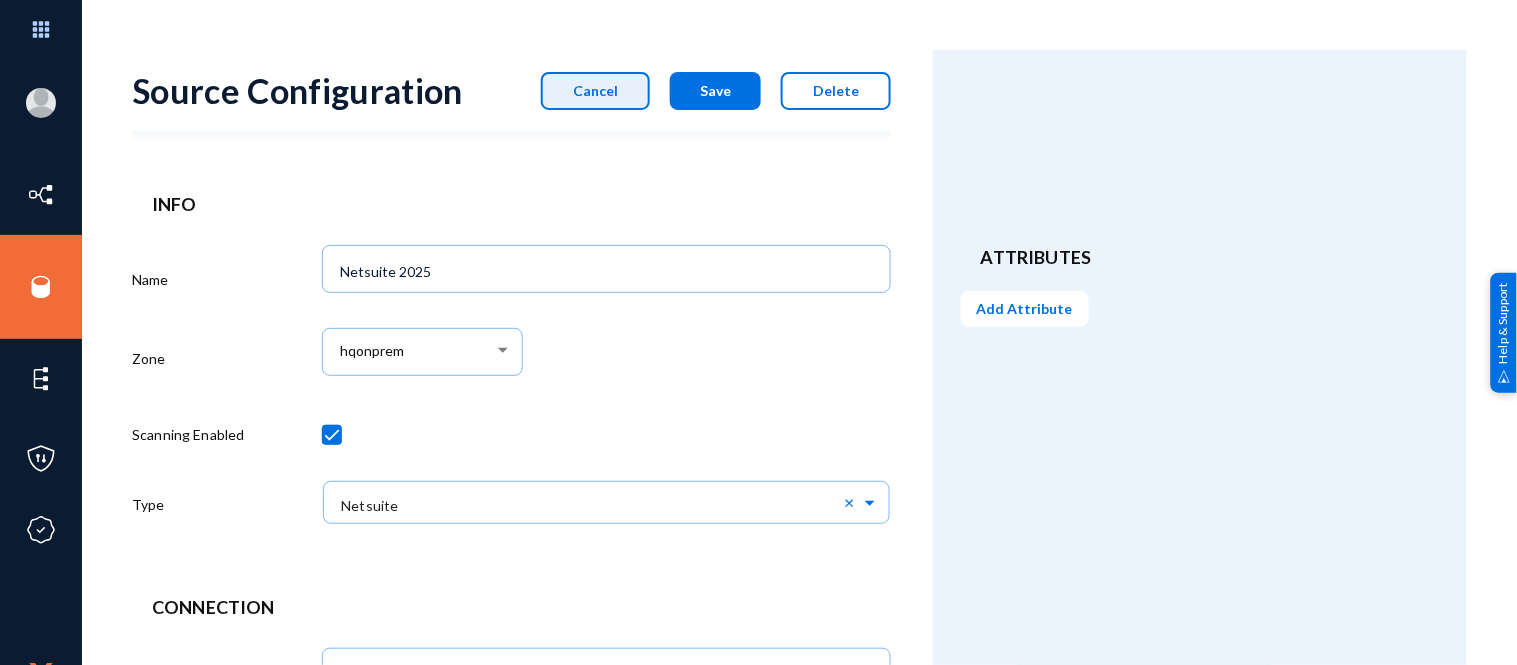 click on "Cancel" 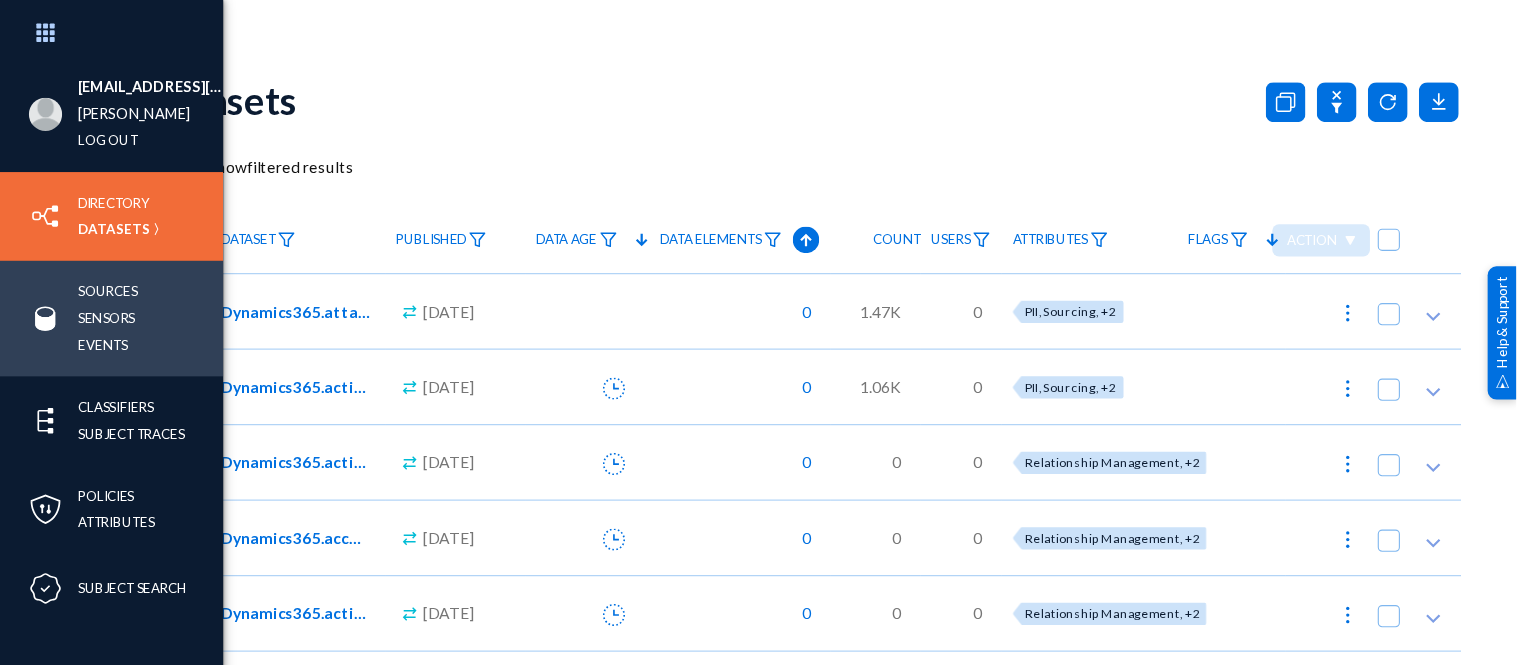 scroll, scrollTop: 0, scrollLeft: 0, axis: both 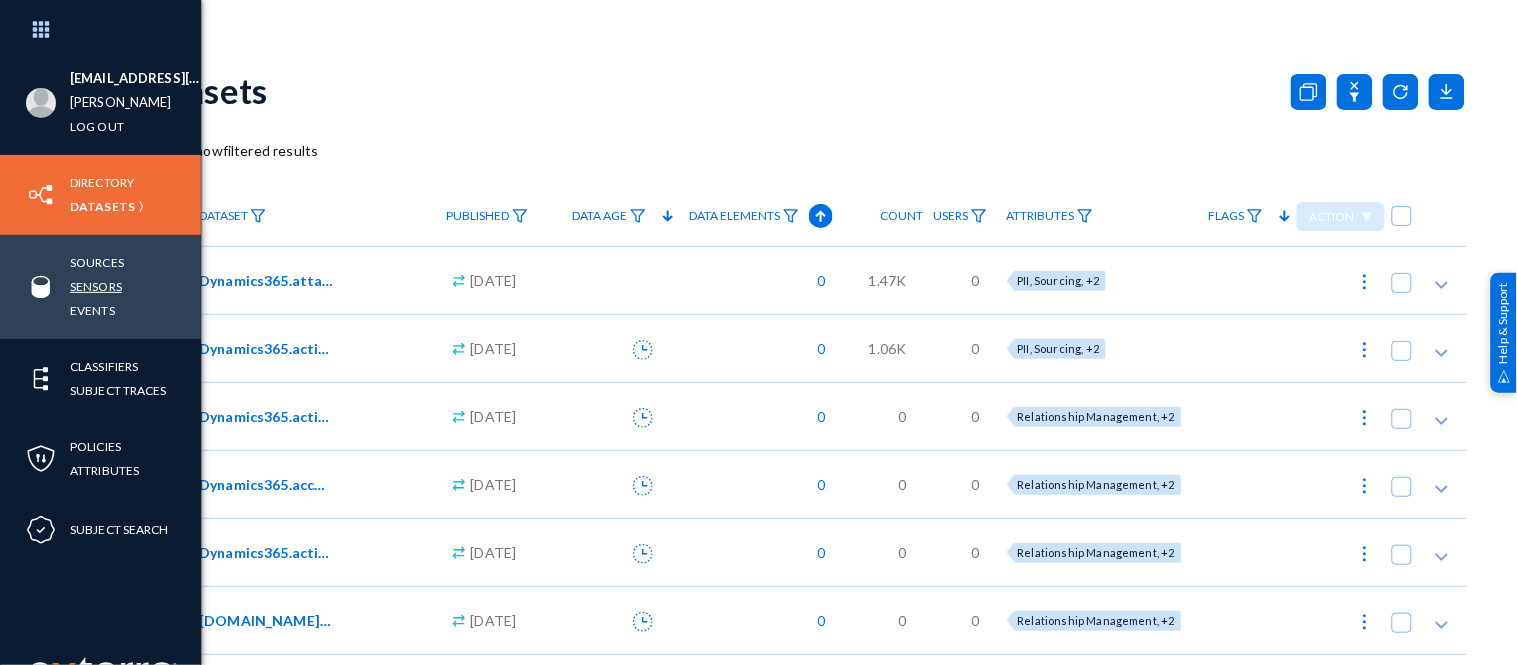 click on "Sensors" at bounding box center (96, 286) 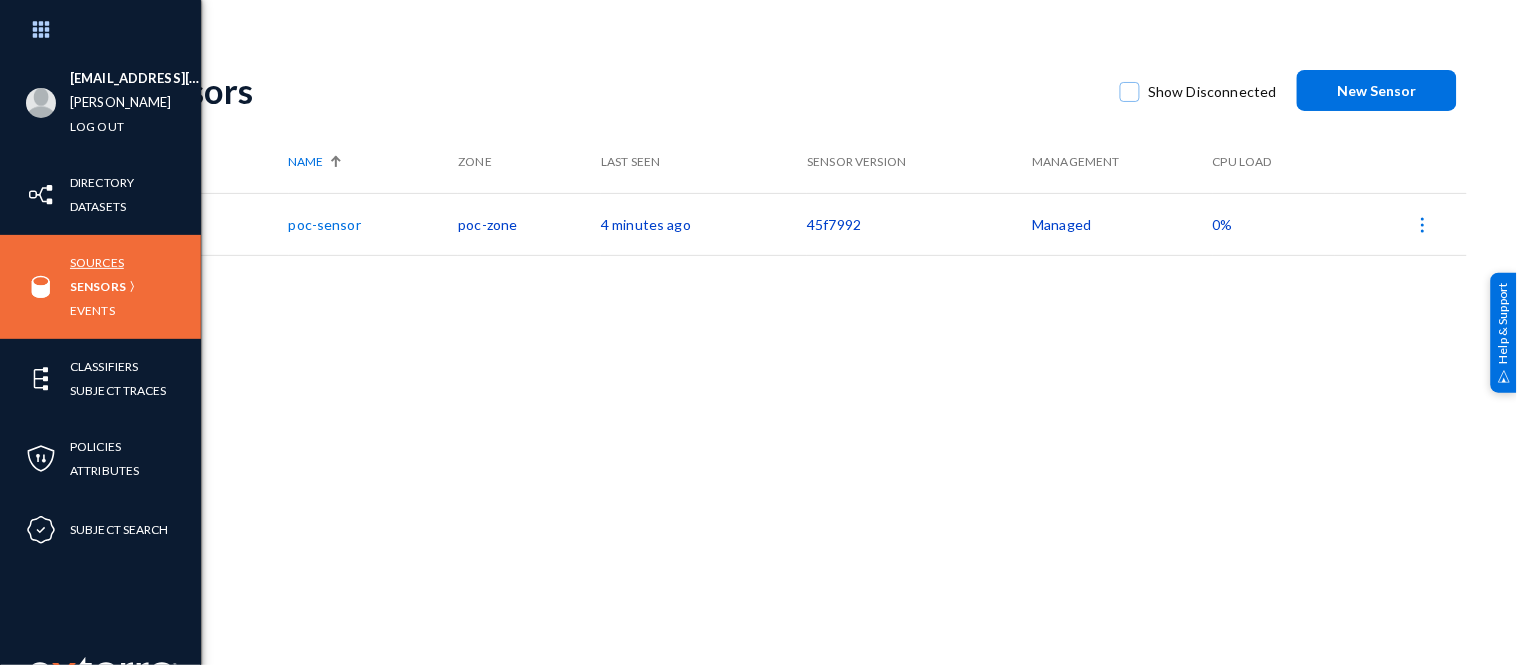 click on "Sources" at bounding box center [97, 262] 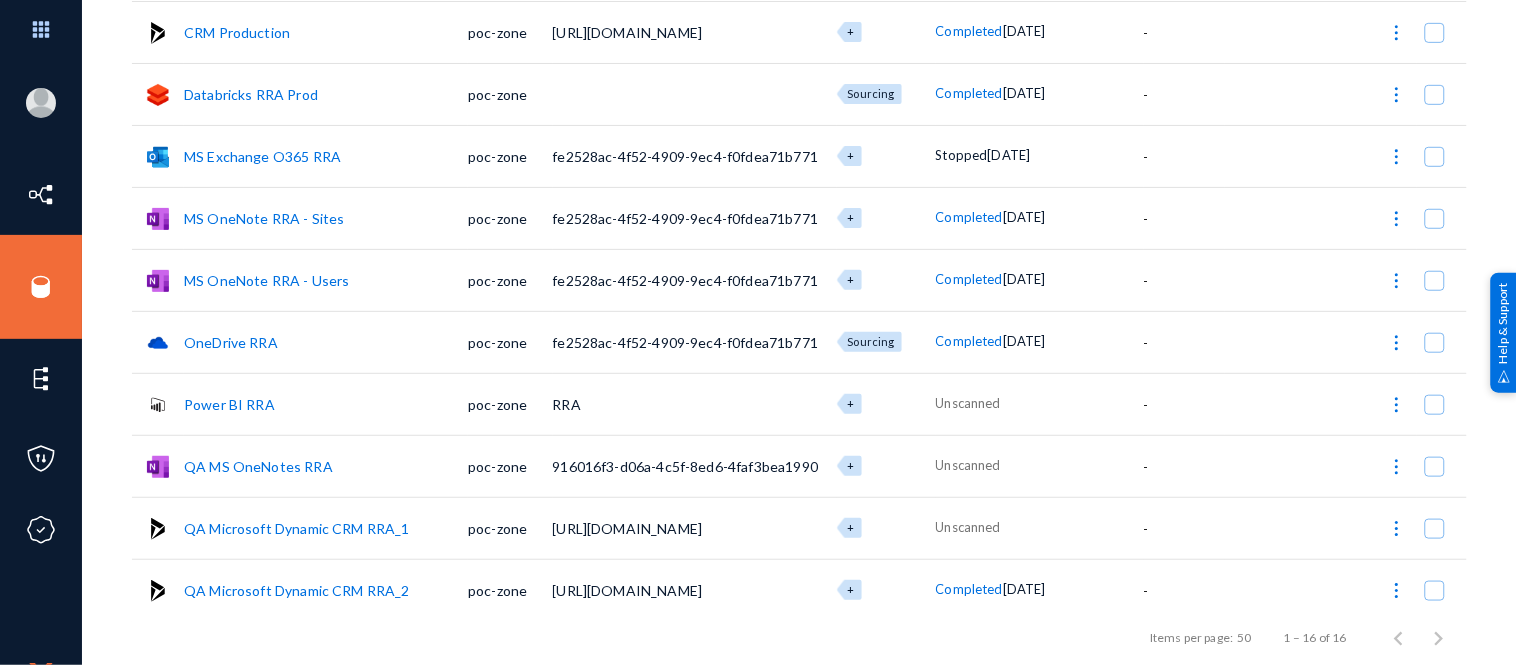 scroll, scrollTop: 0, scrollLeft: 0, axis: both 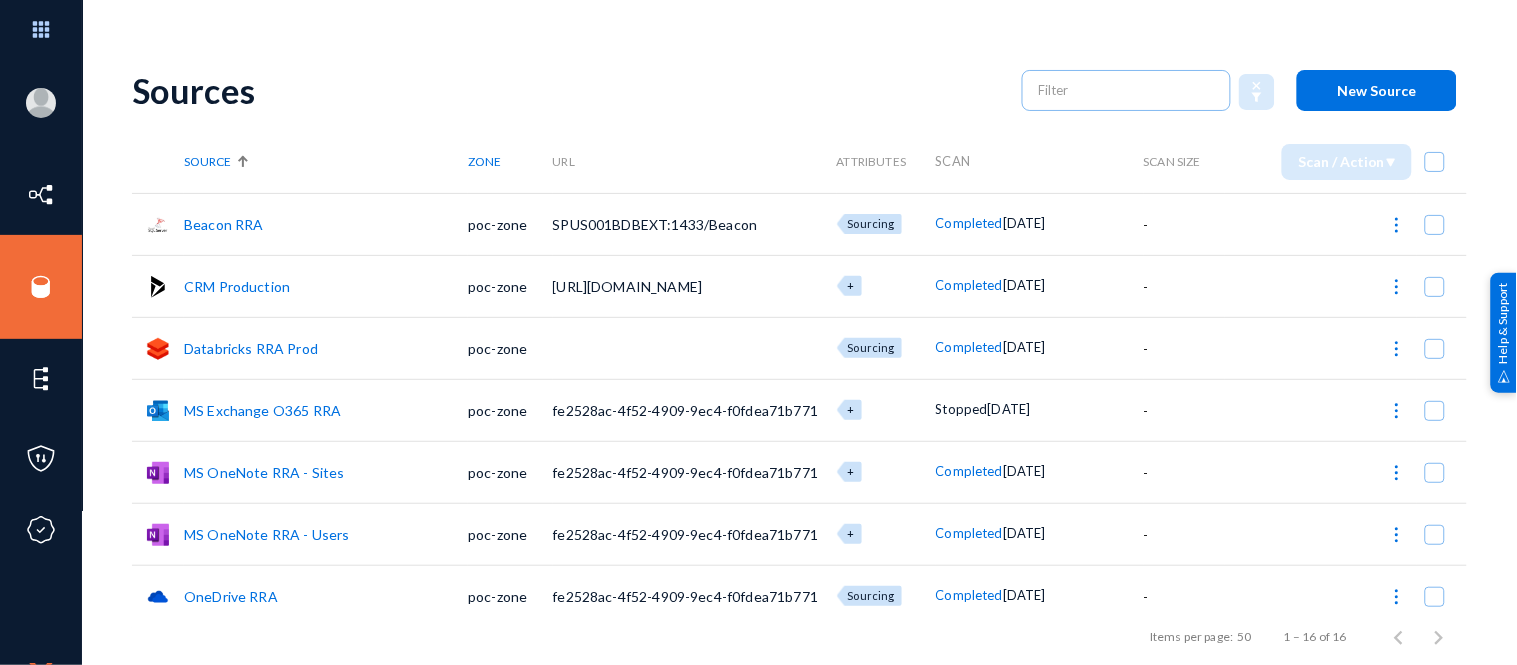 click on "CRM Production" 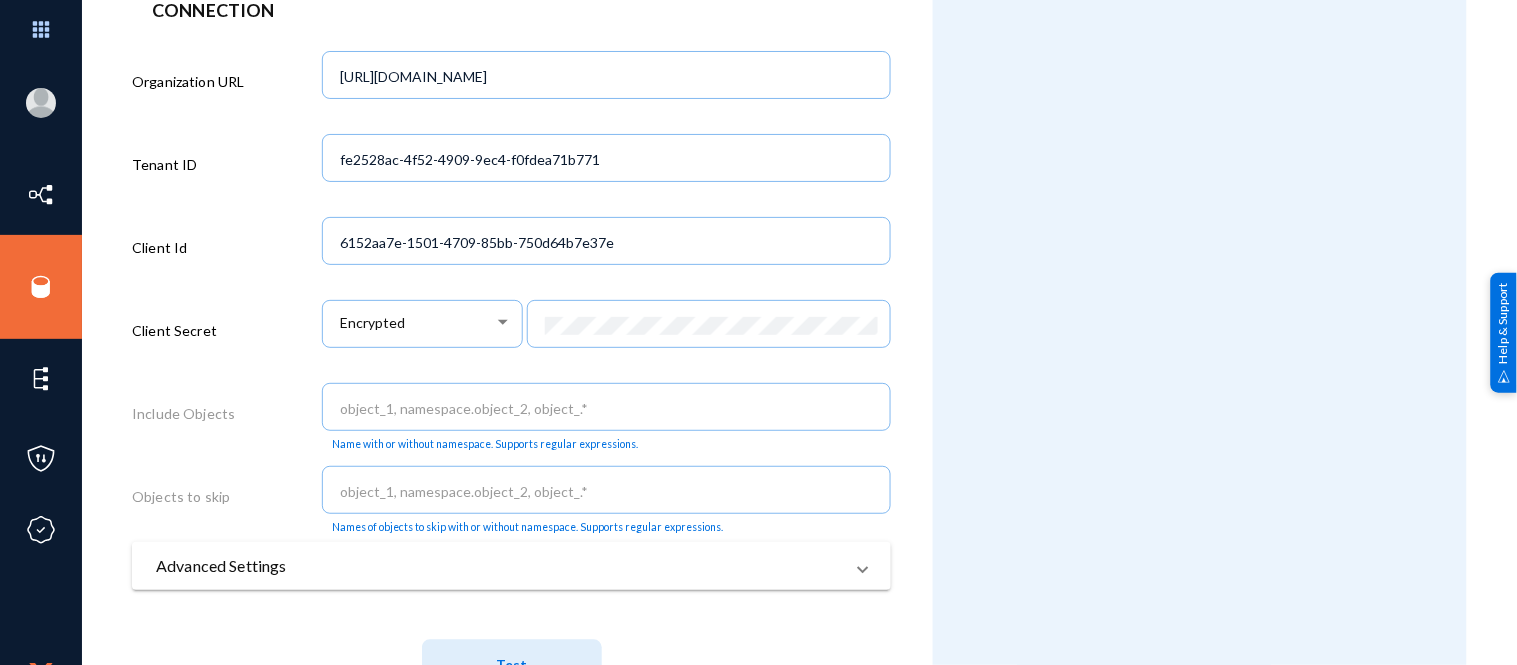 scroll, scrollTop: 678, scrollLeft: 0, axis: vertical 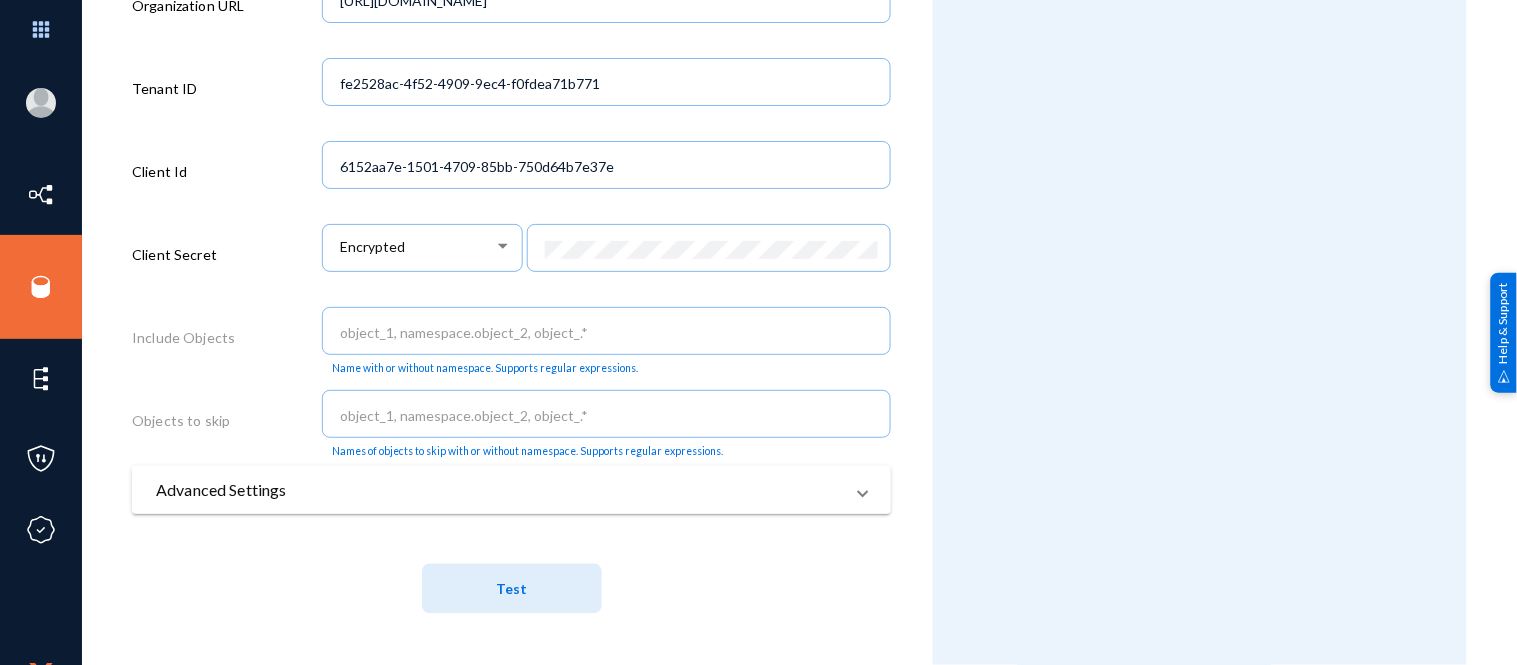 click on "Advanced Settings" at bounding box center [499, 490] 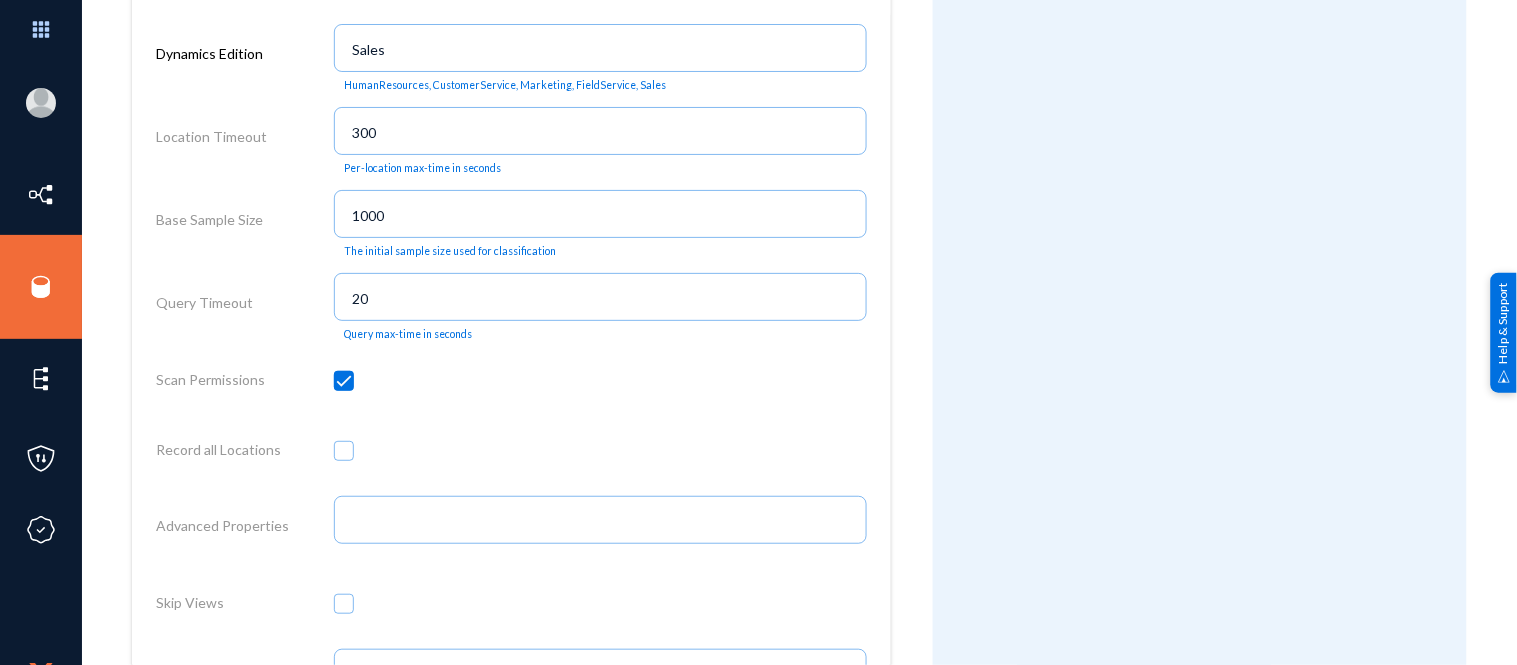 scroll, scrollTop: 1494, scrollLeft: 0, axis: vertical 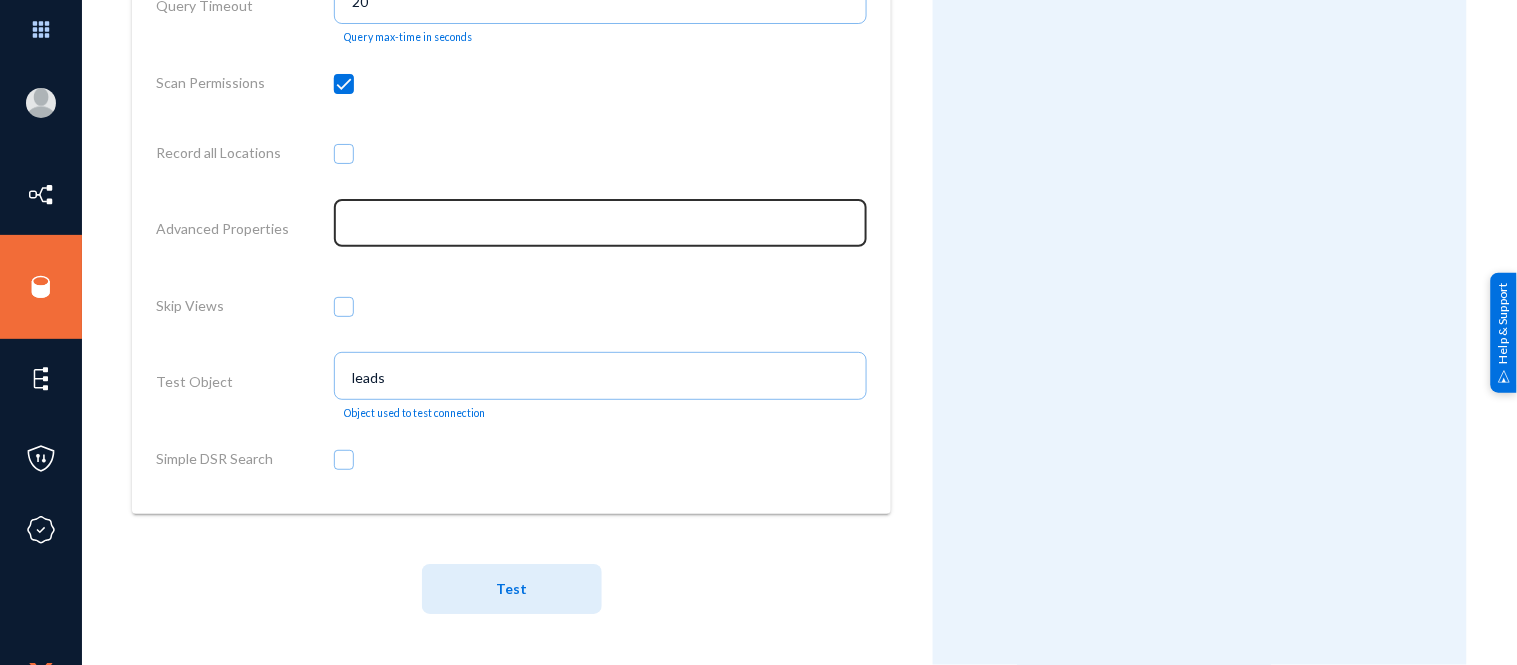click at bounding box center (604, 225) 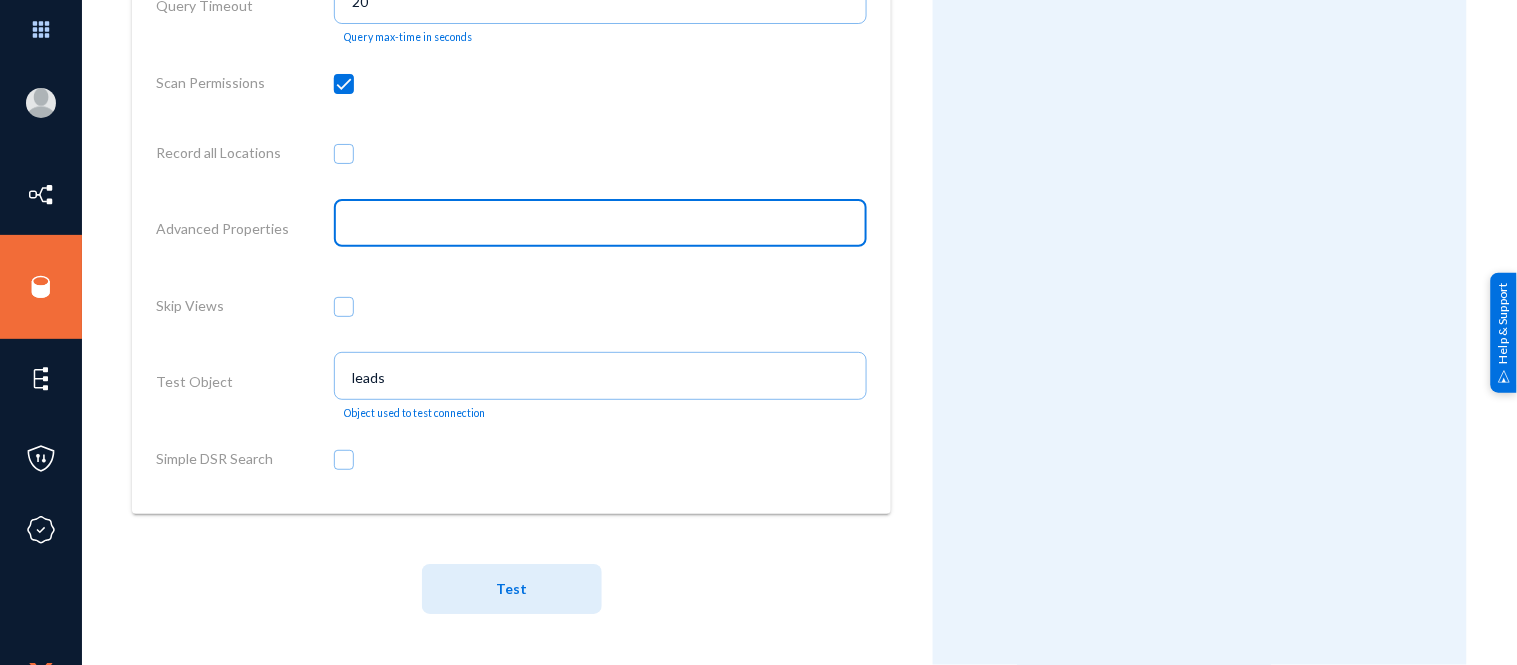 paste on "Logfile=JAVALOG://ORACLE_DEBUG;Verbosity=3;" 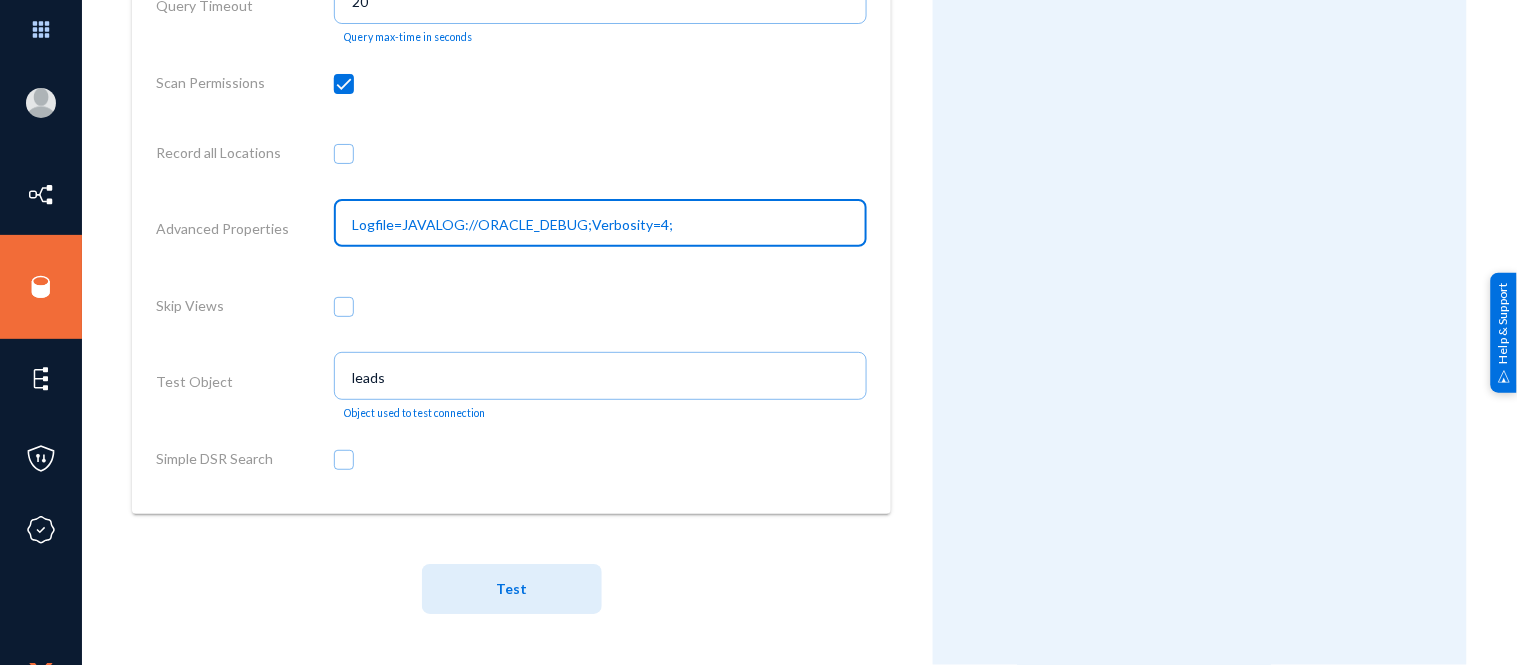 type on "Logfile=JAVALOG://ORACLE_DEBUG;Verbosity=4;" 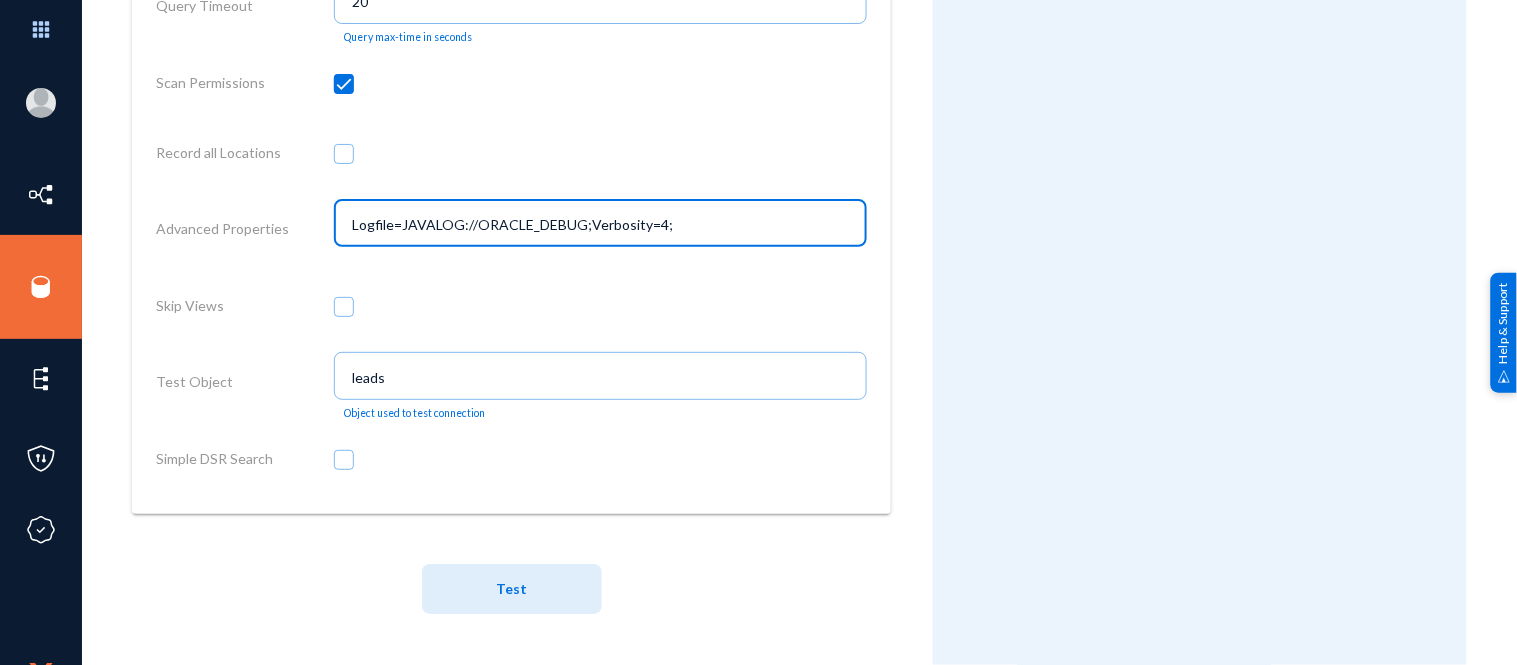 click on "Test" 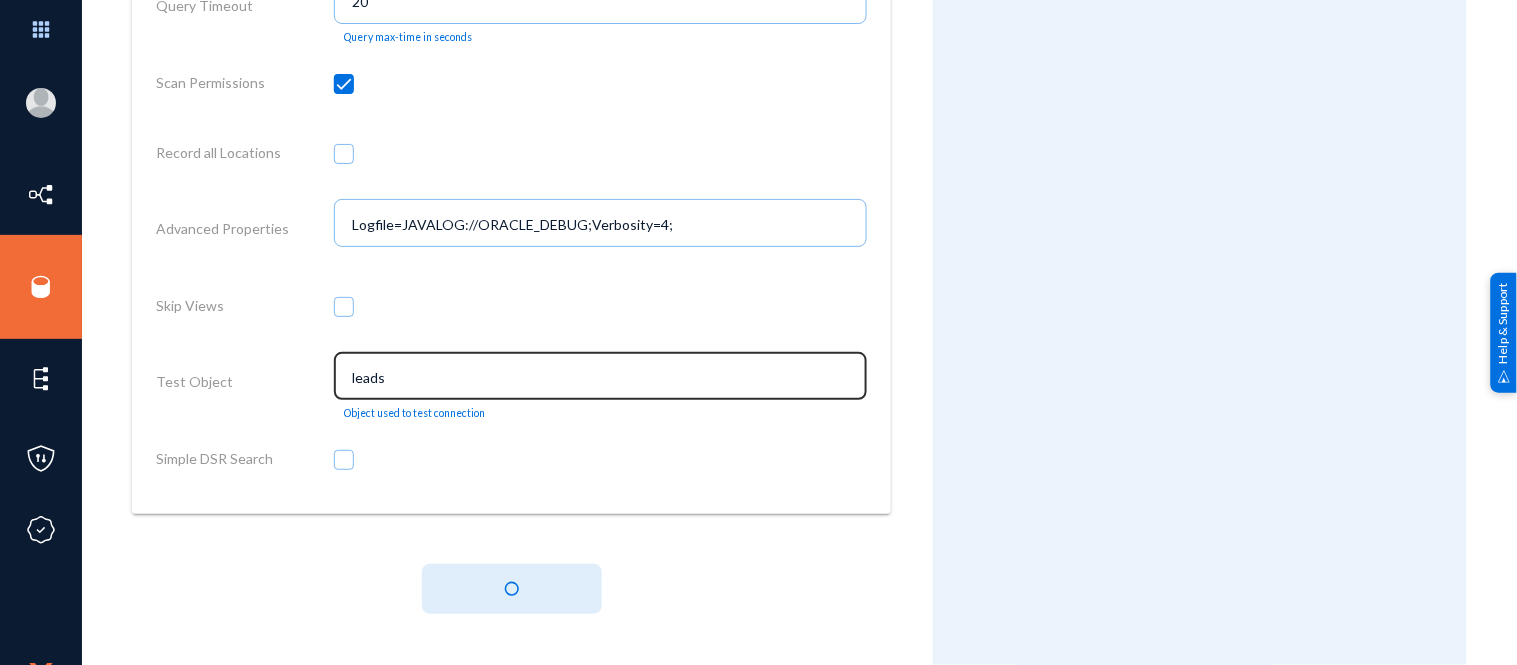 scroll, scrollTop: 1485, scrollLeft: 0, axis: vertical 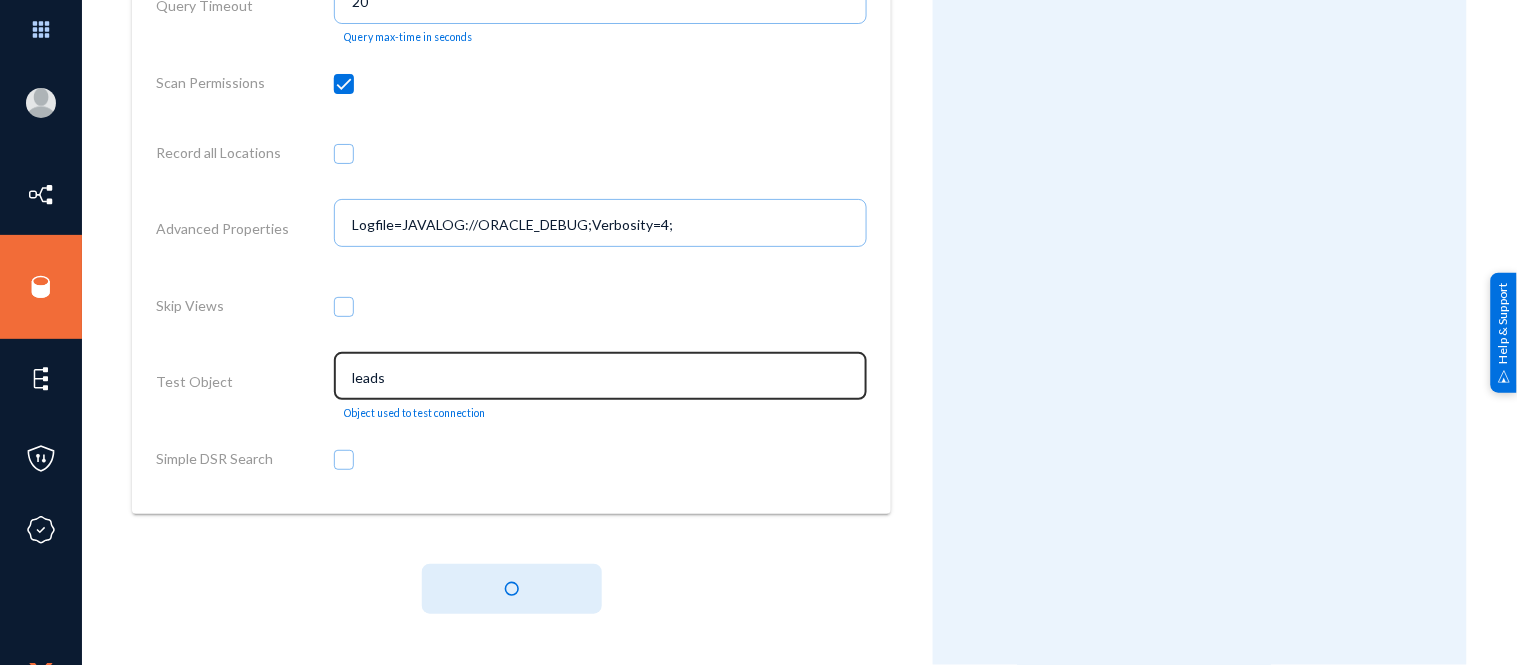 type 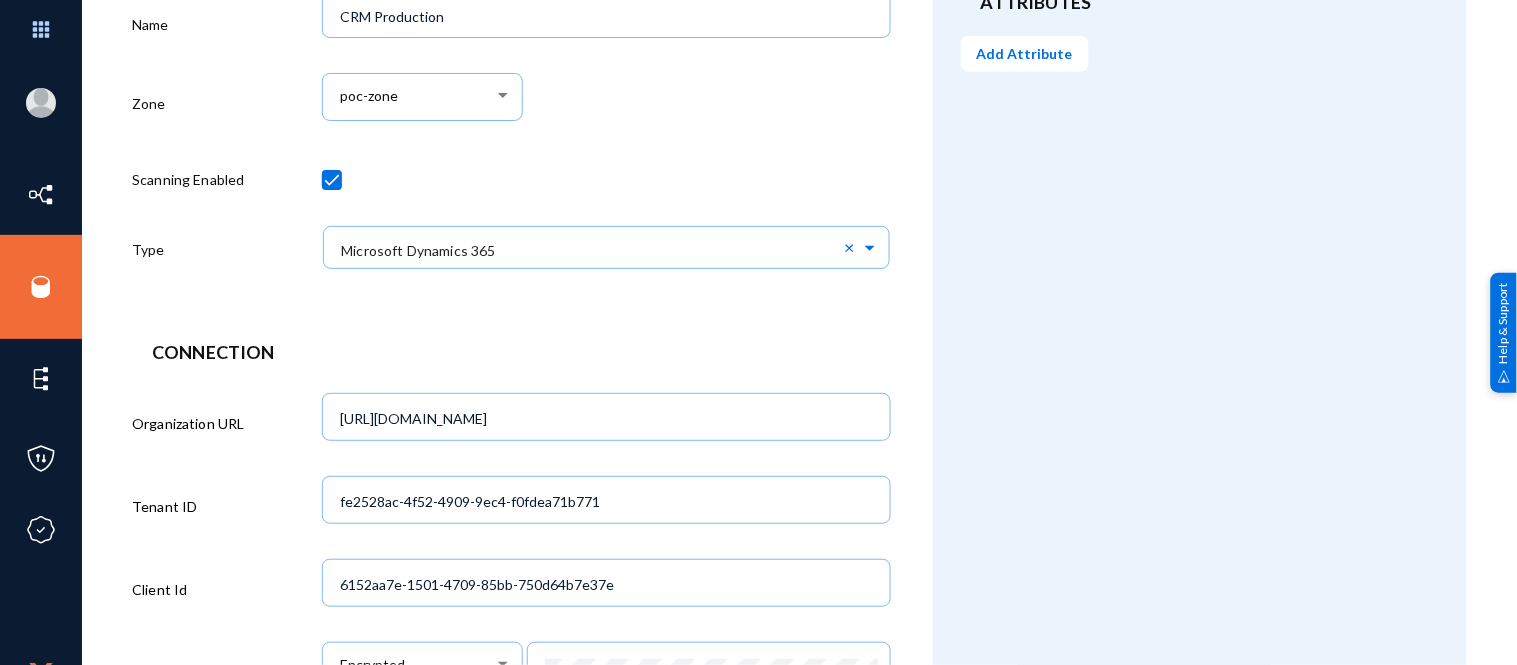 scroll, scrollTop: 0, scrollLeft: 0, axis: both 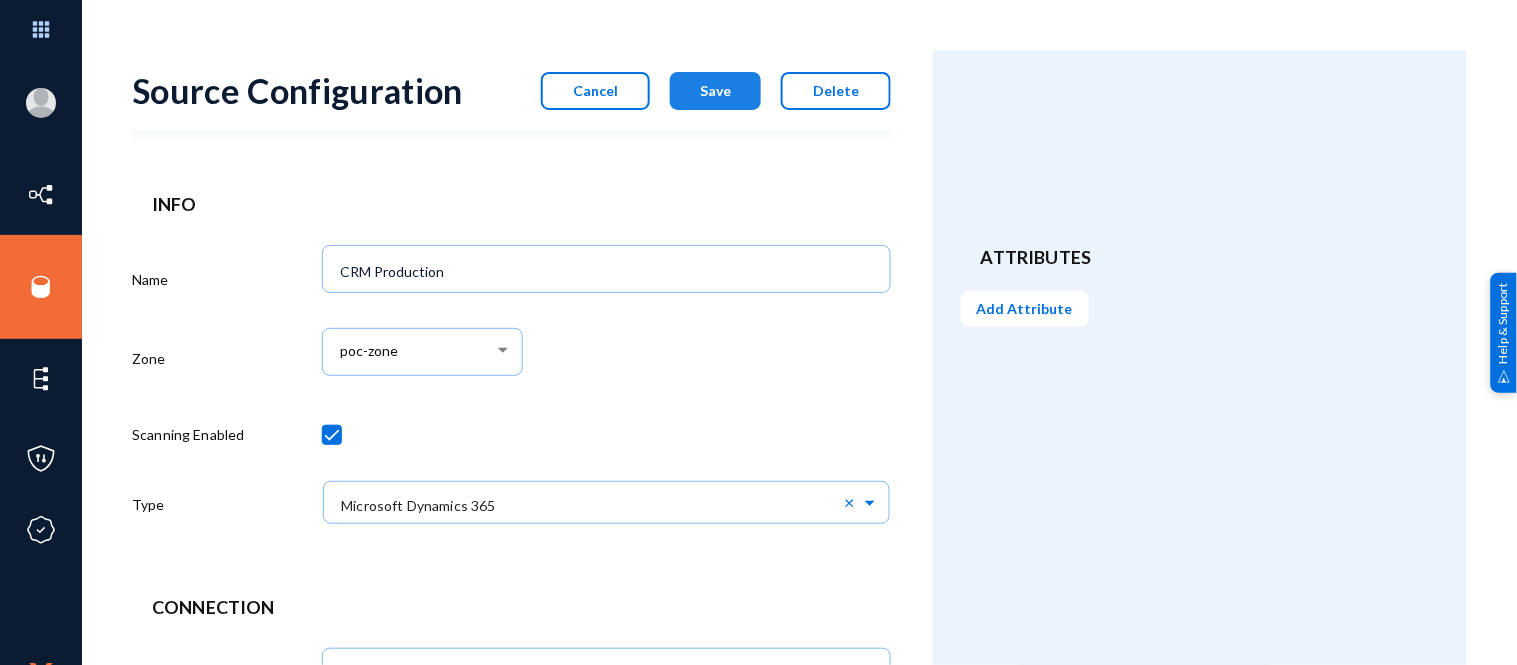 click on "Save" 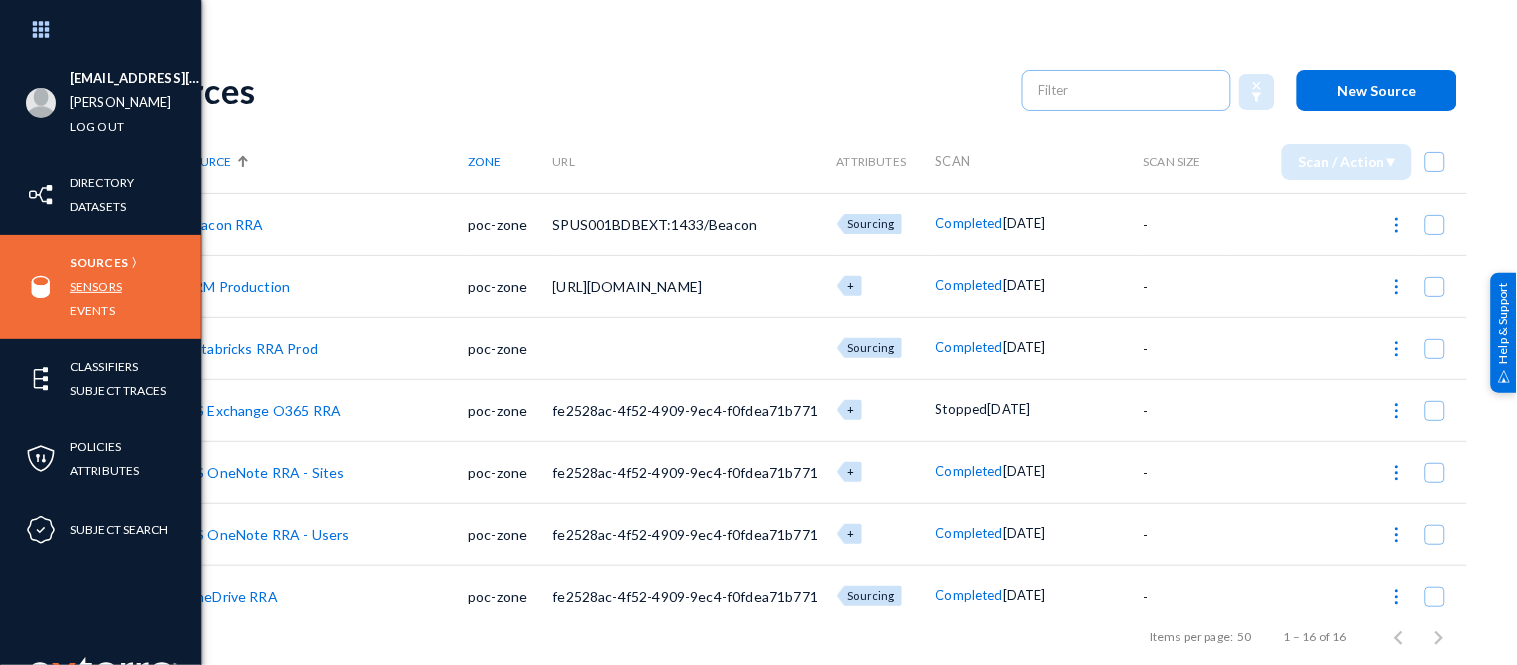 click on "Sensors" at bounding box center [96, 286] 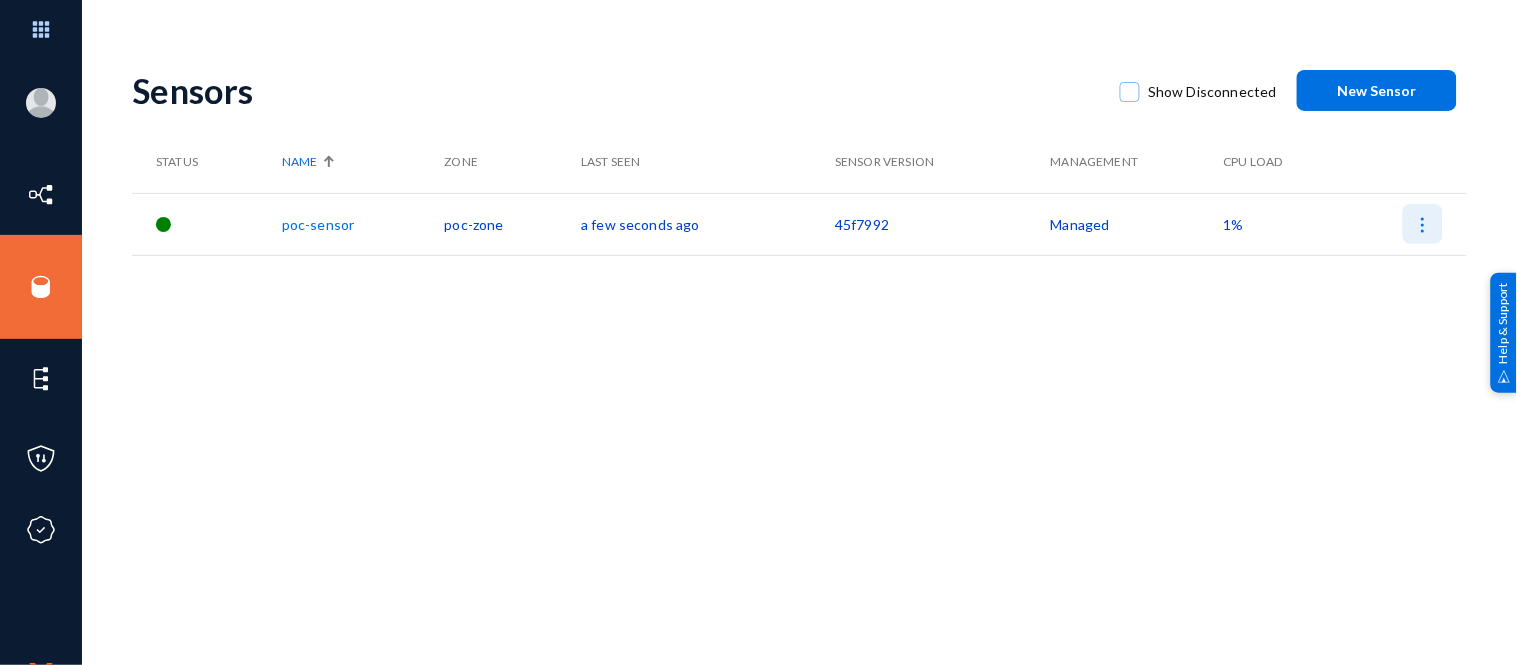 click 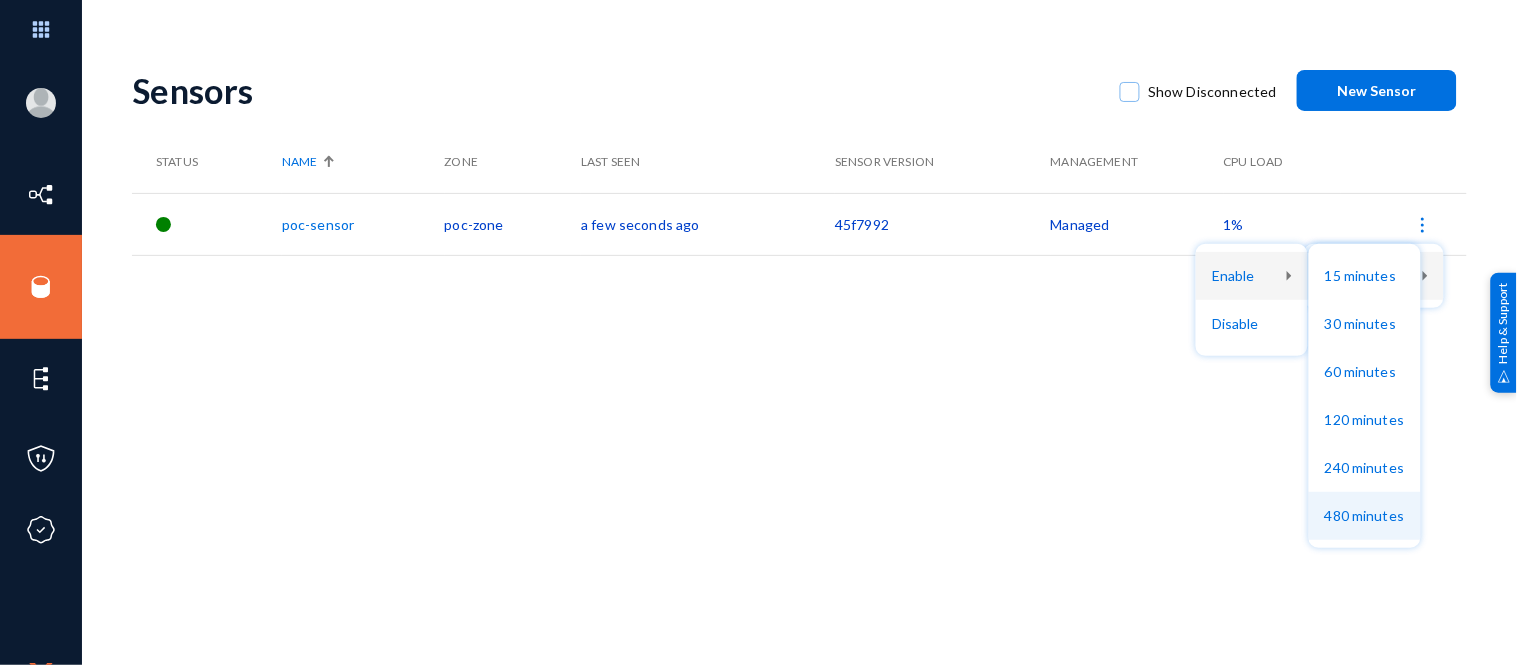 click on "480 minutes" at bounding box center (1365, 516) 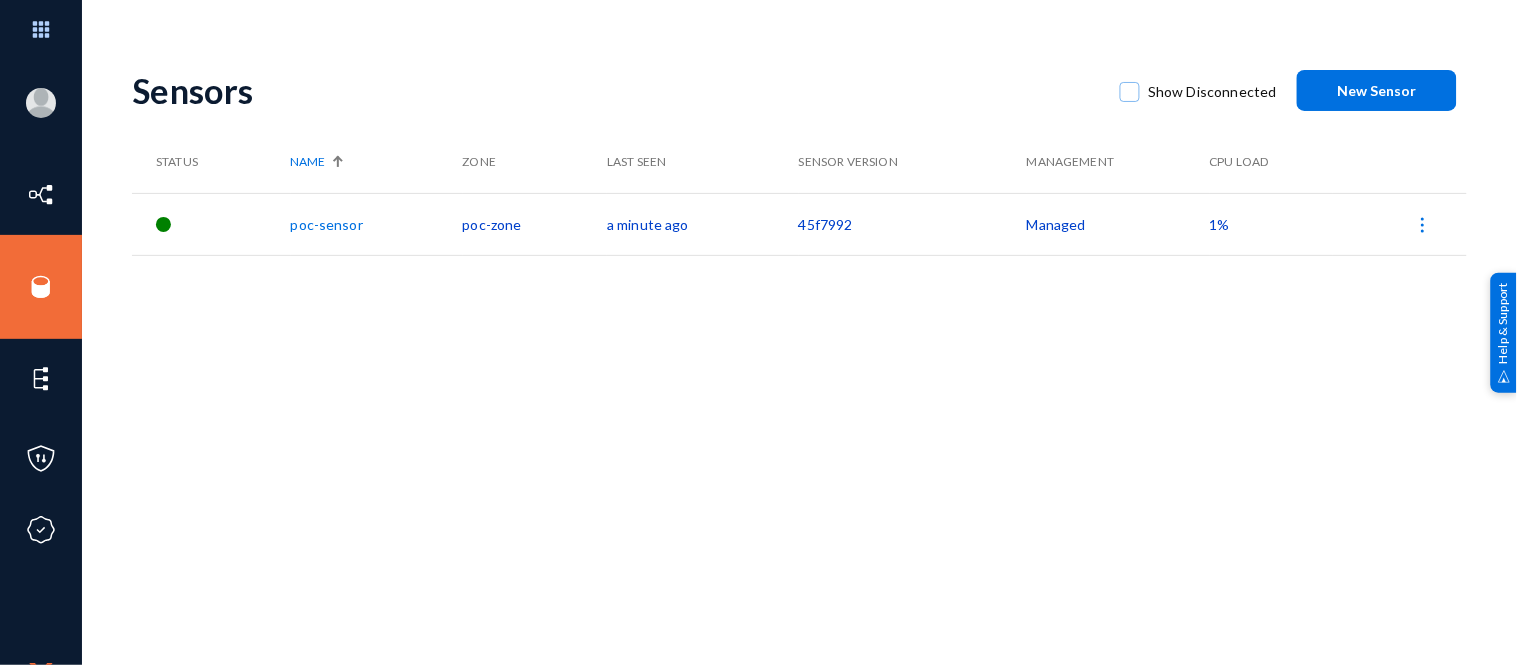 type 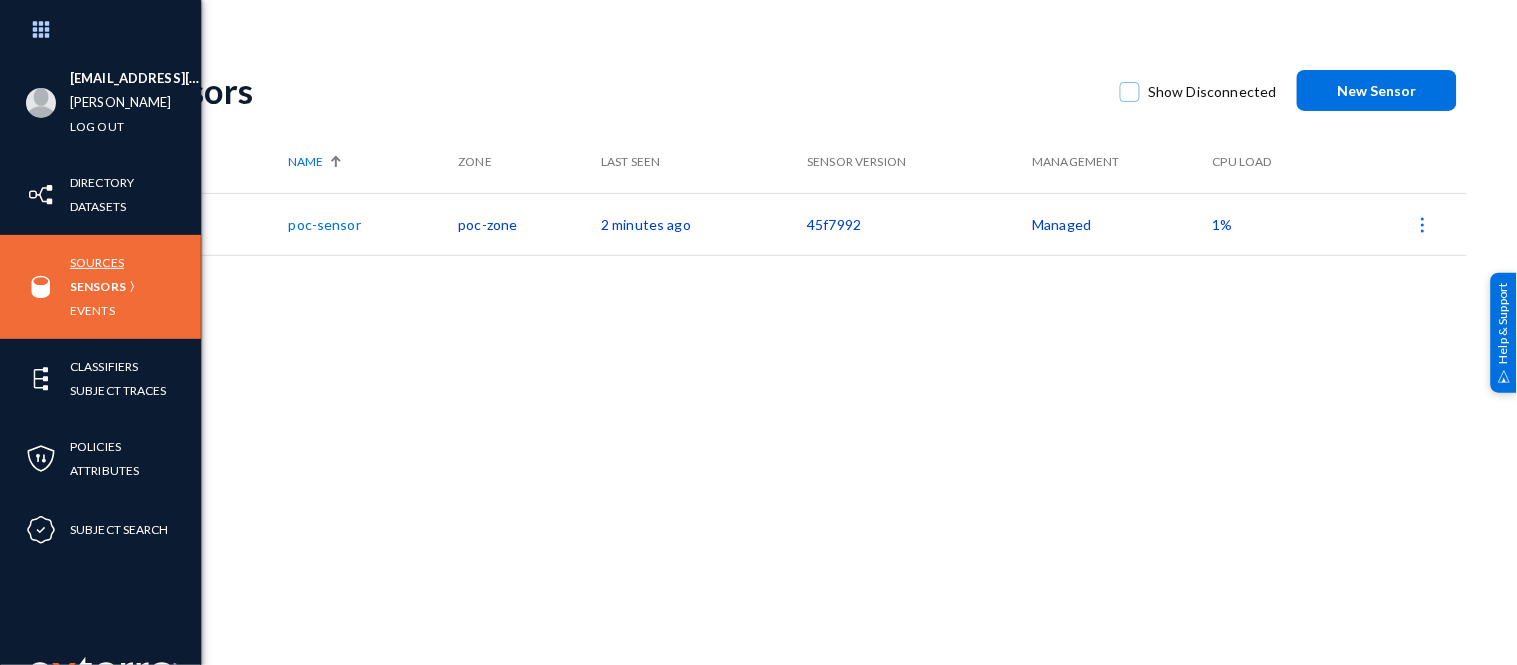 click on "Sources" at bounding box center [97, 262] 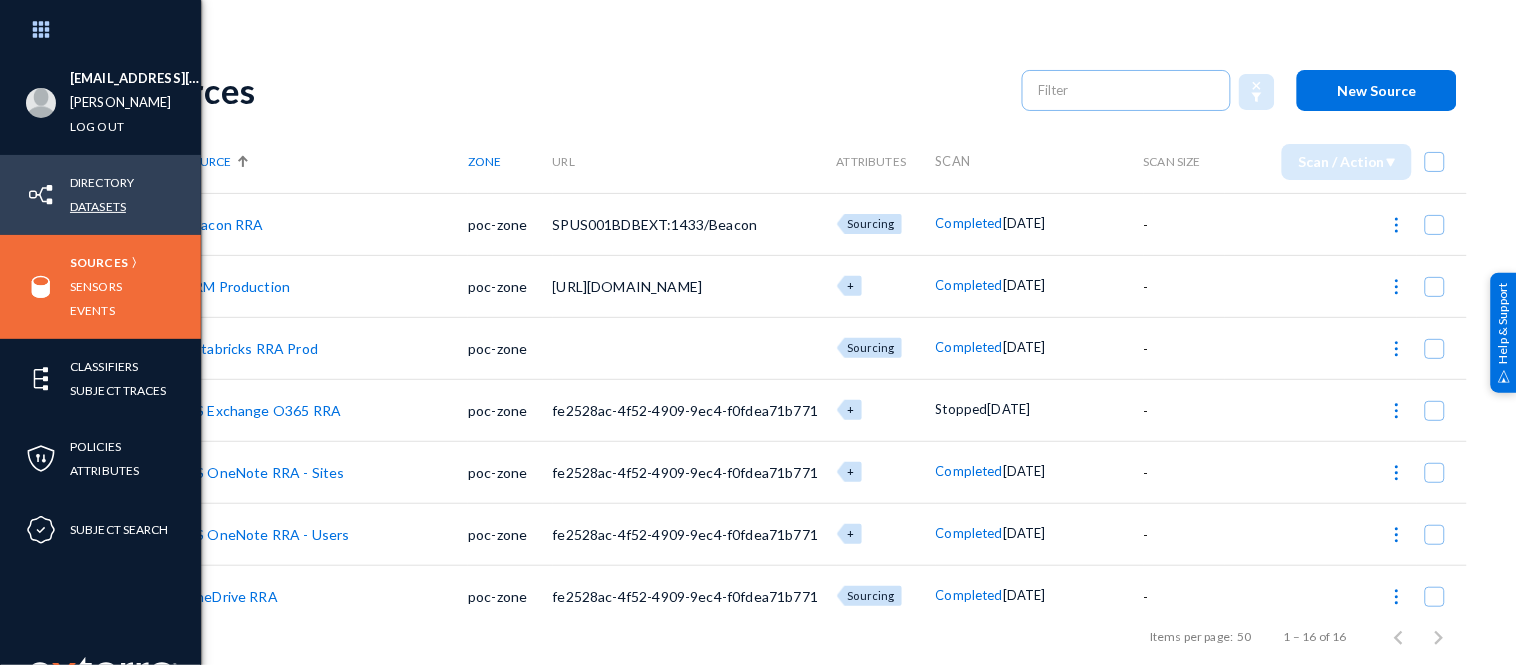 click on "Datasets" at bounding box center [98, 206] 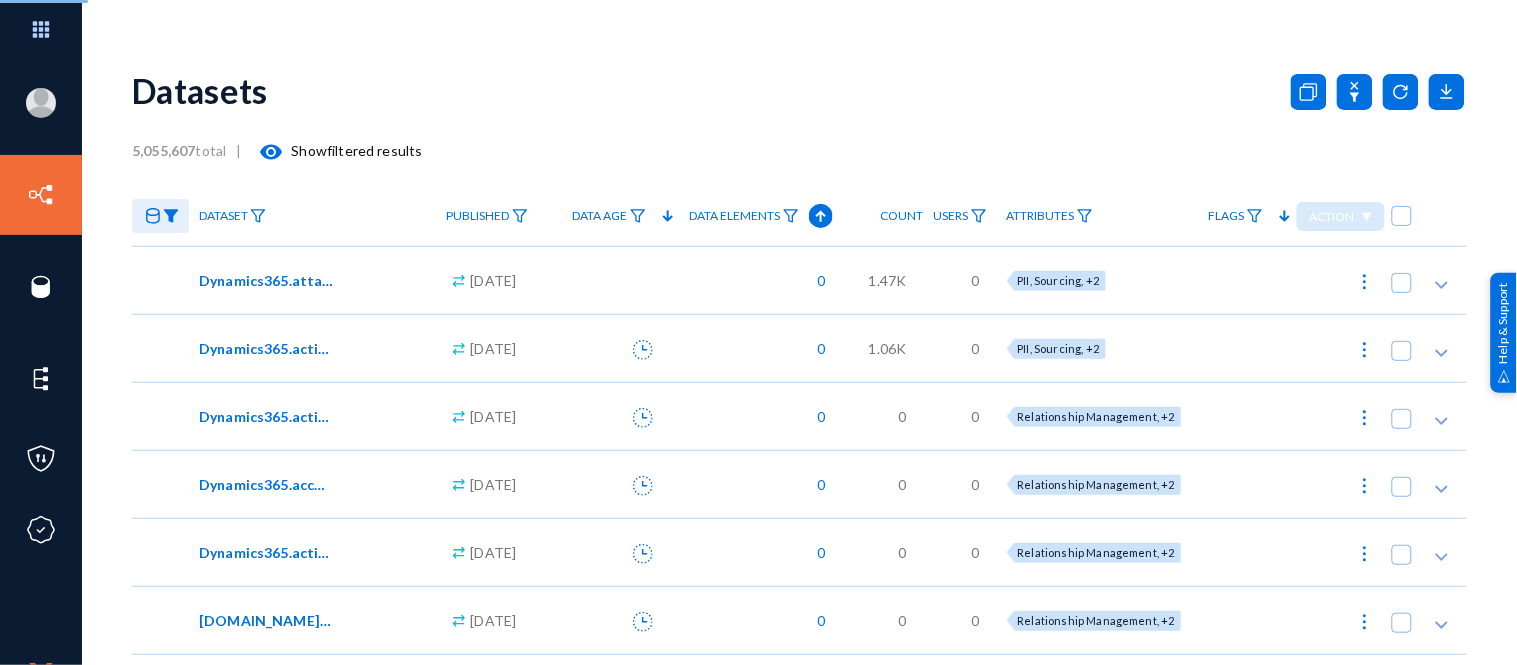 click 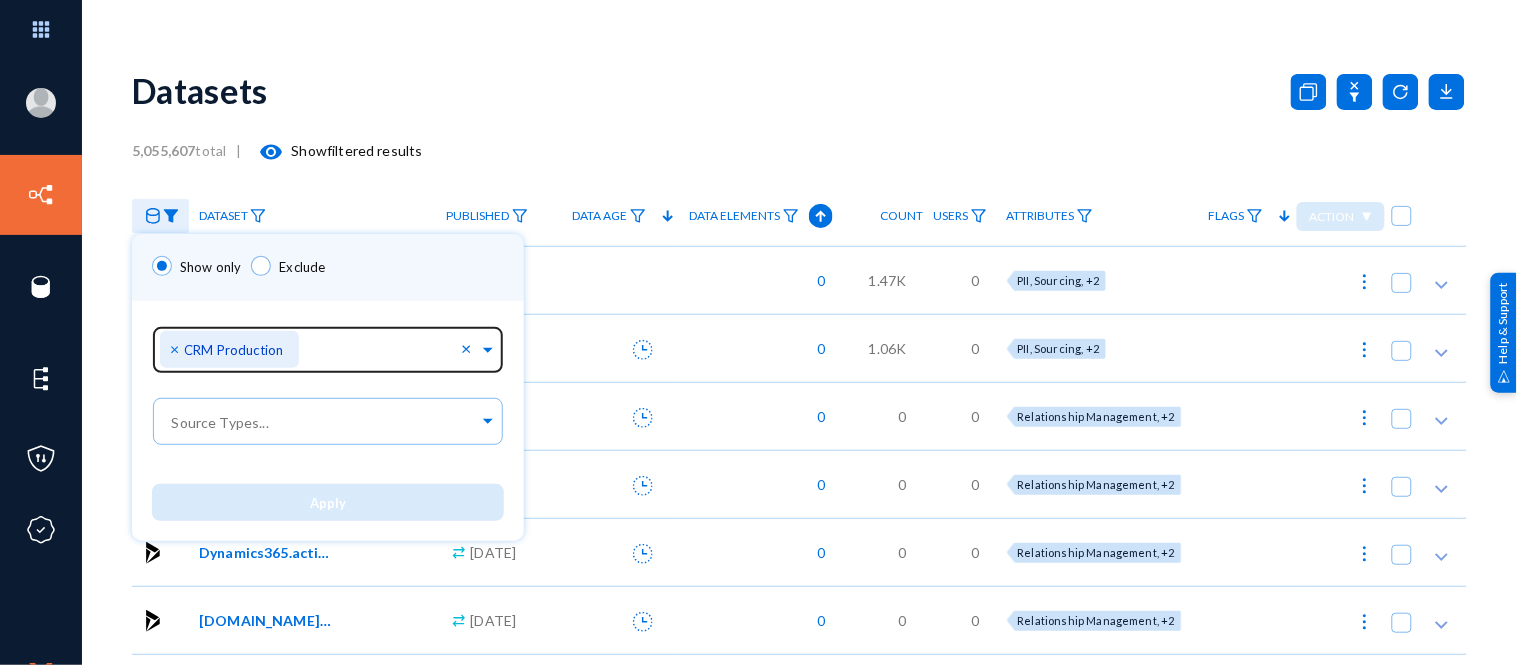 click on "×" at bounding box center [177, 348] 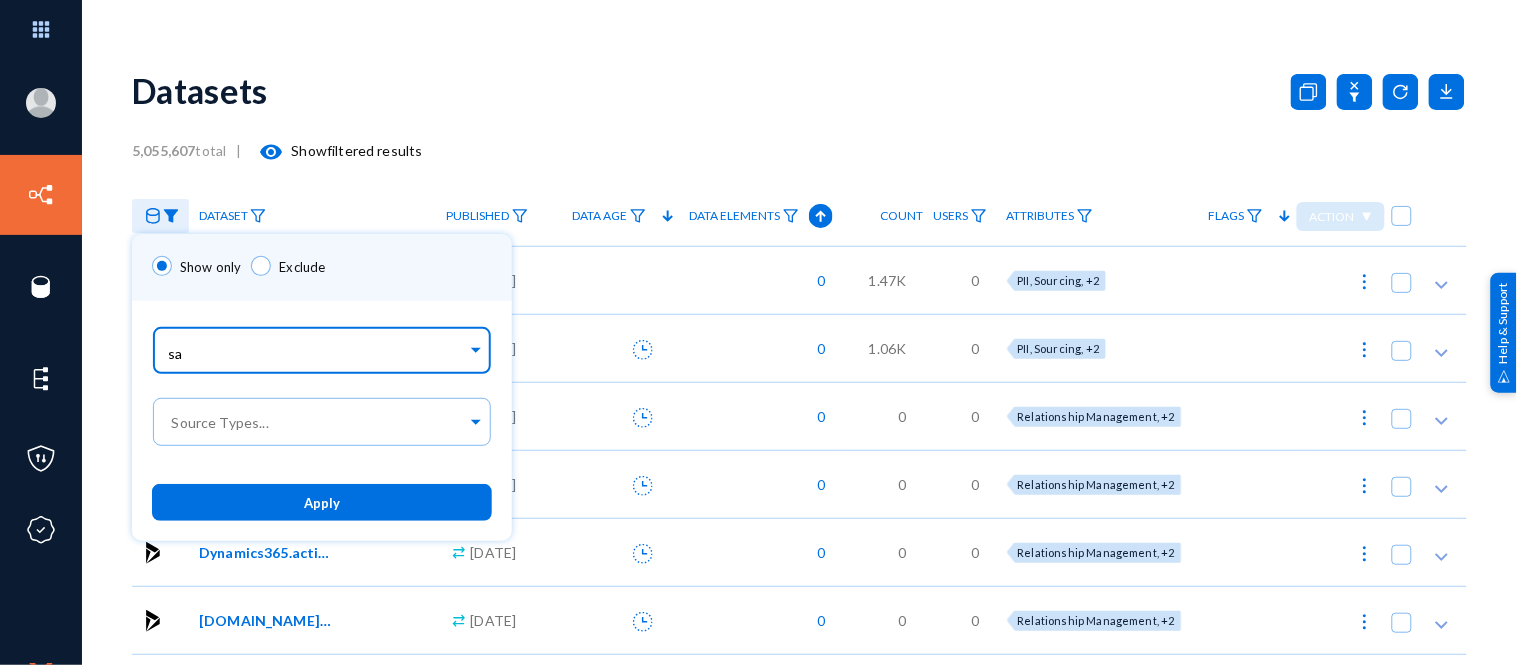 type on "sap" 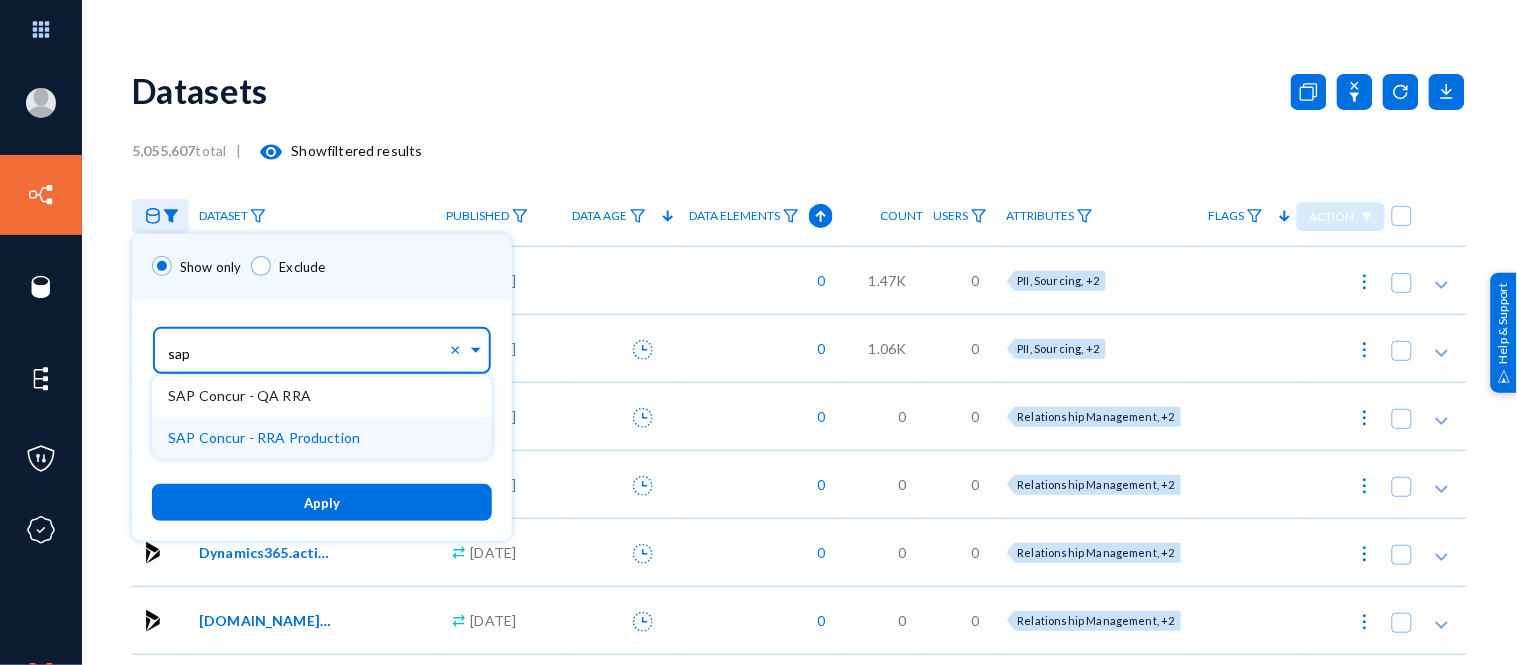click on "SAP Concur - RRA Production" at bounding box center [264, 437] 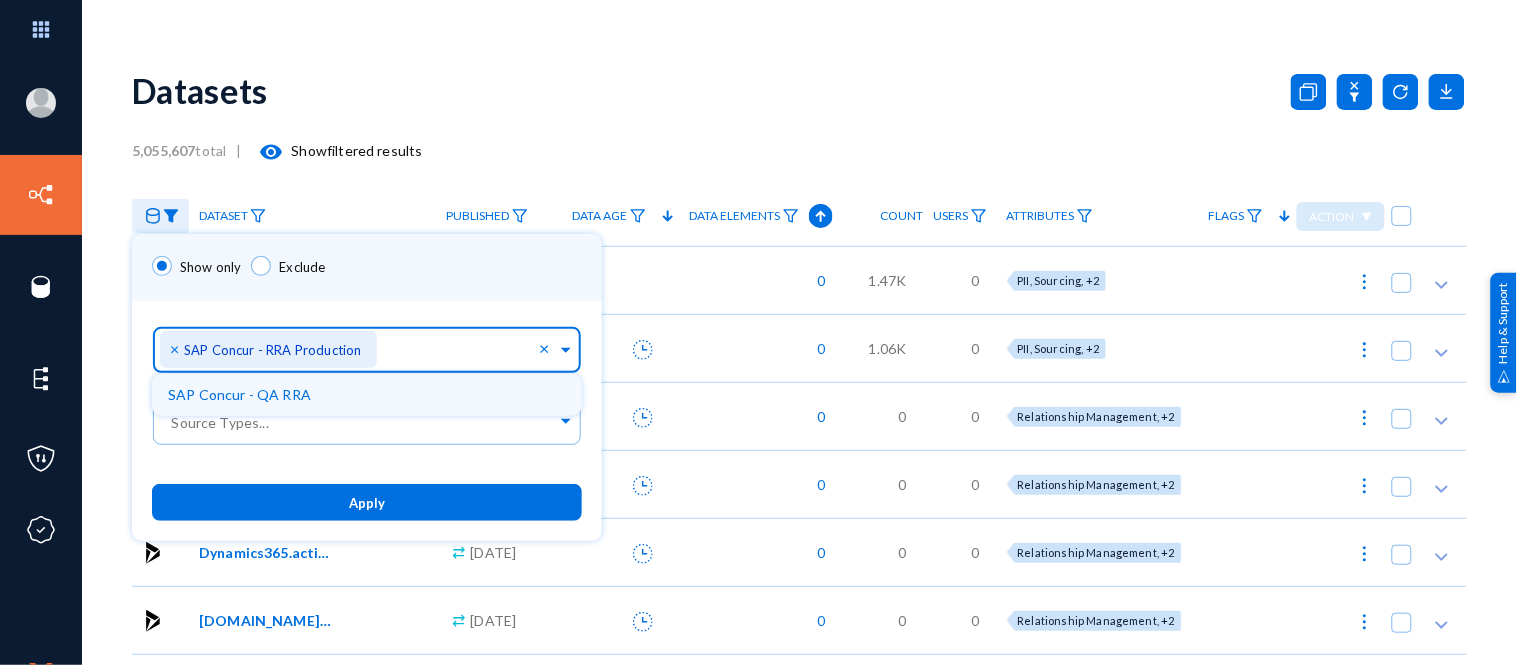 click on "Apply" at bounding box center [367, 503] 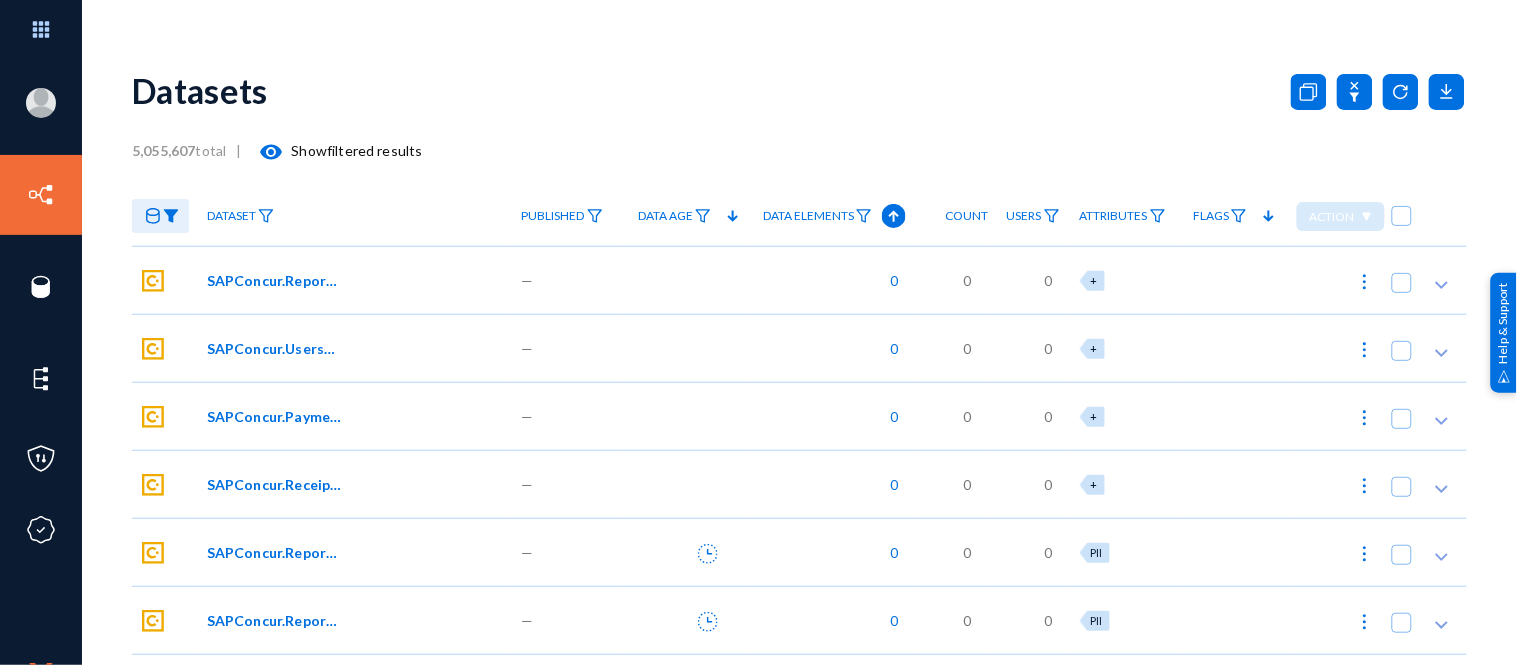 scroll, scrollTop: 62, scrollLeft: 0, axis: vertical 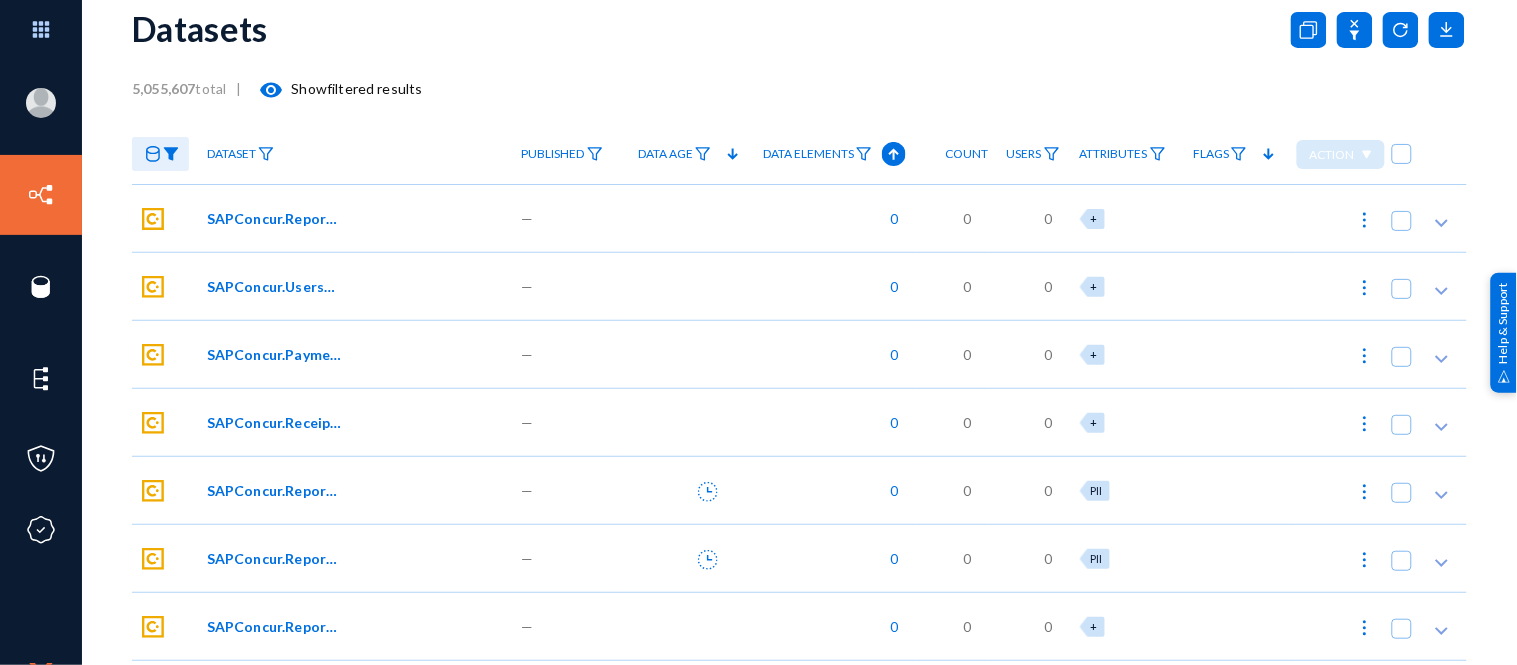 click on "SAPConcur.ReportDetailsExpenseEntryItemizationAllocationVATData" 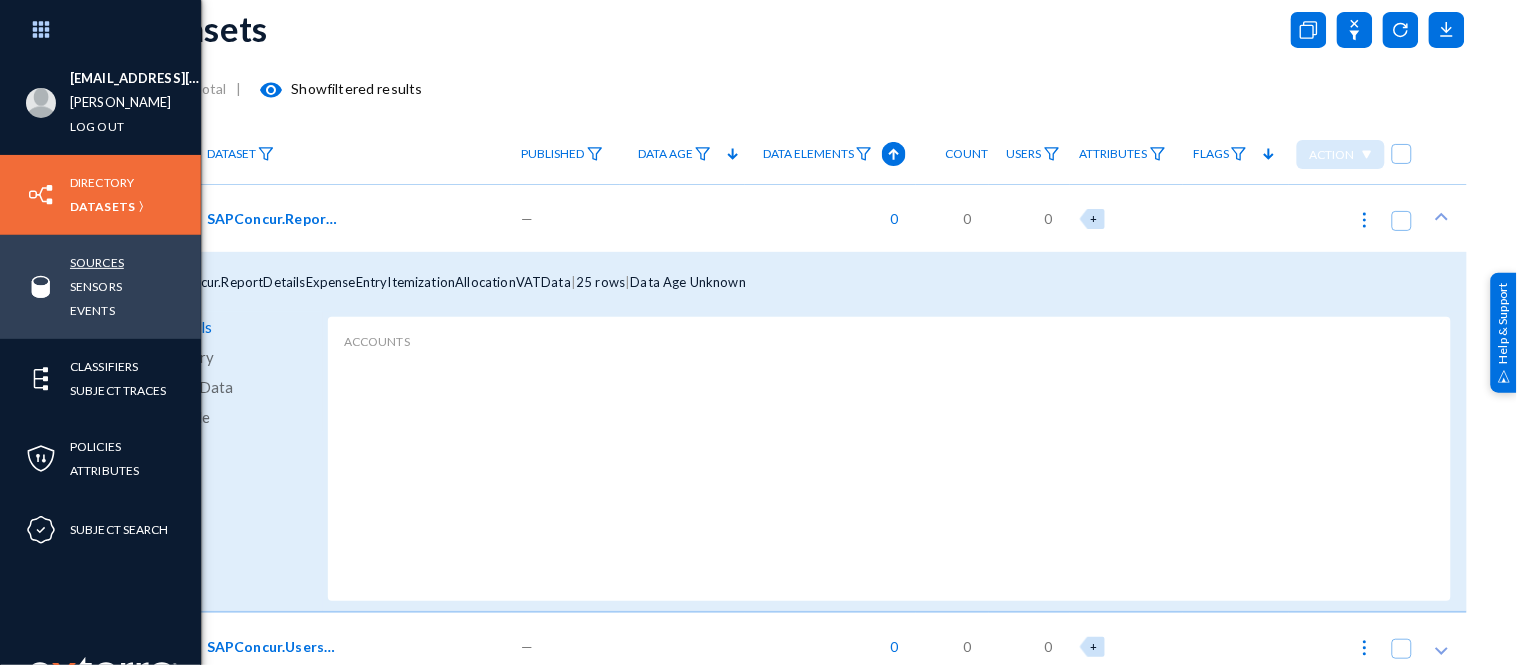 click on "Sources" at bounding box center (97, 262) 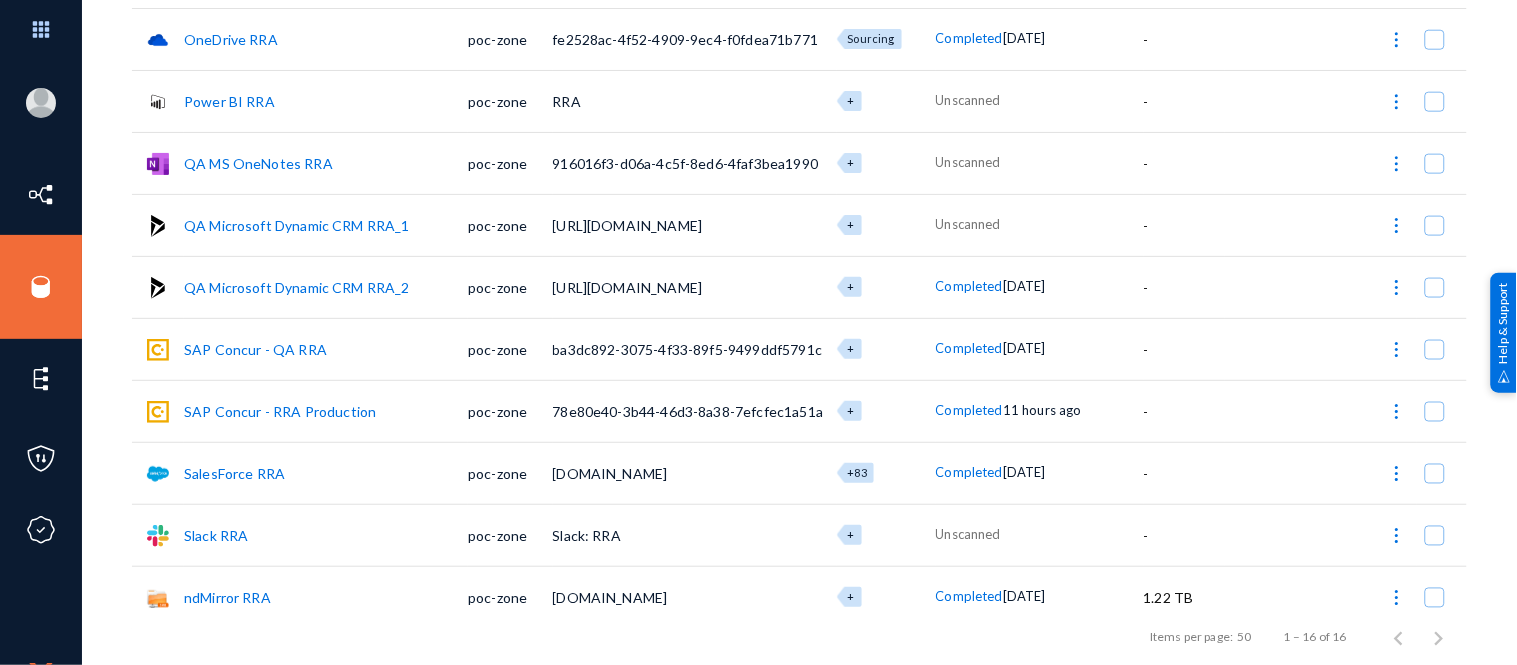 scroll, scrollTop: 557, scrollLeft: 0, axis: vertical 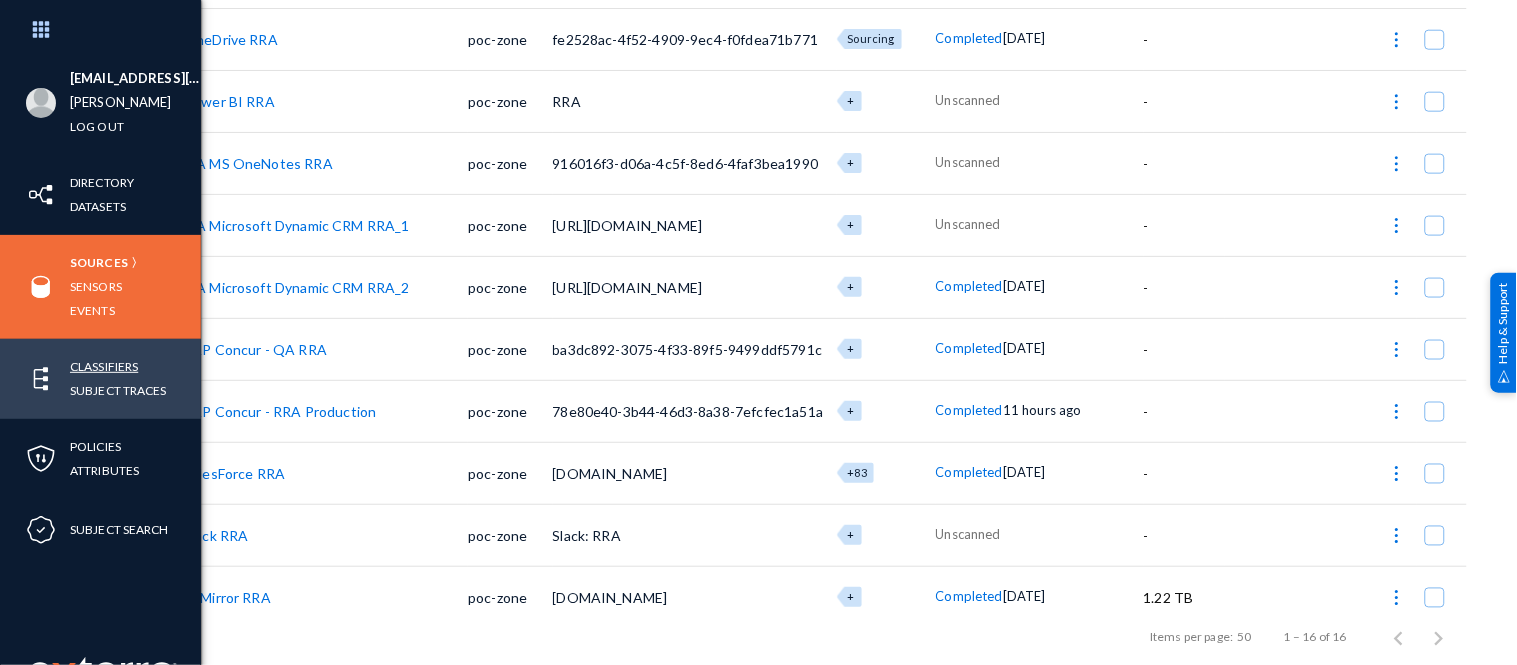 click on "Classifiers" at bounding box center (104, 366) 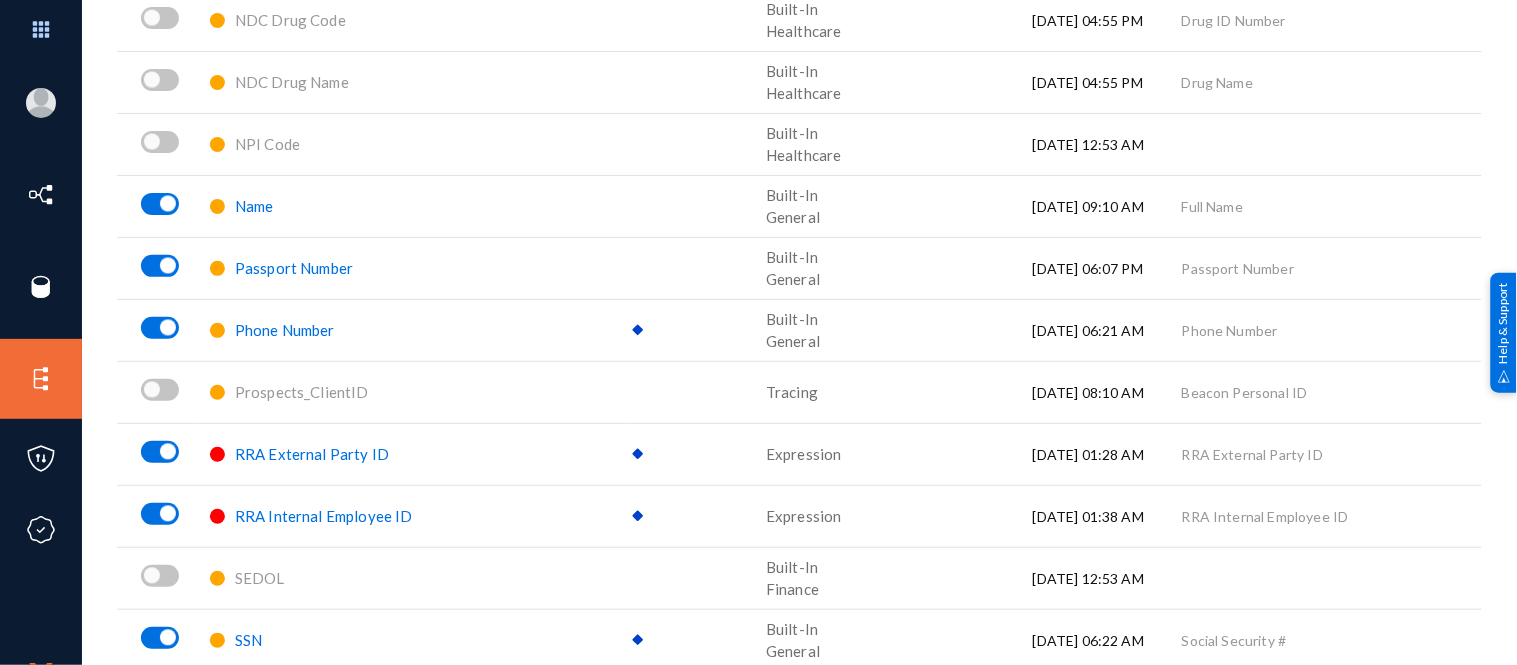 scroll, scrollTop: 2747, scrollLeft: 0, axis: vertical 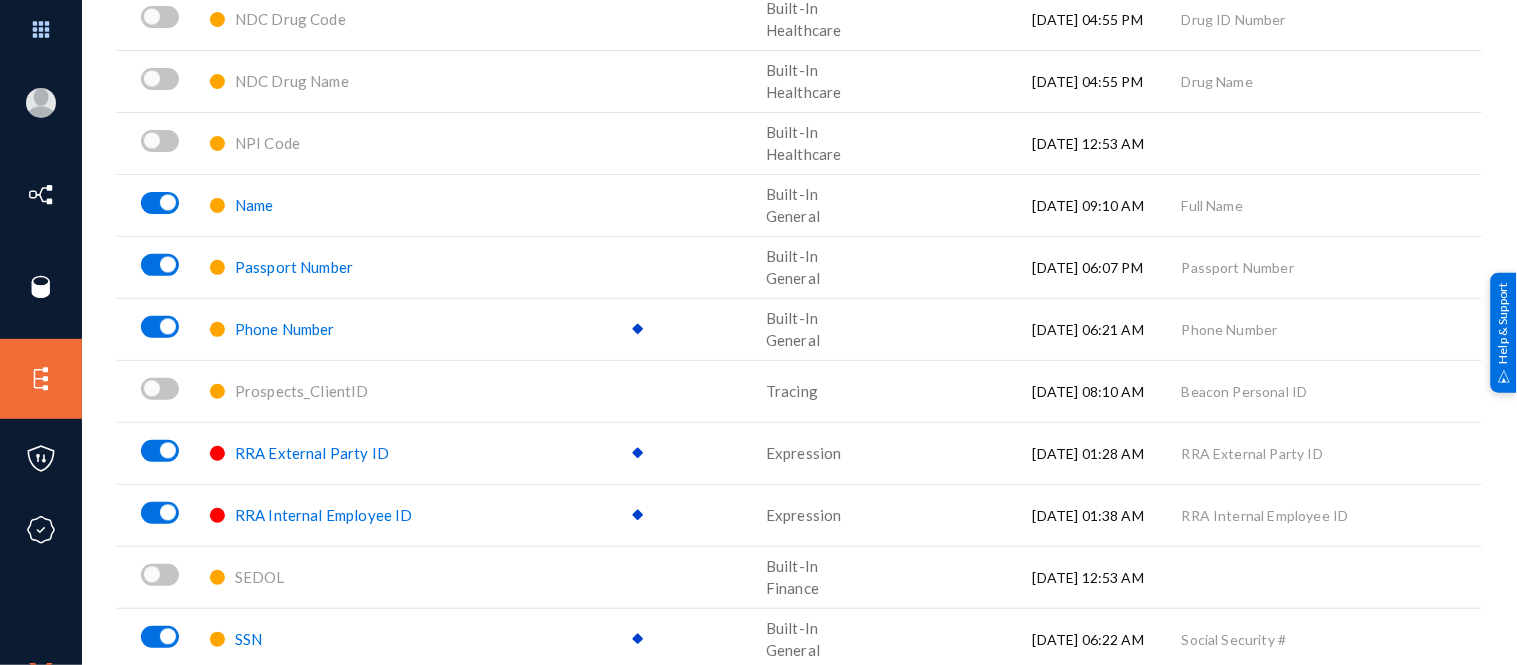click on "Name" 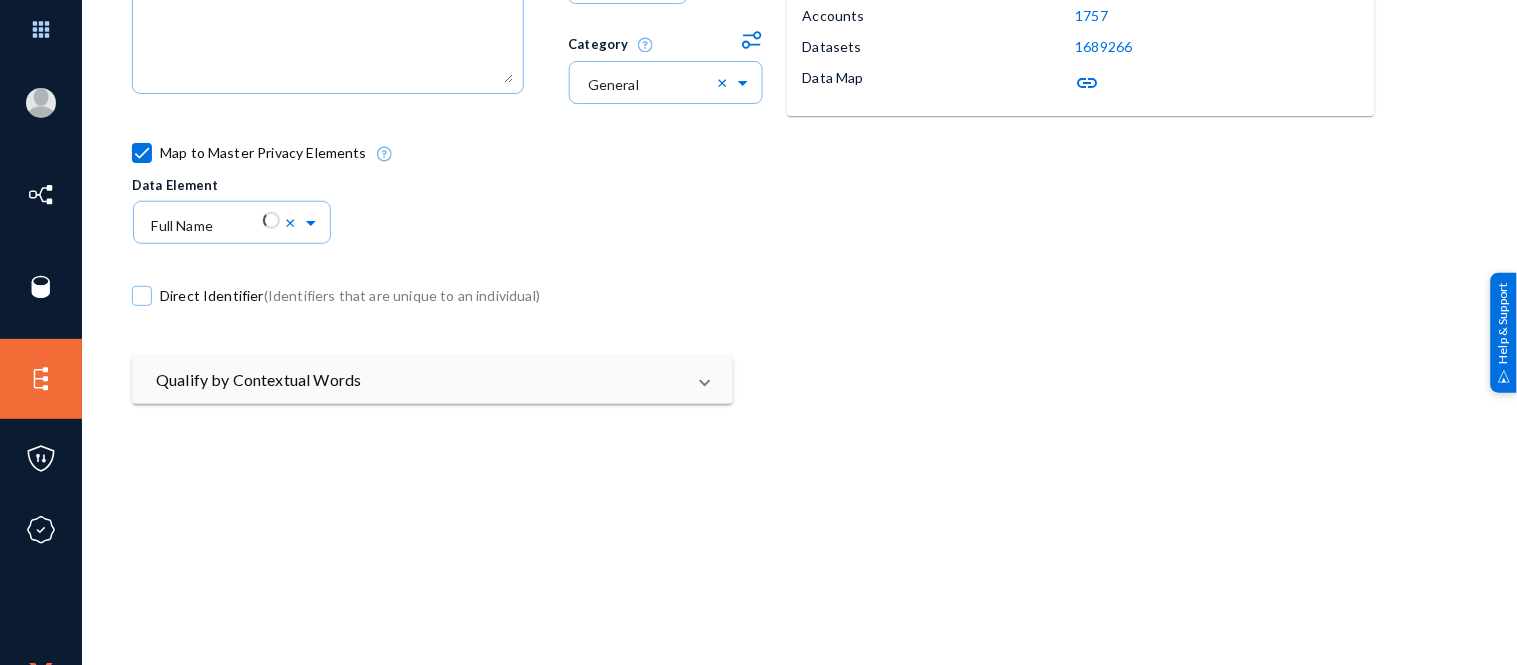scroll, scrollTop: 364, scrollLeft: 0, axis: vertical 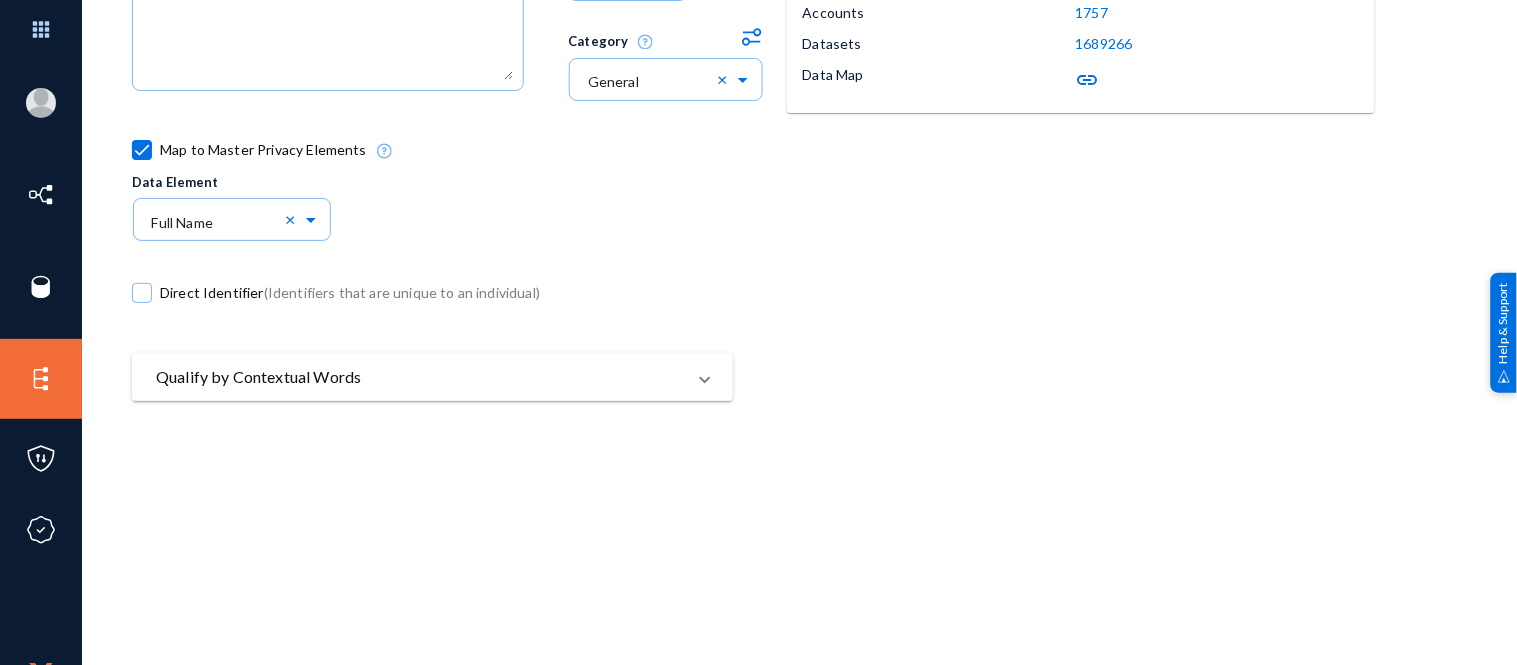 click on "Qualify by Contextual Words" at bounding box center [420, 377] 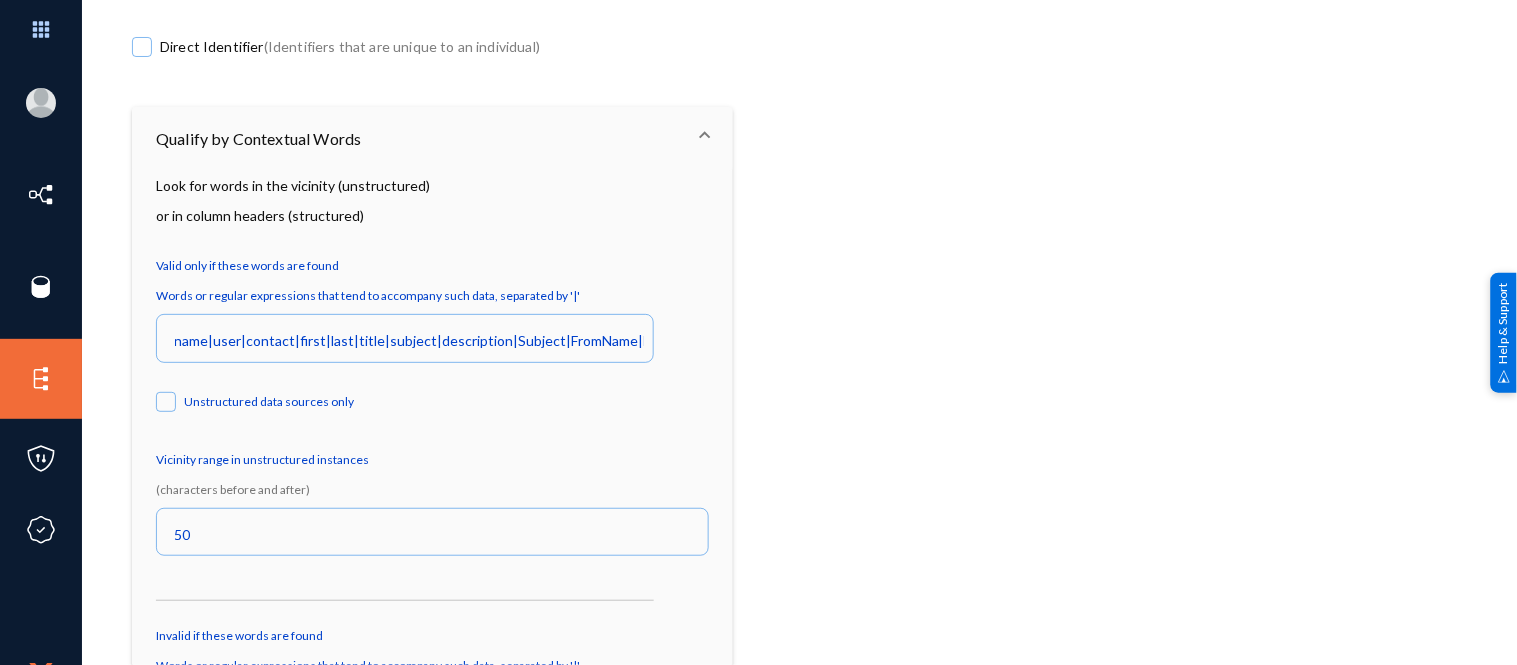scroll, scrollTop: 611, scrollLeft: 0, axis: vertical 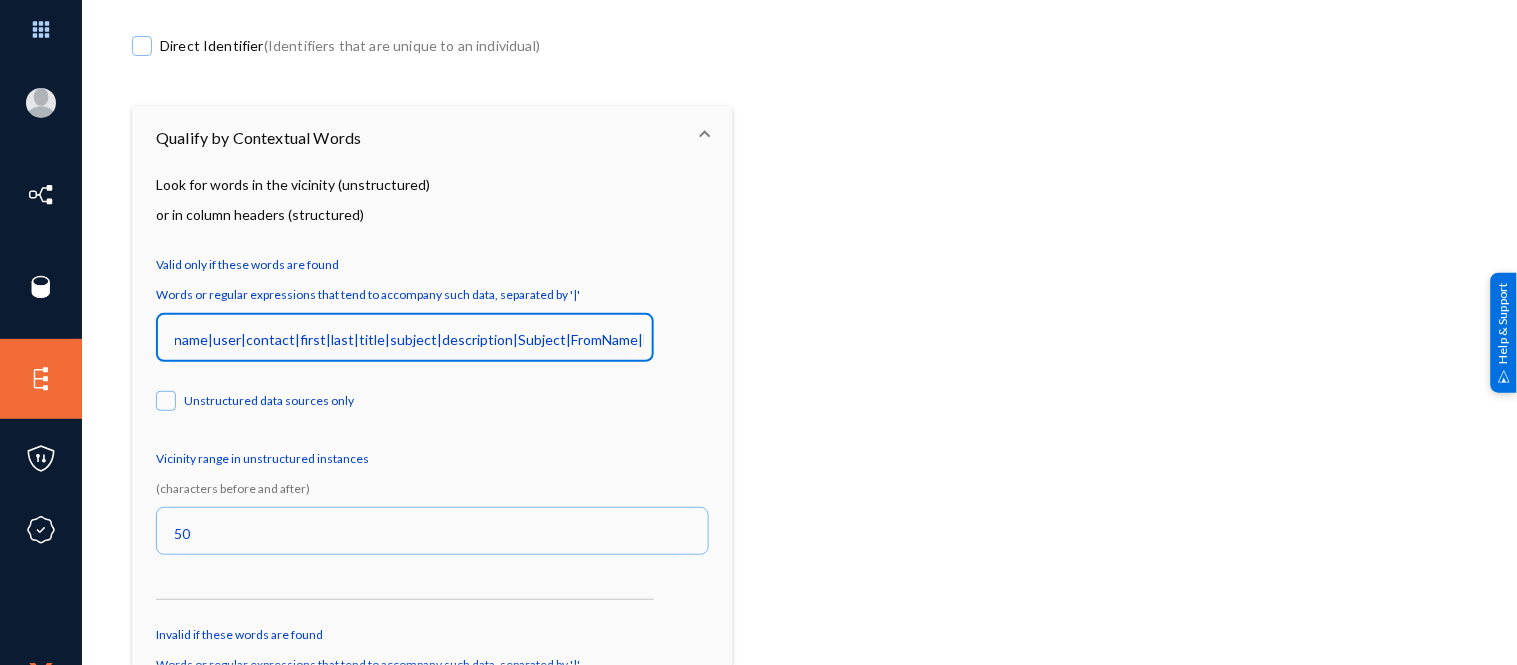 click on "name|user|contact|first|last|title|subject|description|Subject|FromName|EmployeeName|OwnerName" at bounding box center [409, 340] 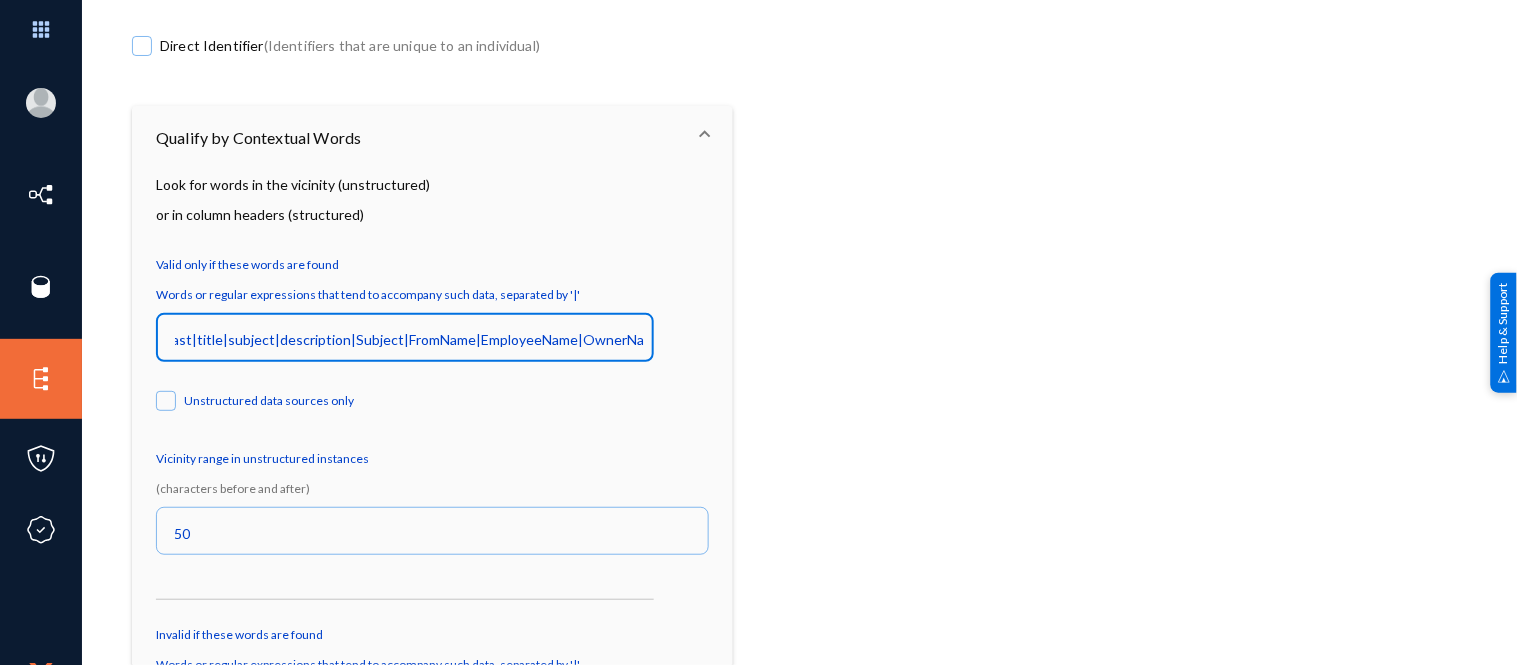 scroll, scrollTop: 0, scrollLeft: 0, axis: both 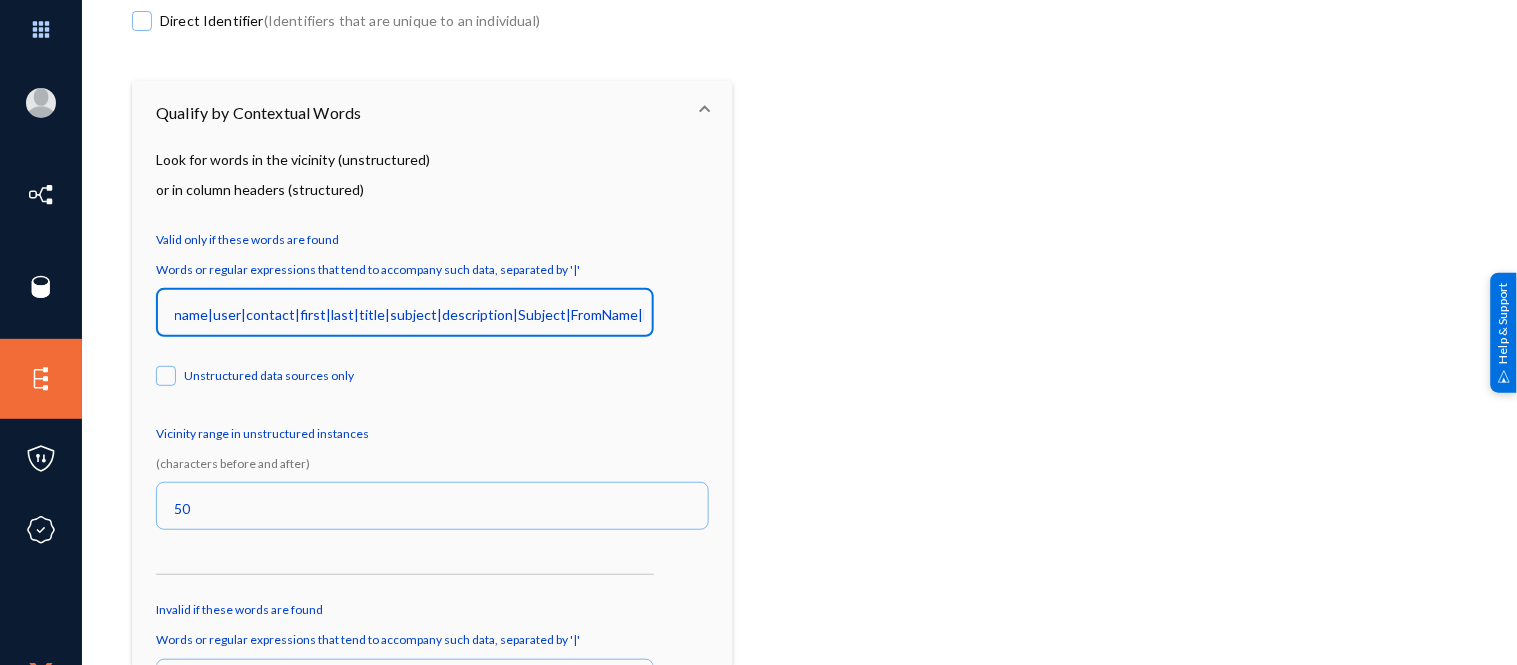 click at bounding box center (166, 376) 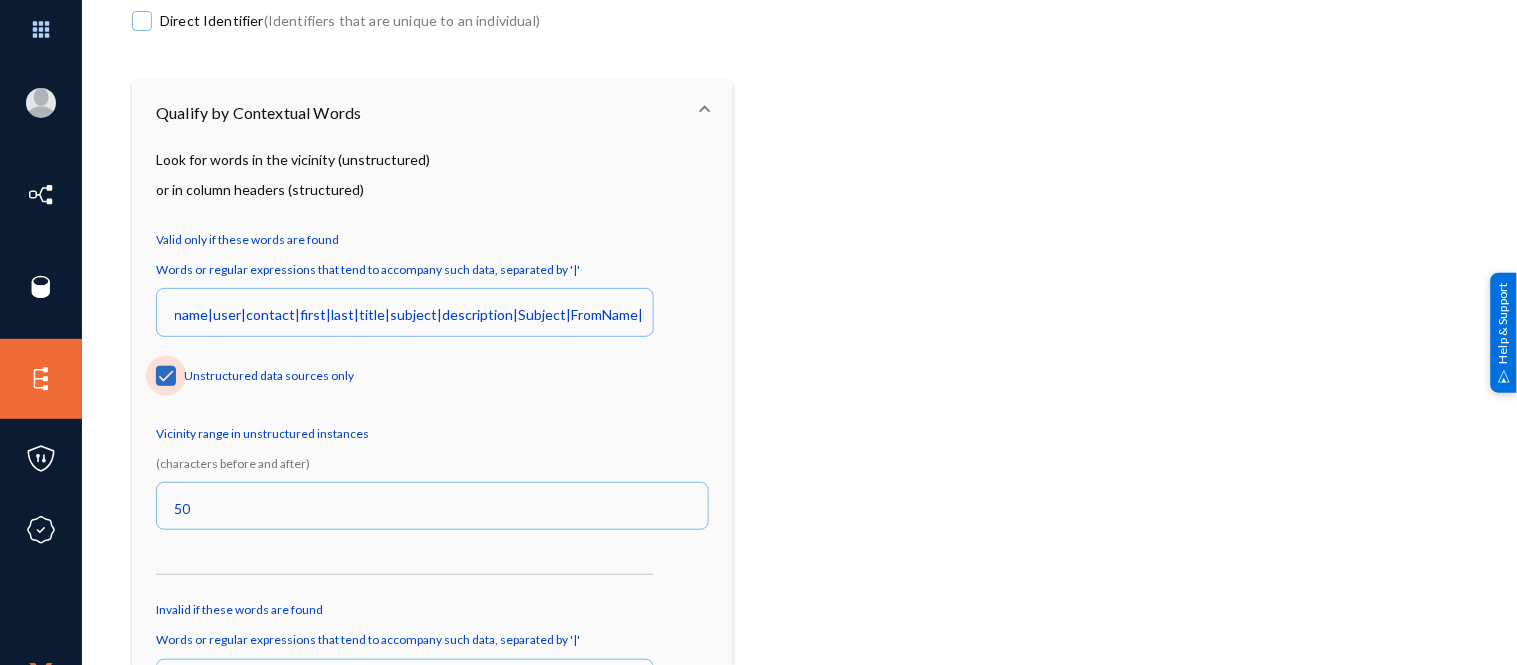 click at bounding box center (166, 376) 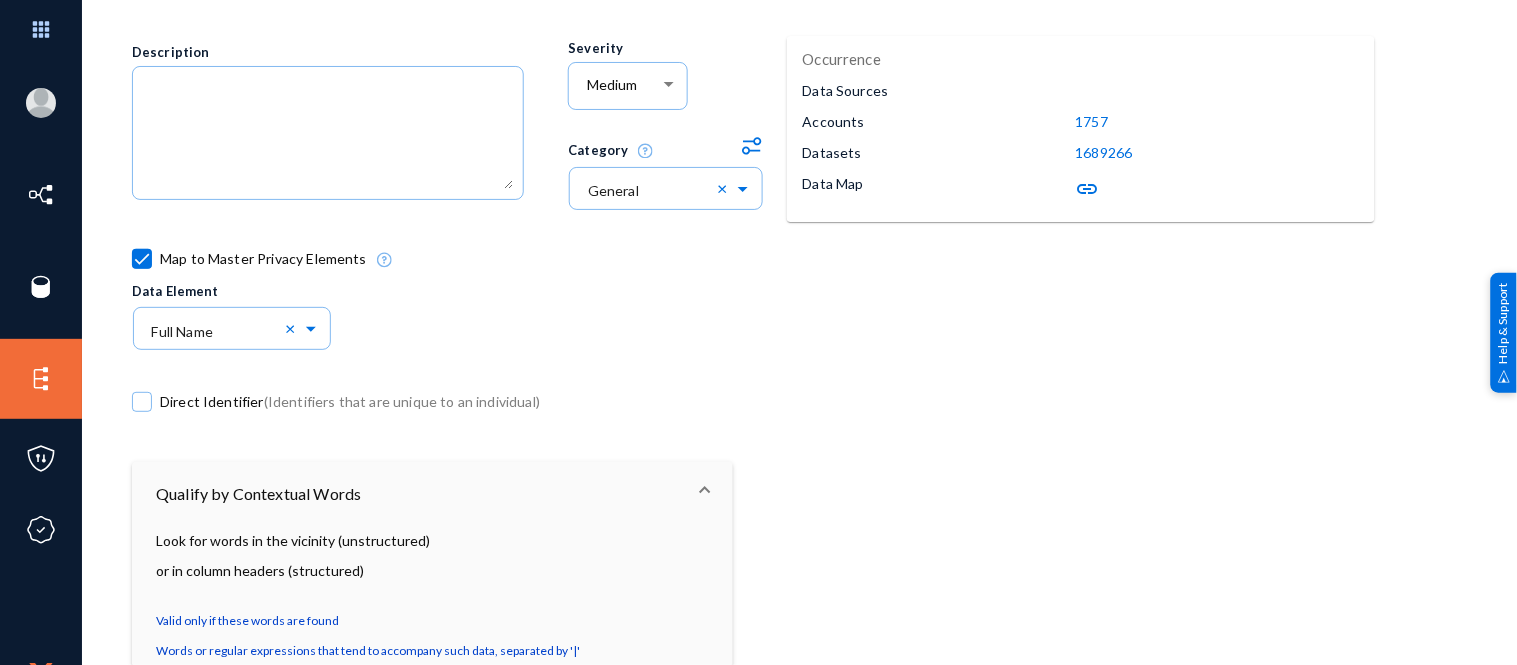 scroll, scrollTop: 0, scrollLeft: 0, axis: both 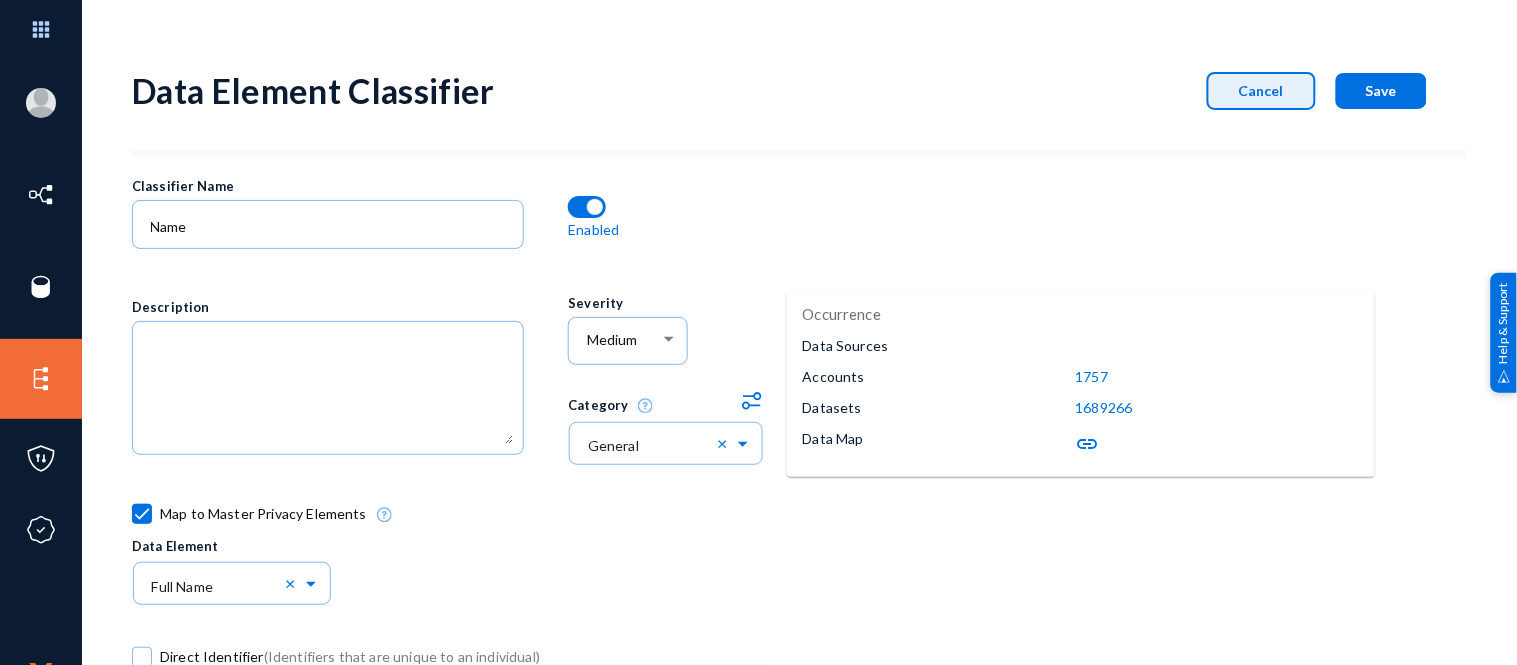 click on "Cancel" 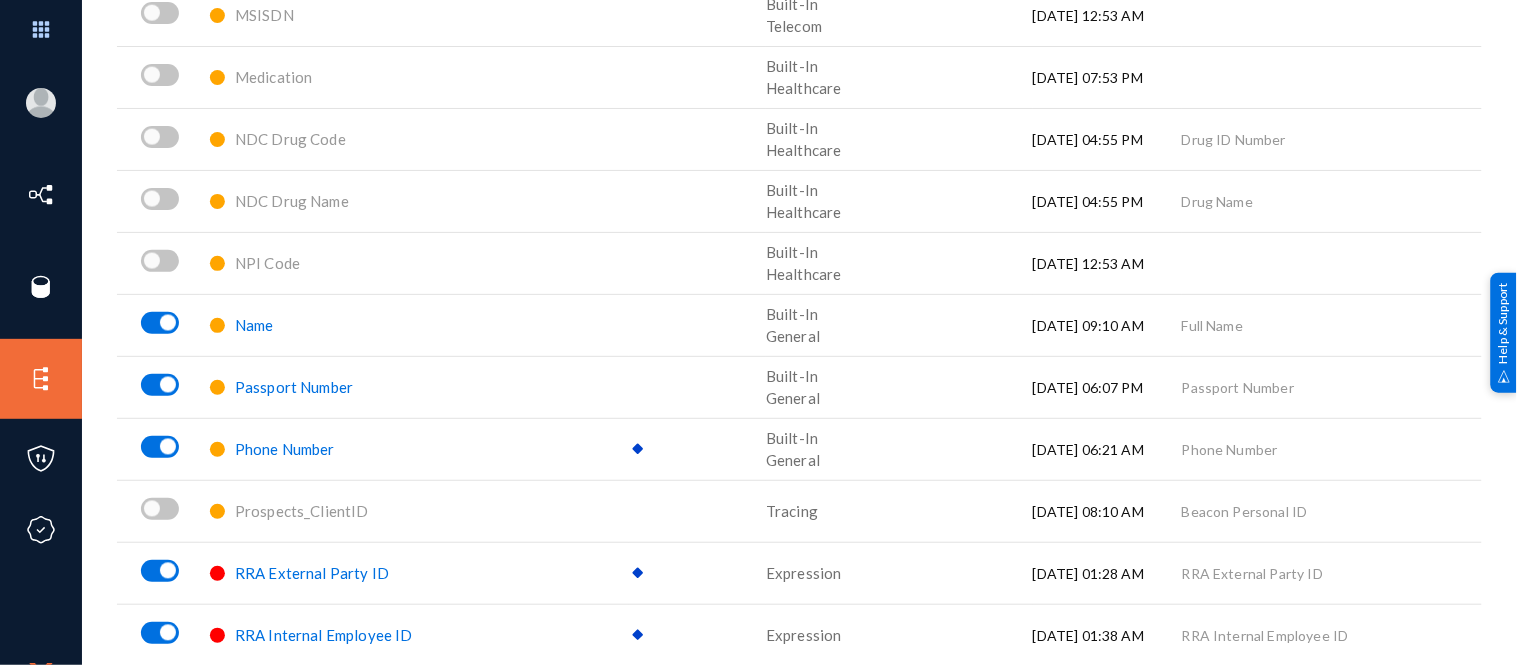 scroll, scrollTop: 2634, scrollLeft: 0, axis: vertical 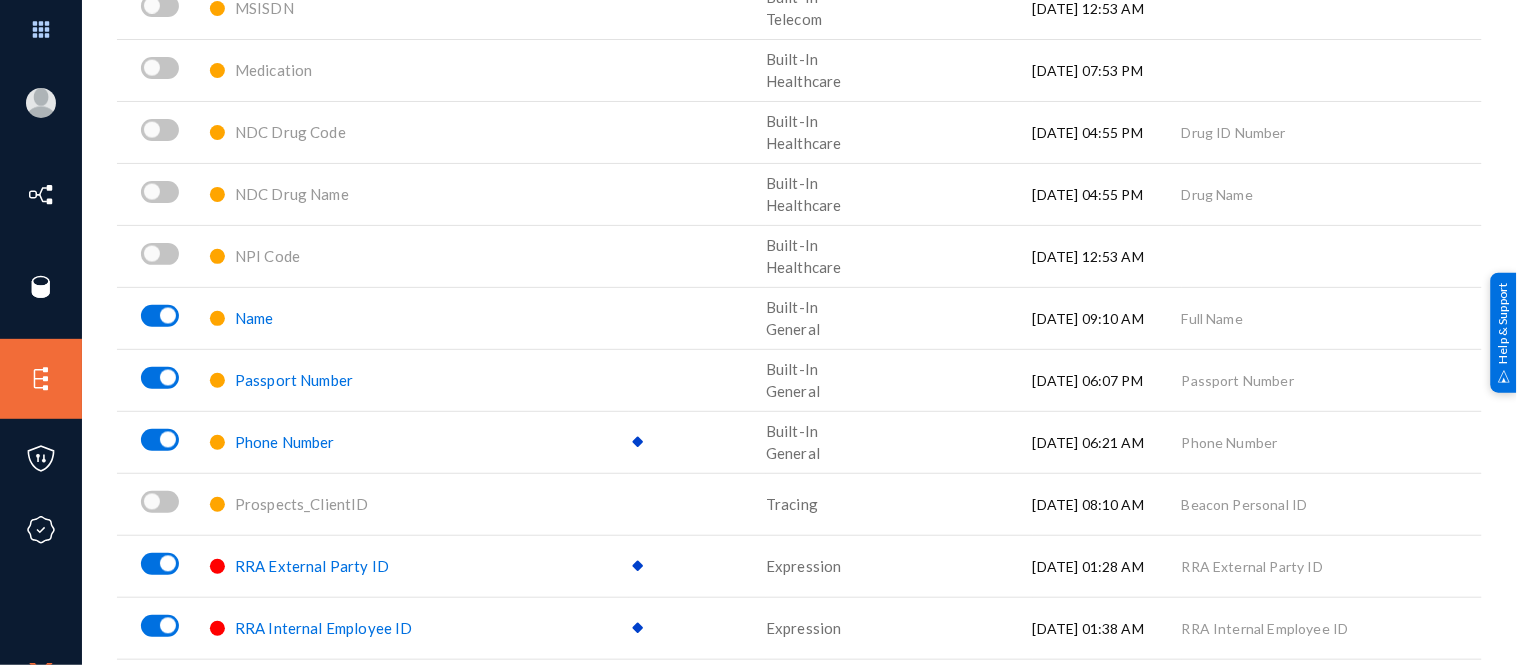 drag, startPoint x: 981, startPoint y: 317, endPoint x: 1116, endPoint y: 332, distance: 135.83078 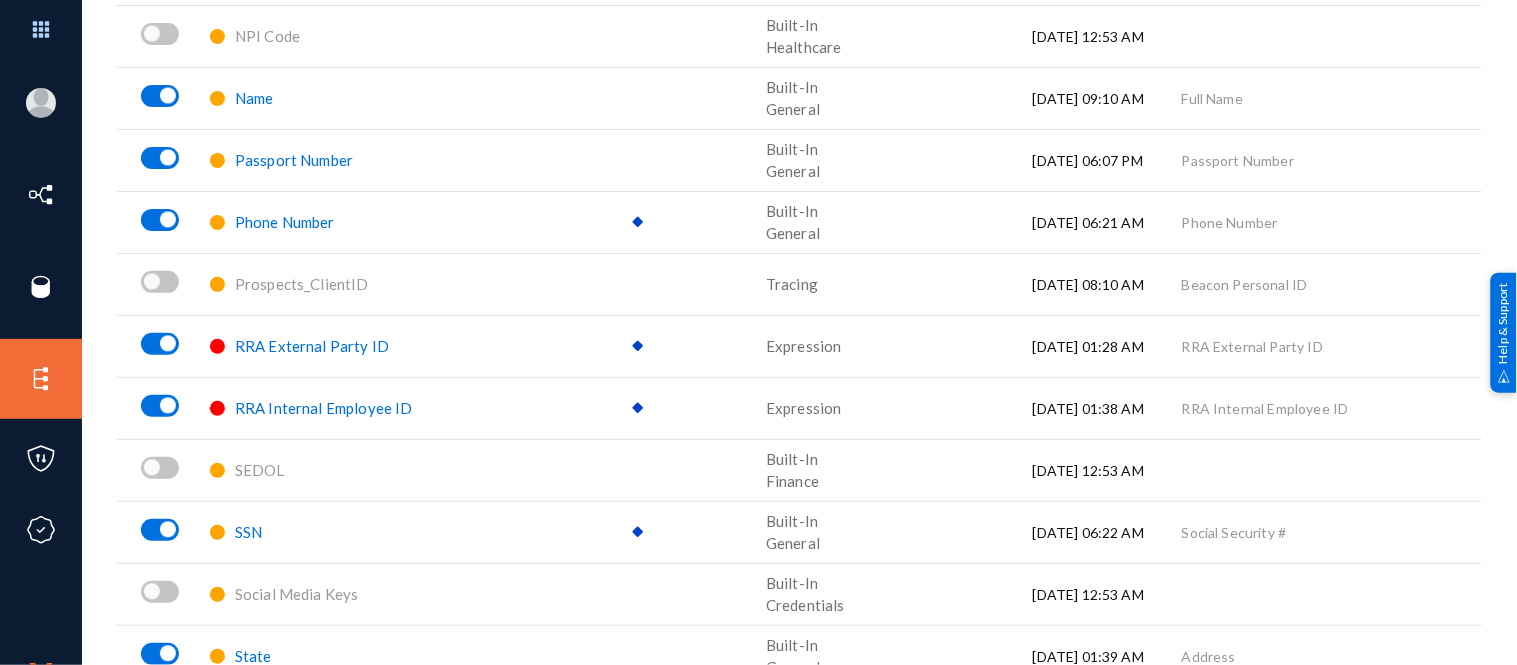 scroll, scrollTop: 2671, scrollLeft: 0, axis: vertical 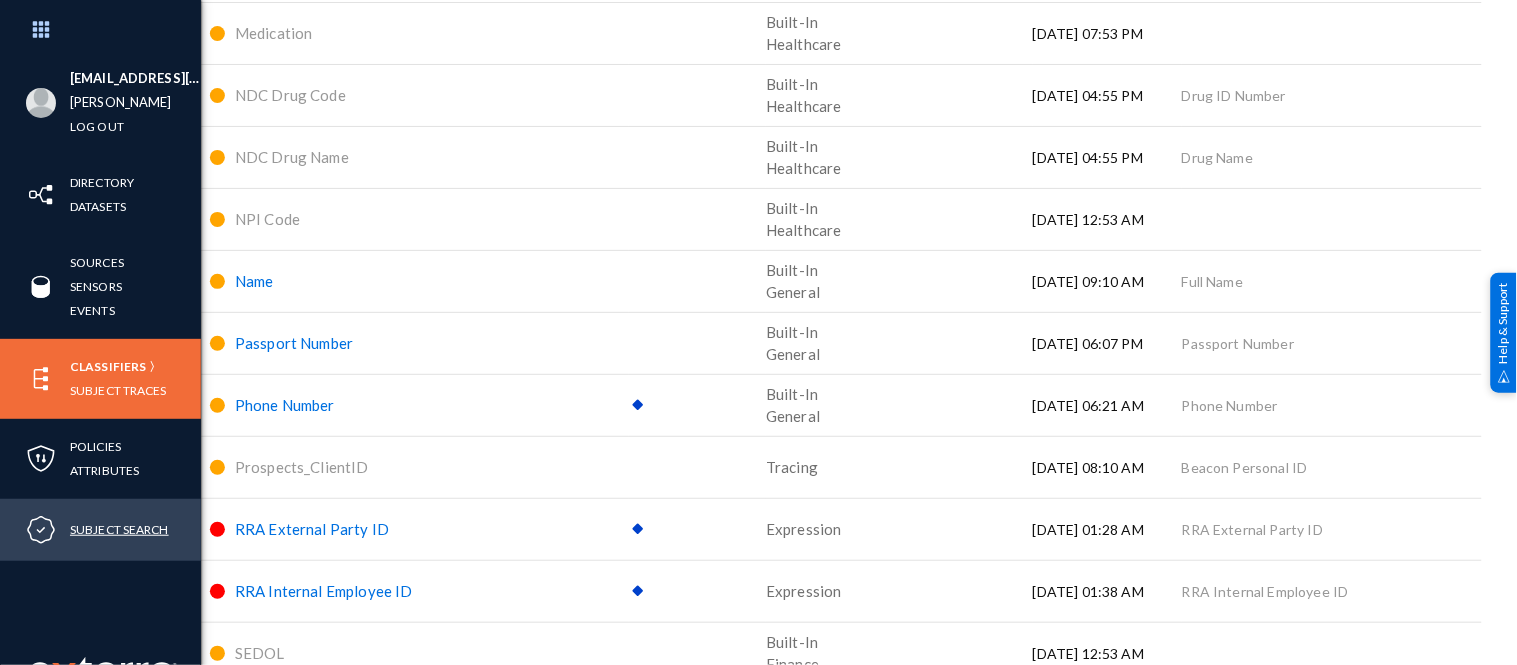 click on "Subject Search" at bounding box center (119, 529) 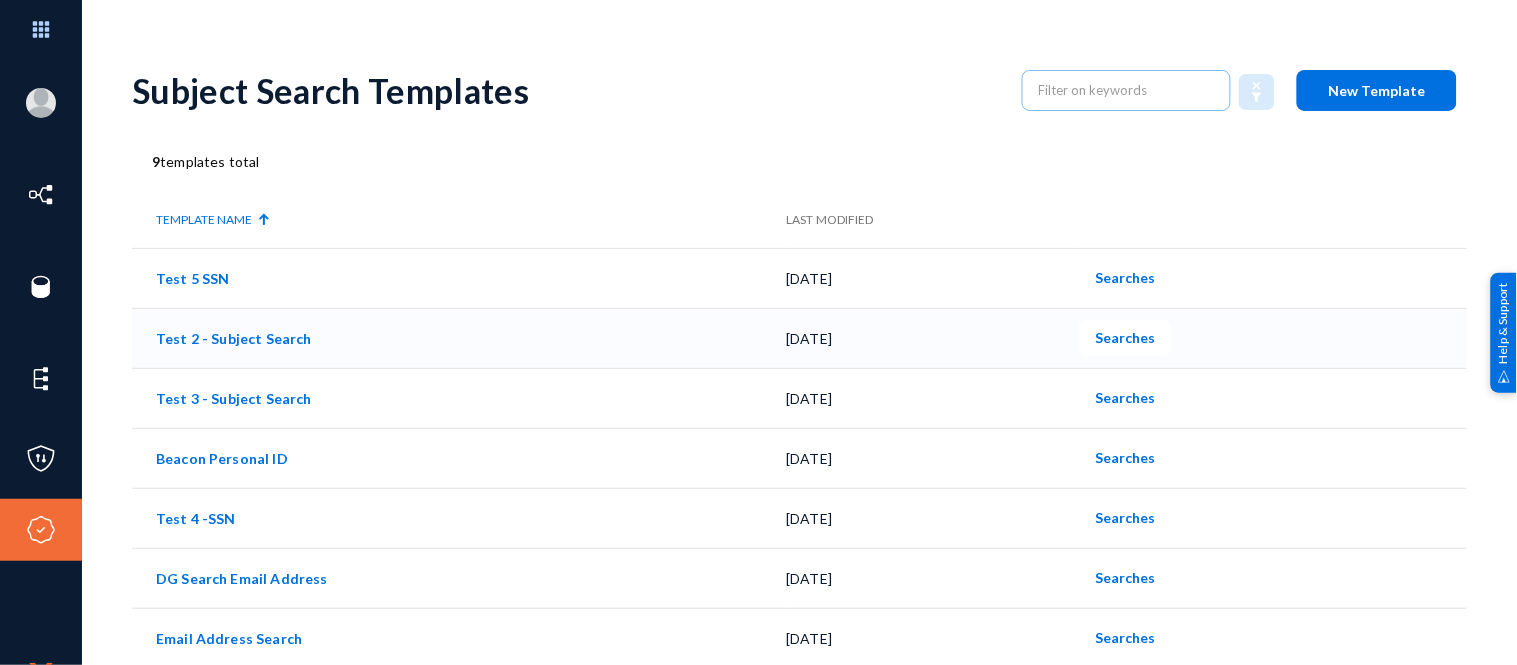scroll, scrollTop: 123, scrollLeft: 0, axis: vertical 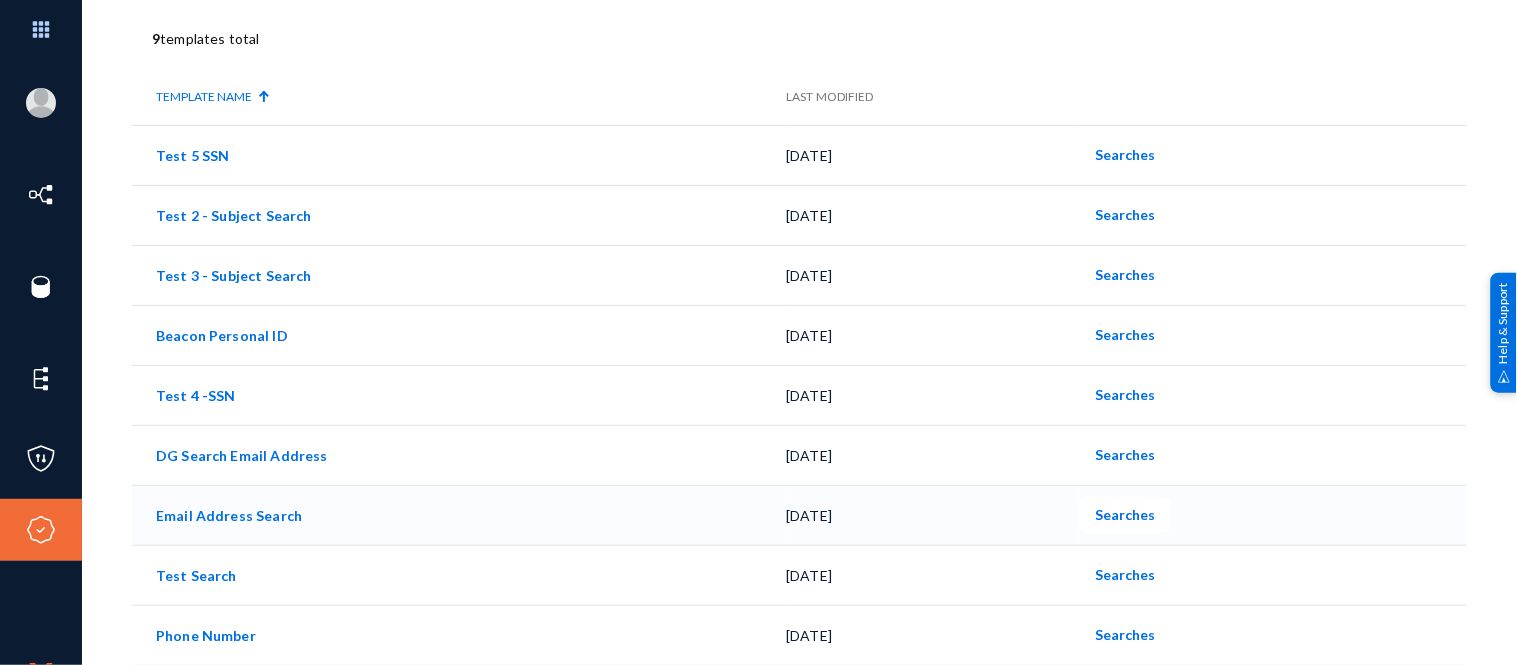 click on "Email Address Search" 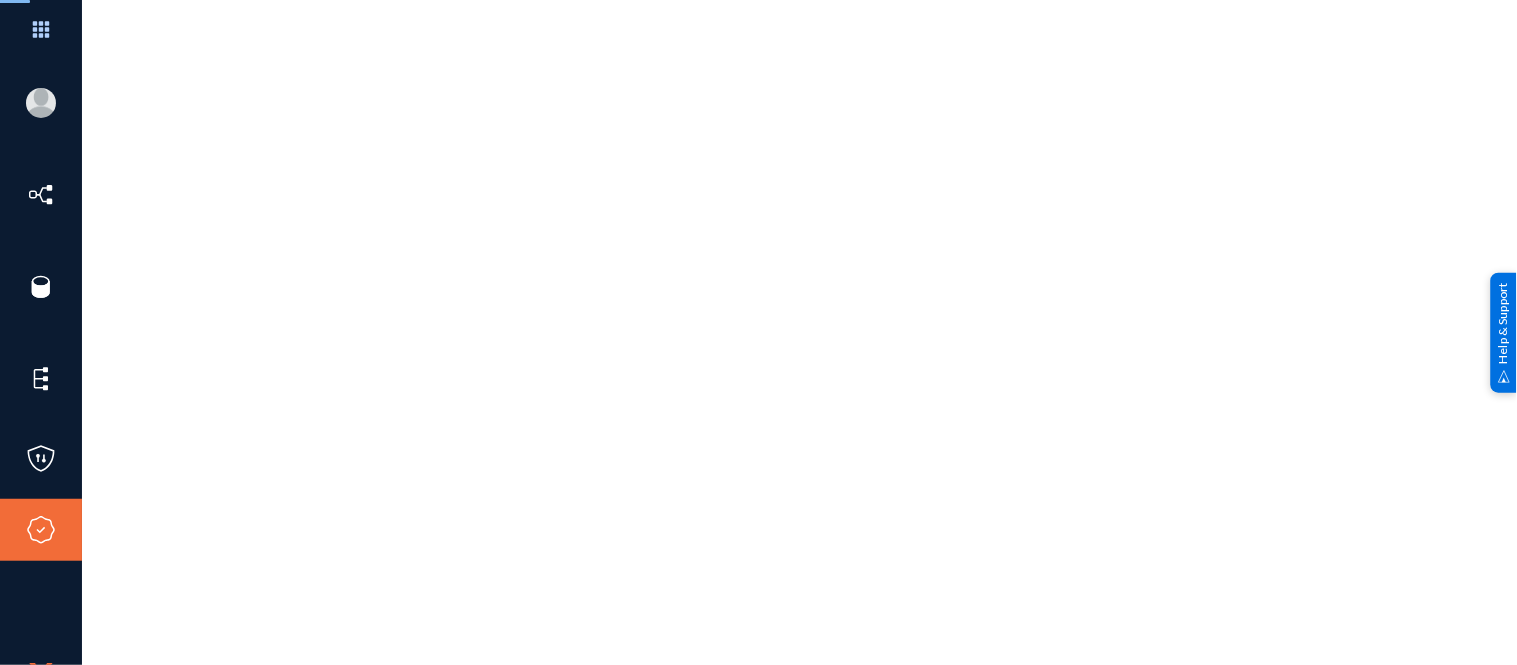 scroll, scrollTop: 0, scrollLeft: 0, axis: both 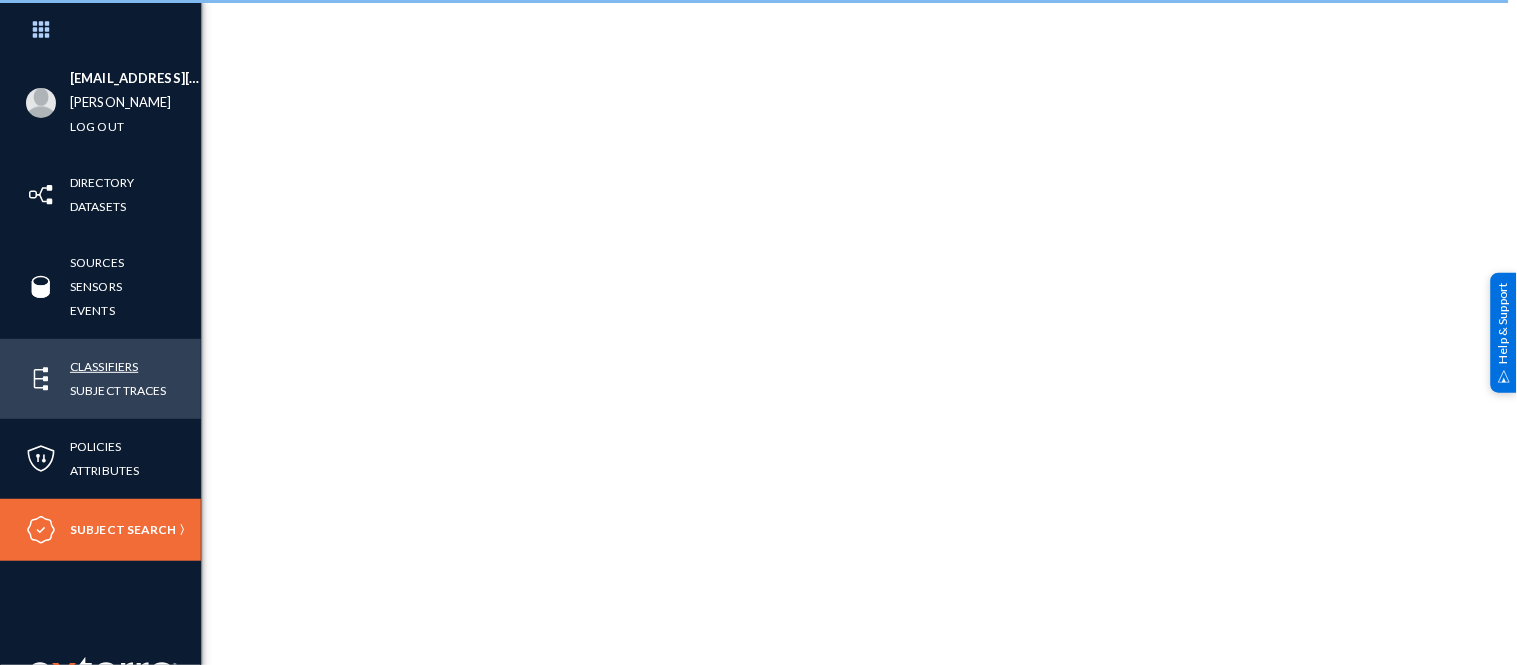click on "Classifiers" at bounding box center [104, 366] 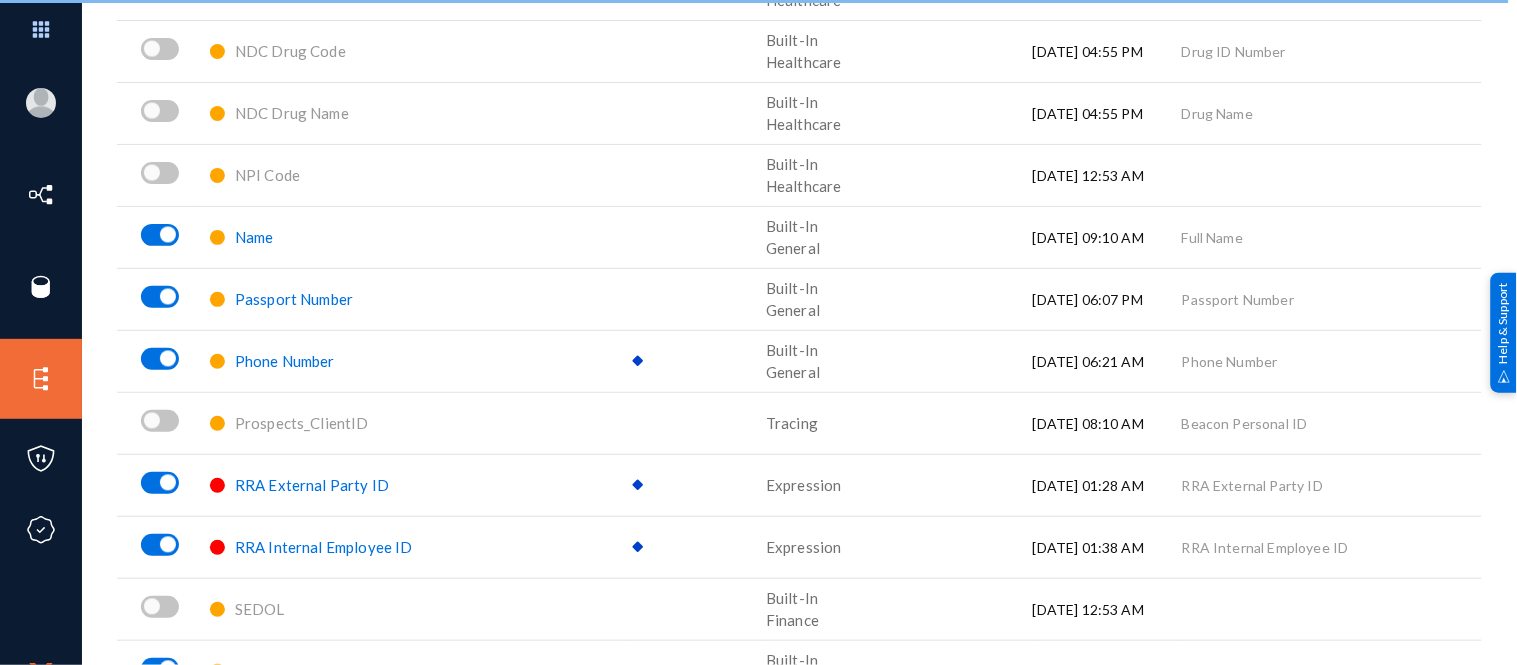 scroll, scrollTop: 2721, scrollLeft: 0, axis: vertical 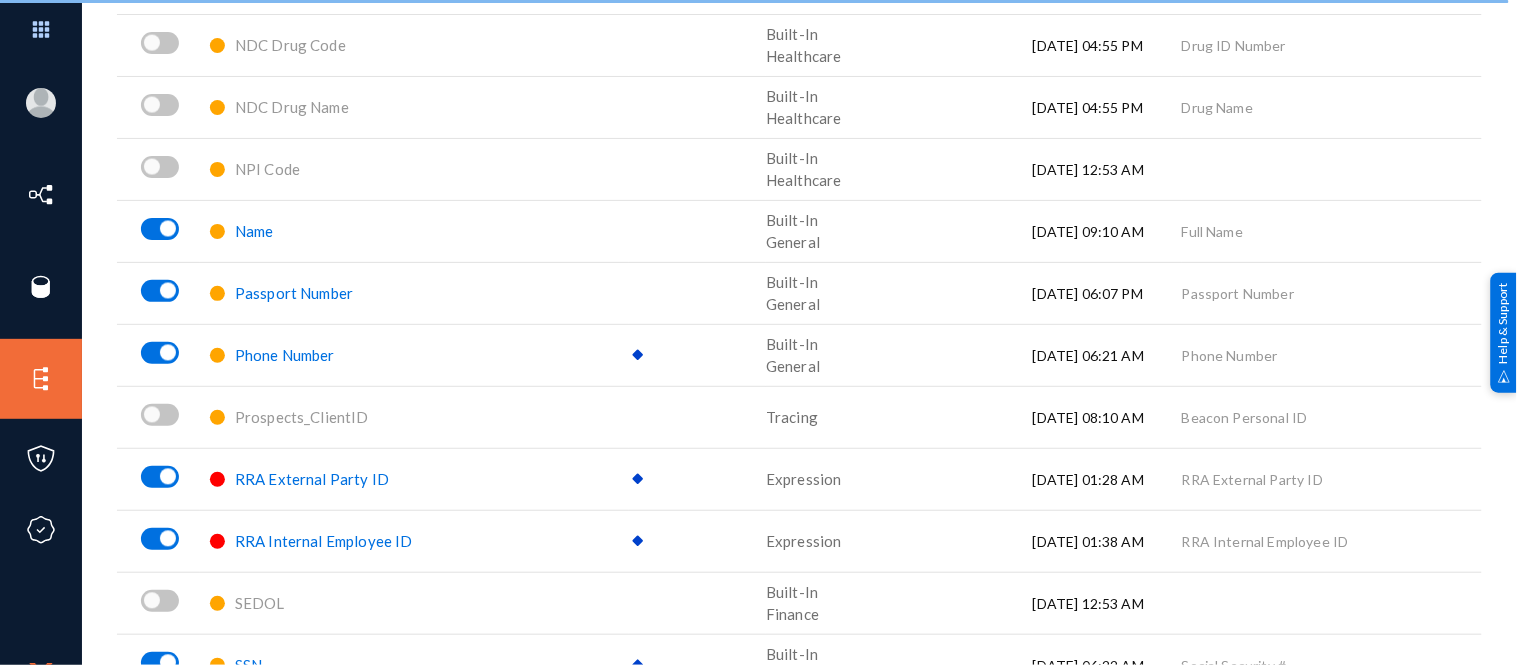 click on "Name" 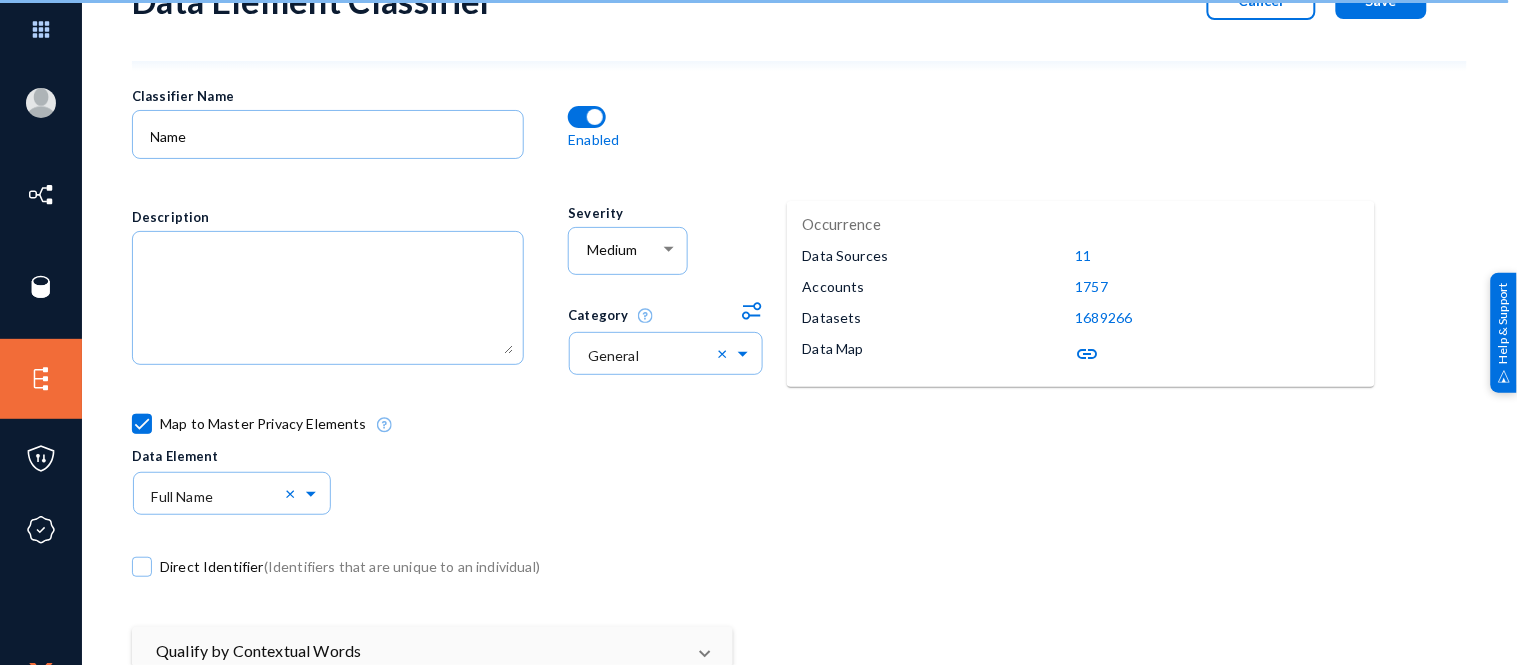 scroll, scrollTop: 88, scrollLeft: 0, axis: vertical 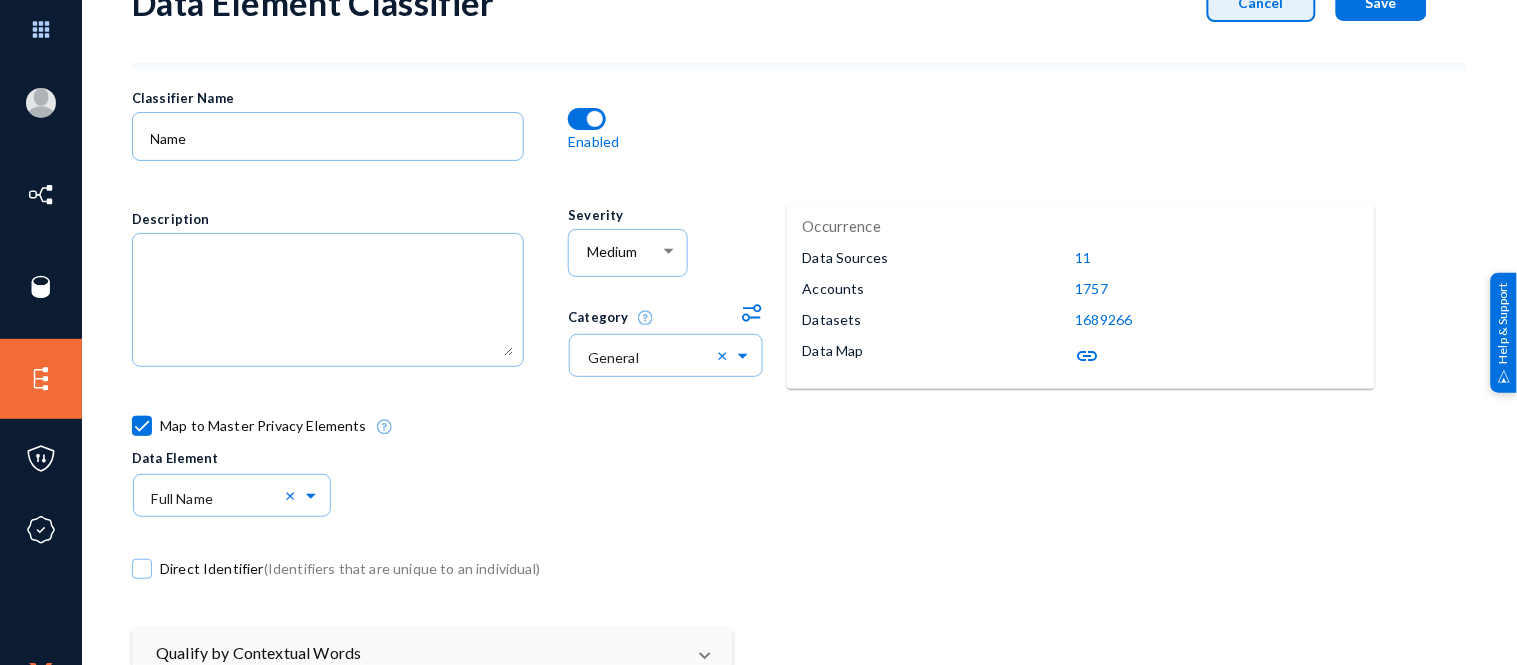 click on "Cancel" 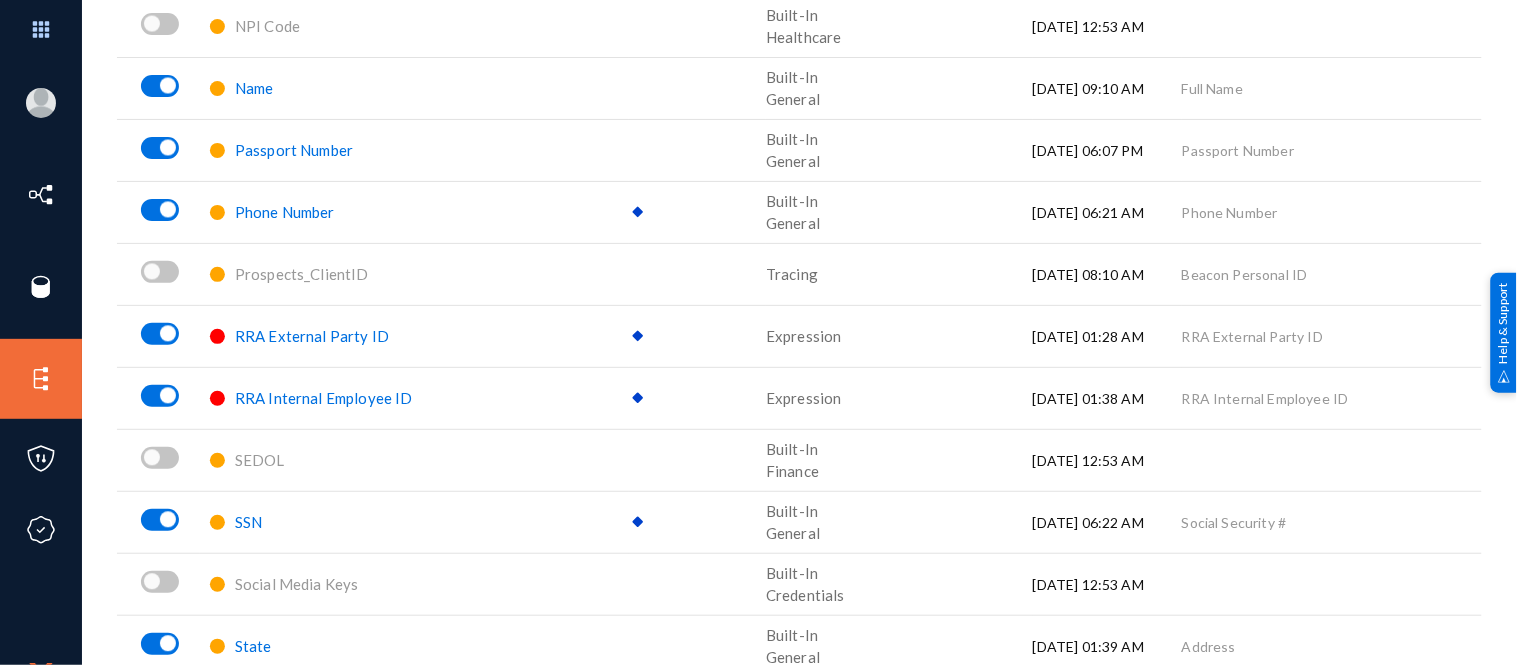 scroll, scrollTop: 2865, scrollLeft: 0, axis: vertical 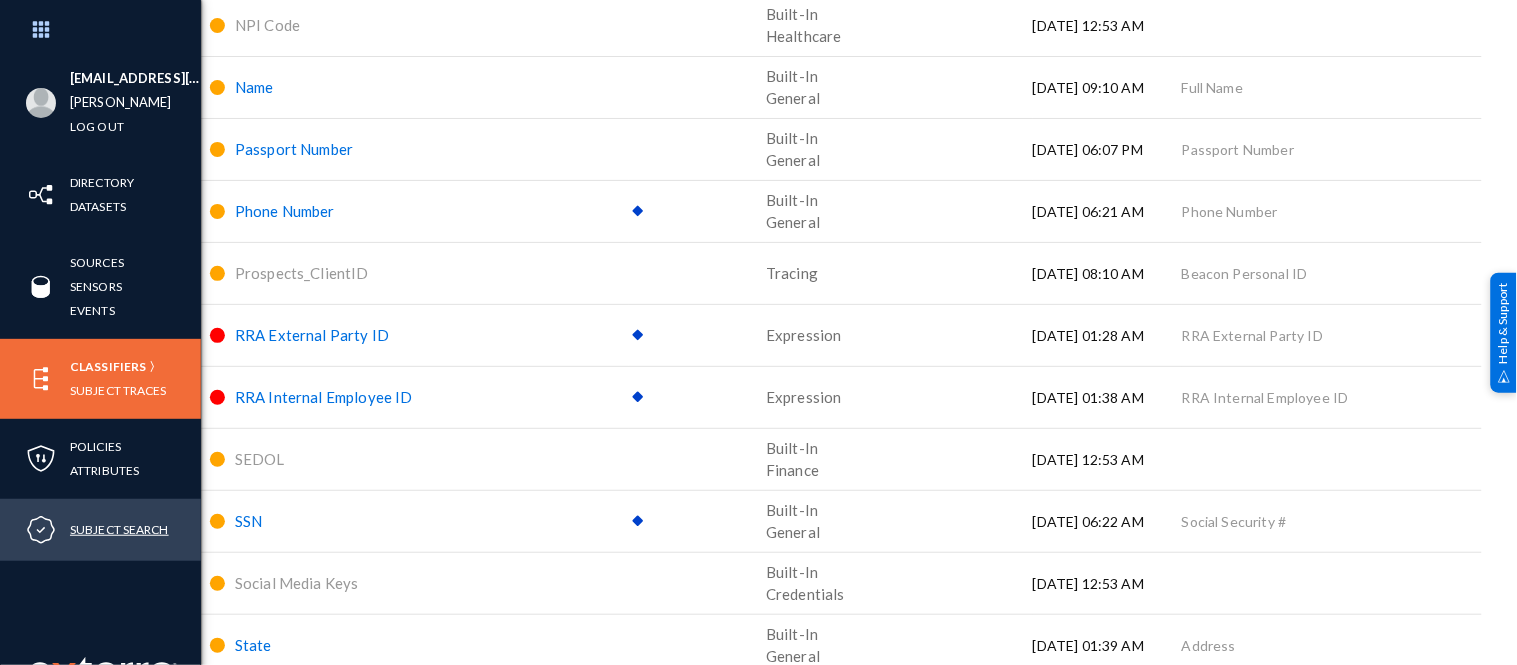 click on "Subject Search" at bounding box center [119, 529] 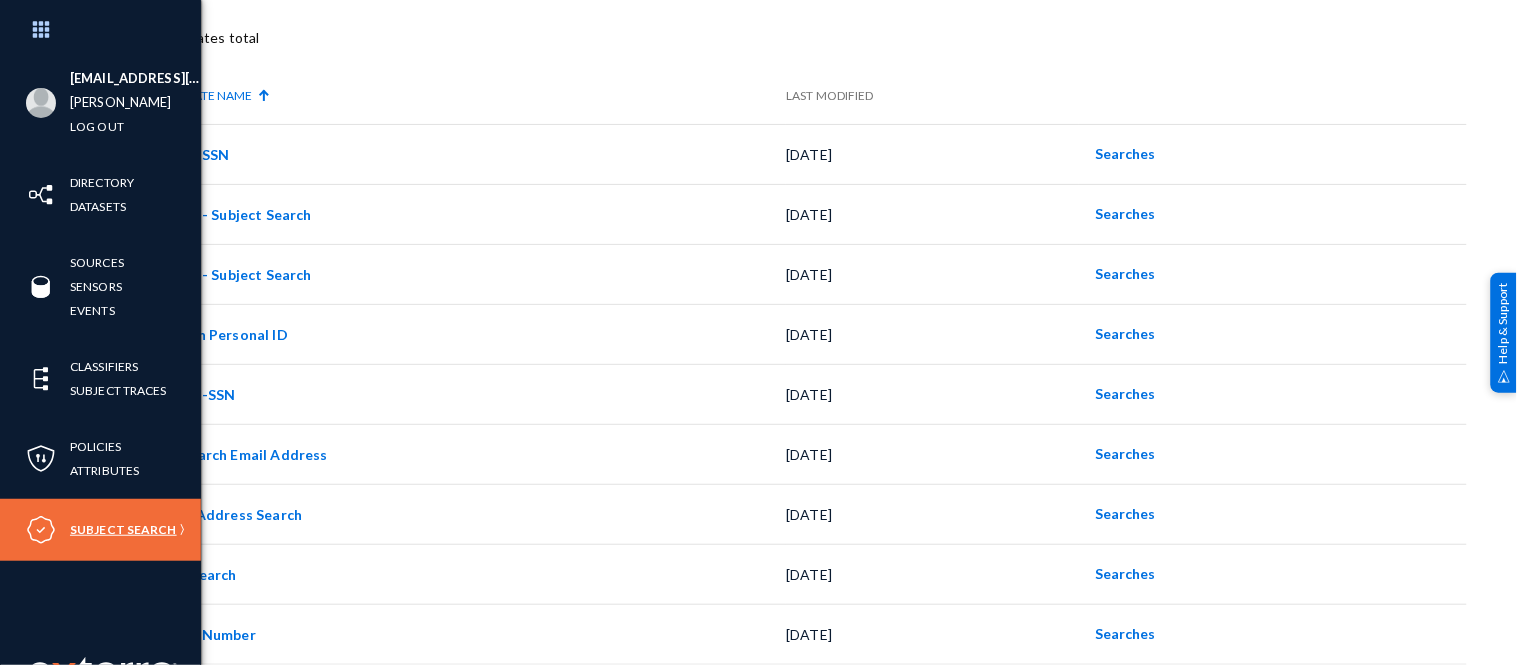 scroll, scrollTop: 123, scrollLeft: 0, axis: vertical 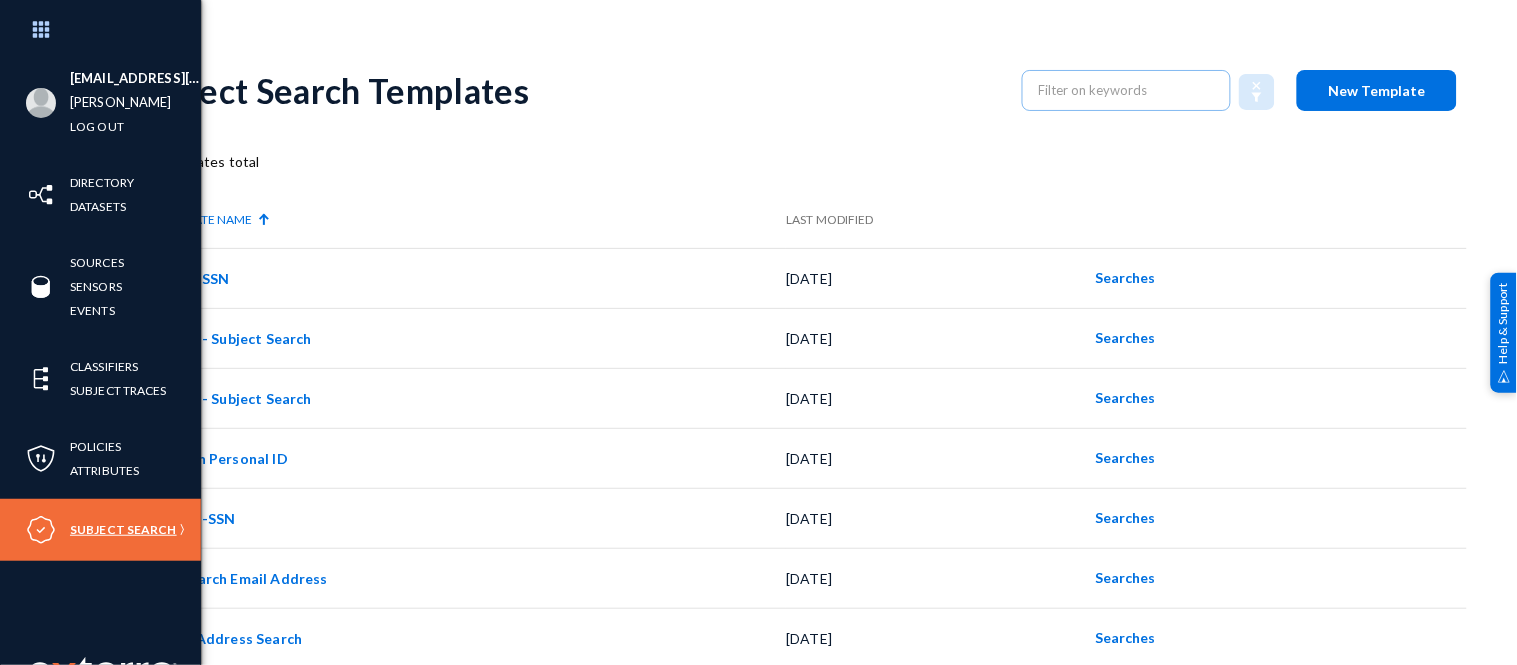click on "Subject Search" at bounding box center [123, 529] 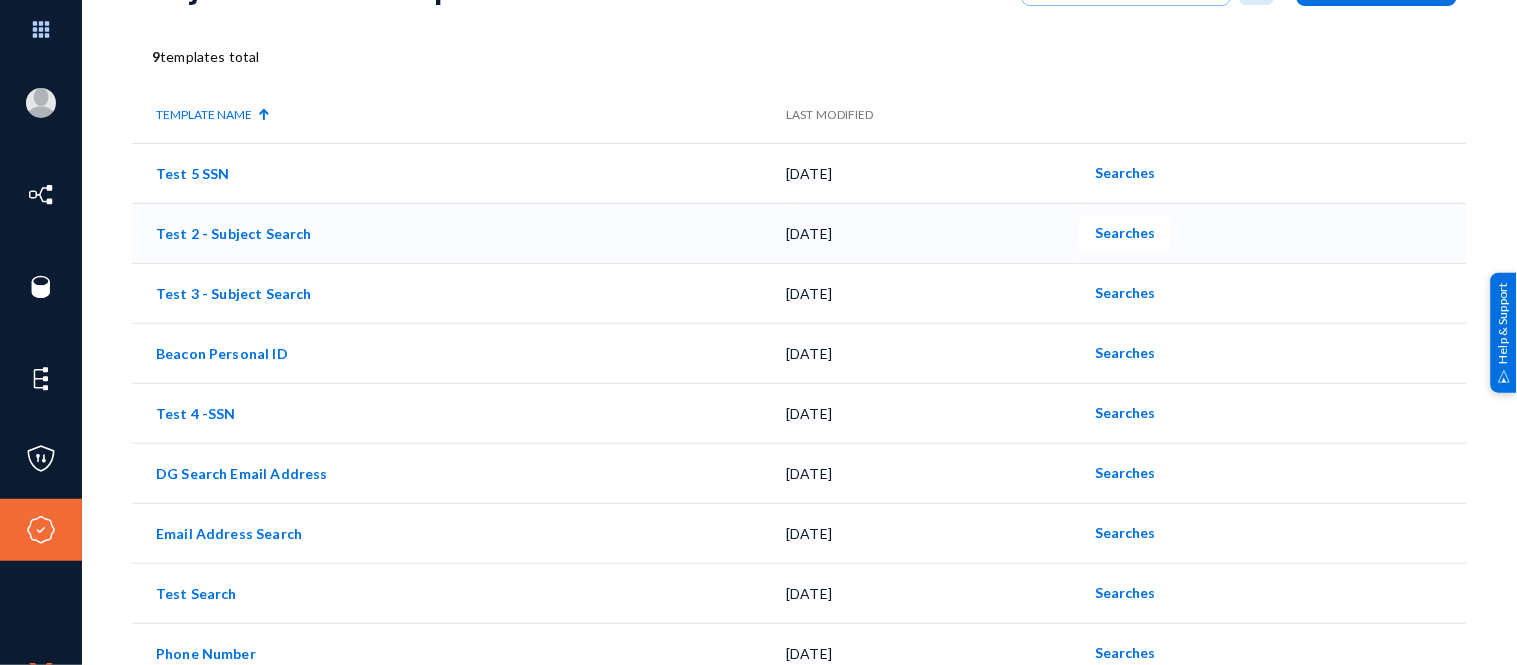 scroll, scrollTop: 123, scrollLeft: 0, axis: vertical 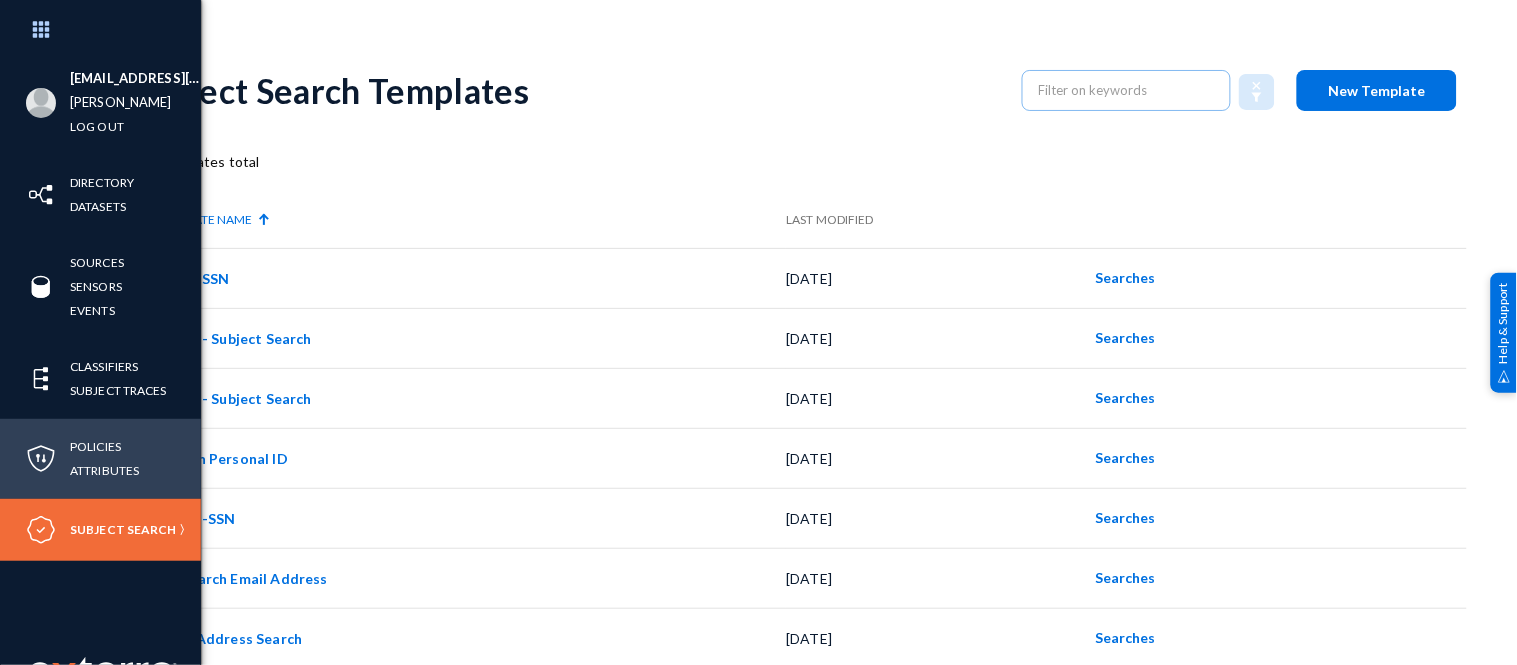 click on "Policies   Attributes" at bounding box center (100, 459) 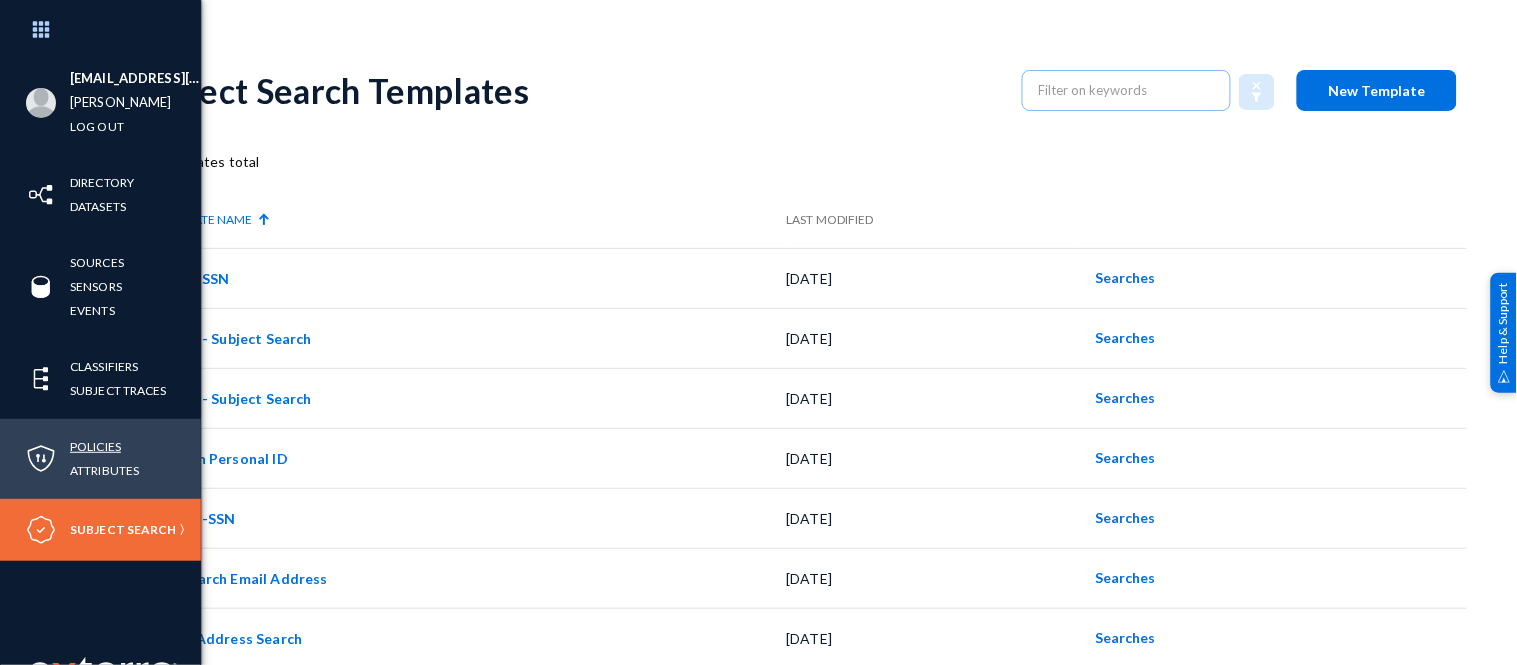 click on "Policies" at bounding box center (95, 446) 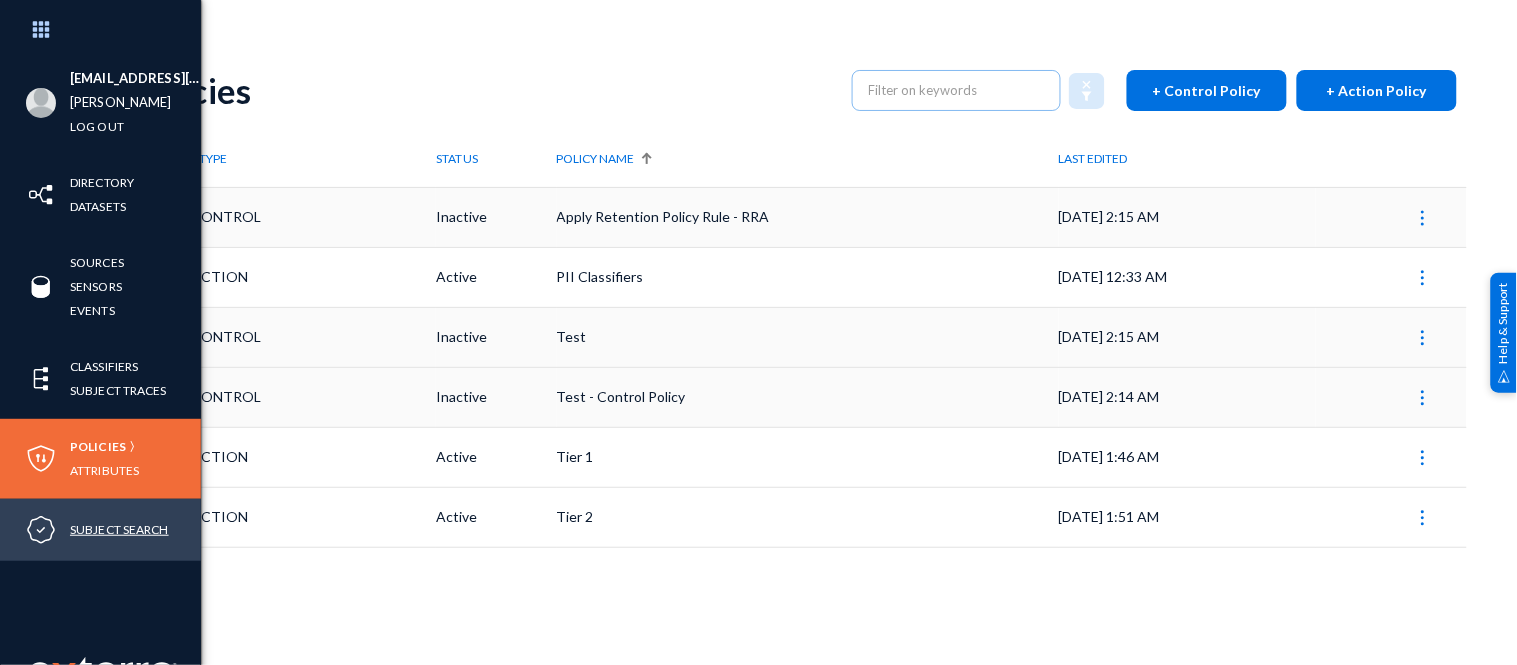 click on "Subject Search" at bounding box center [119, 529] 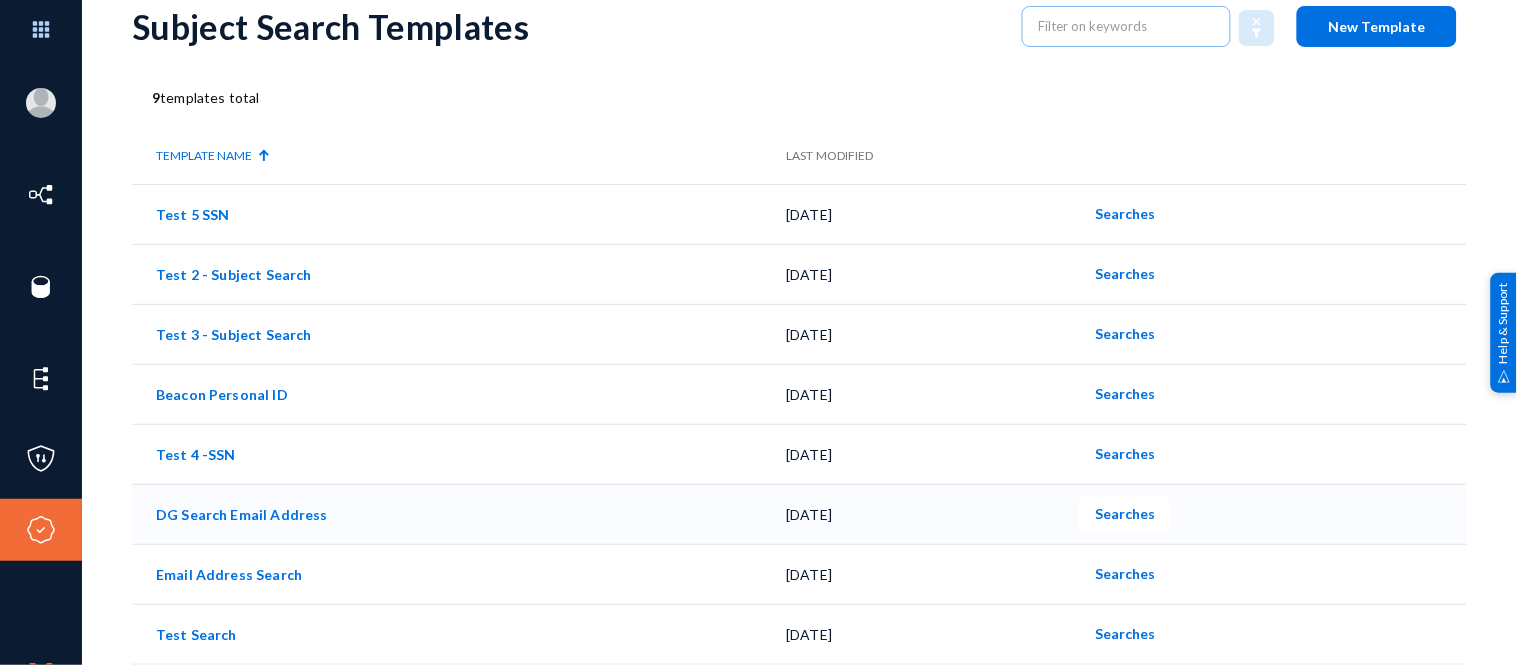 scroll, scrollTop: 0, scrollLeft: 0, axis: both 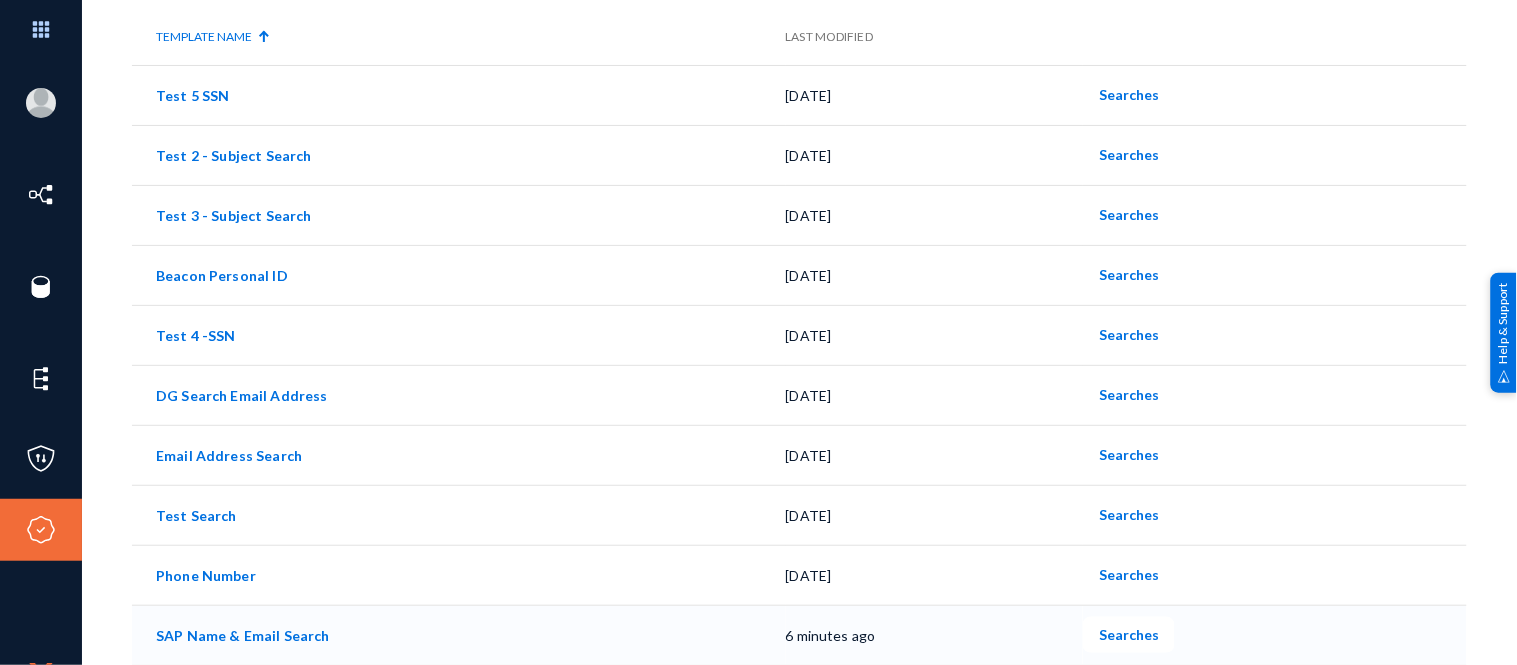 click on "Searches" 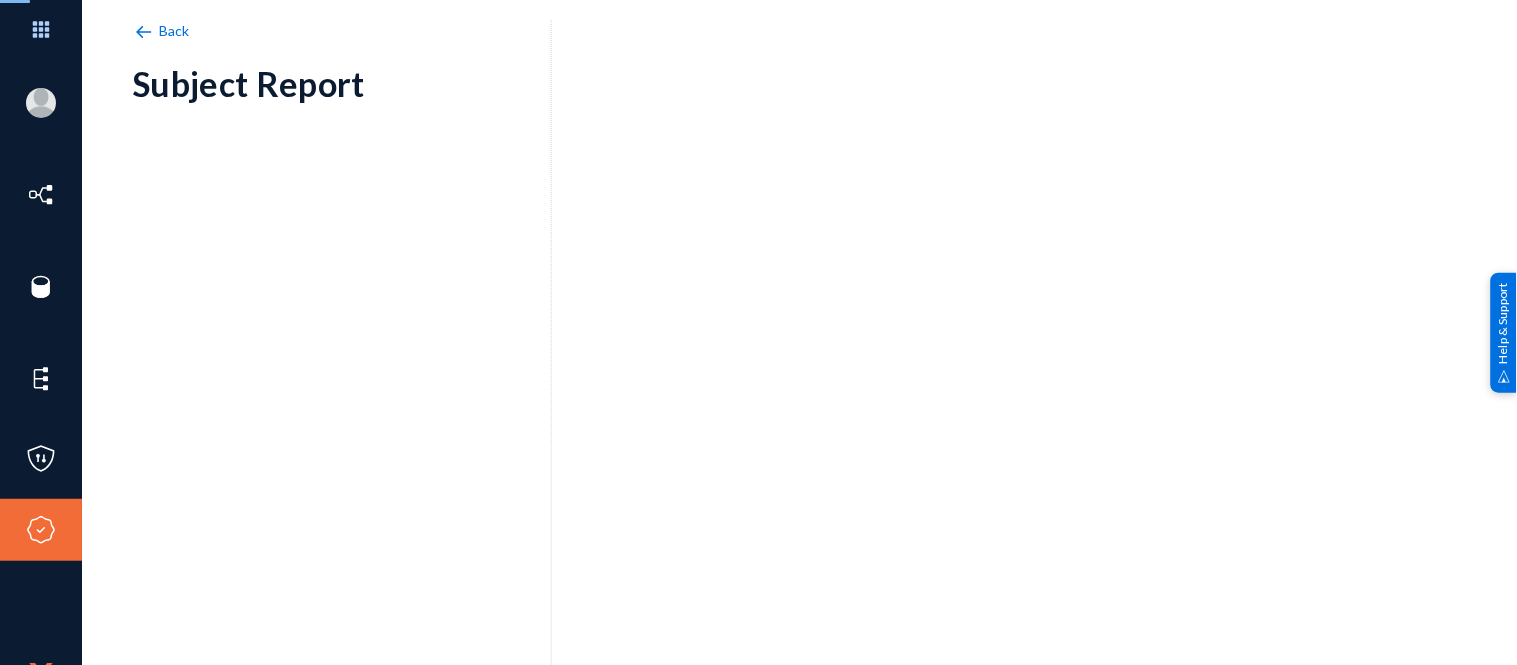 scroll, scrollTop: 0, scrollLeft: 0, axis: both 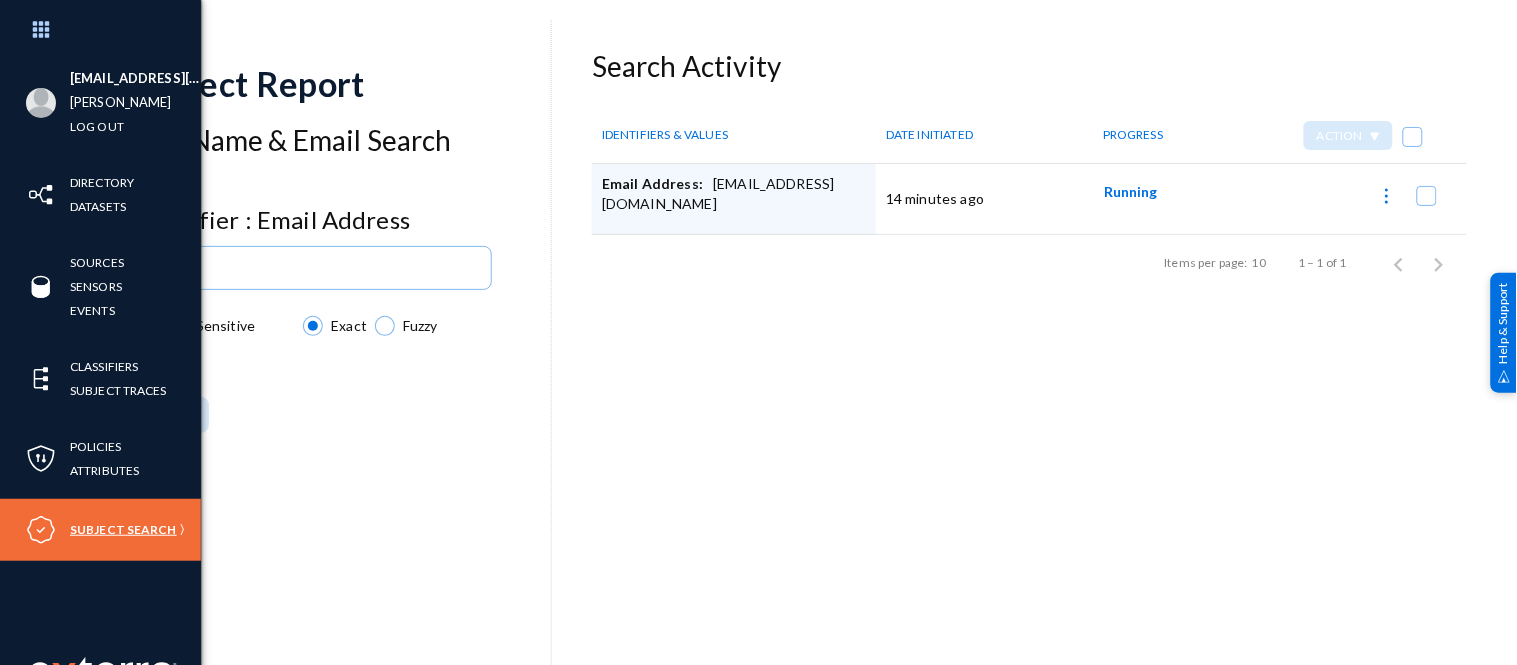 click on "Subject Search" at bounding box center (123, 529) 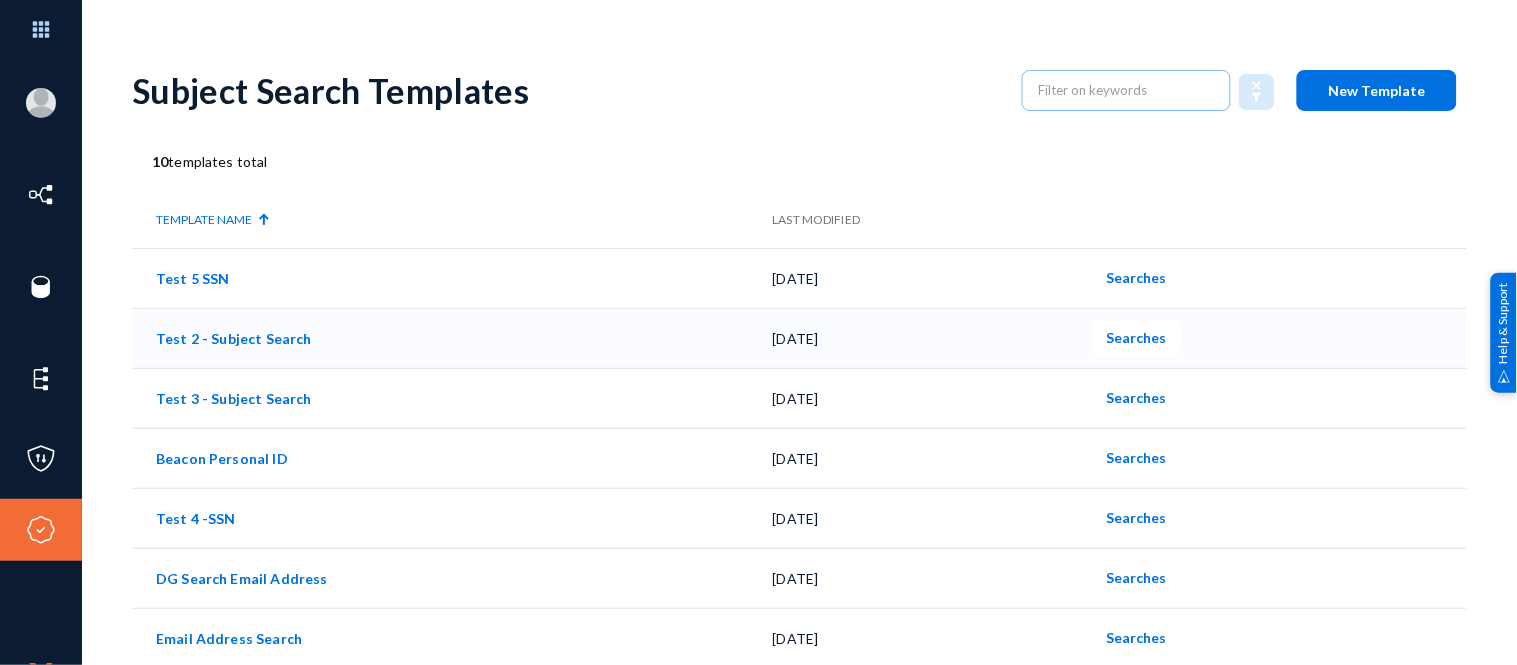 scroll, scrollTop: 183, scrollLeft: 0, axis: vertical 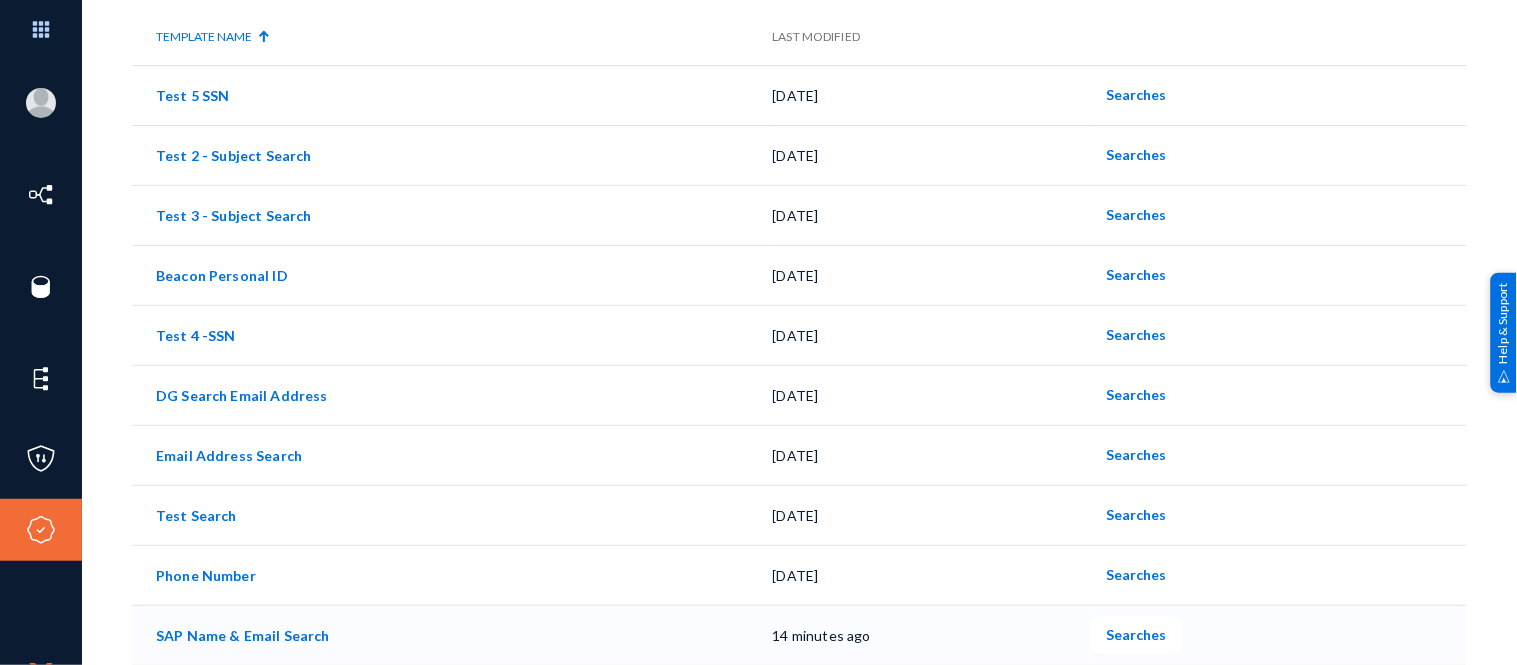 click on "Searches" 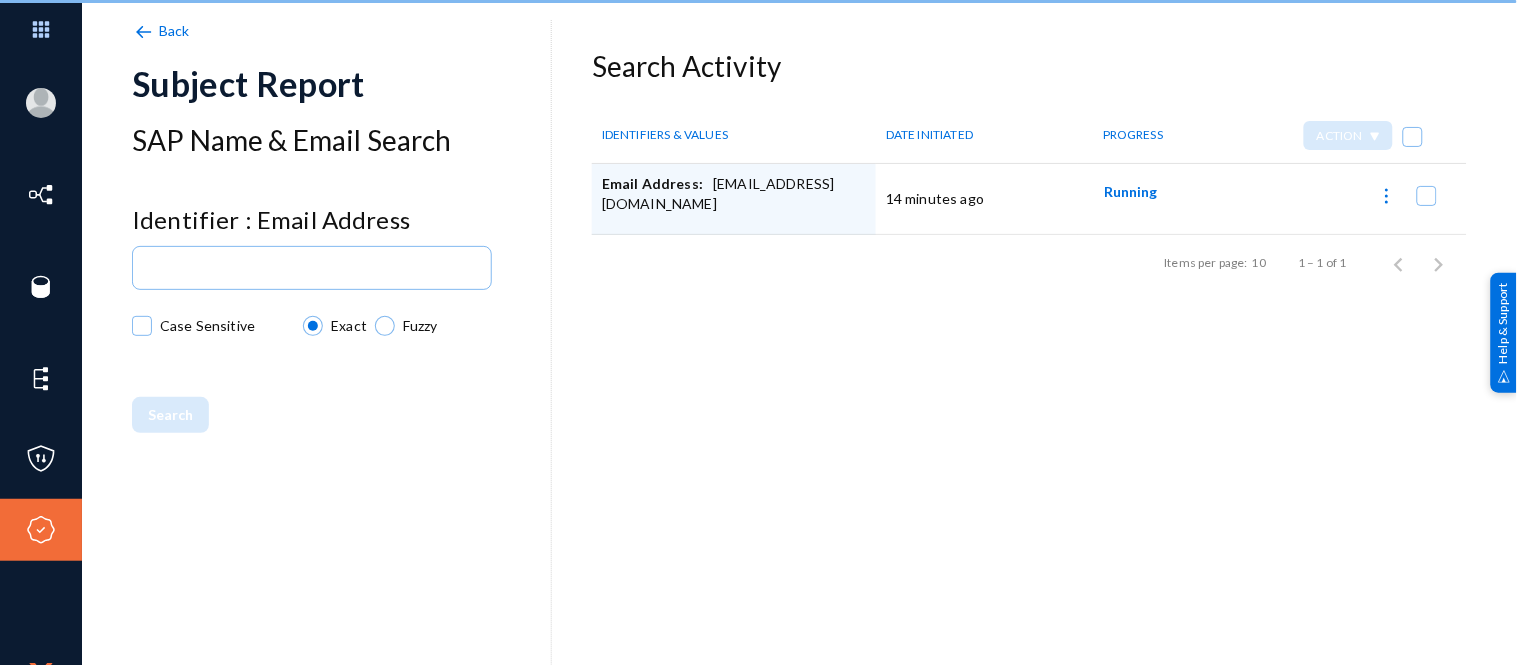 scroll, scrollTop: 0, scrollLeft: 0, axis: both 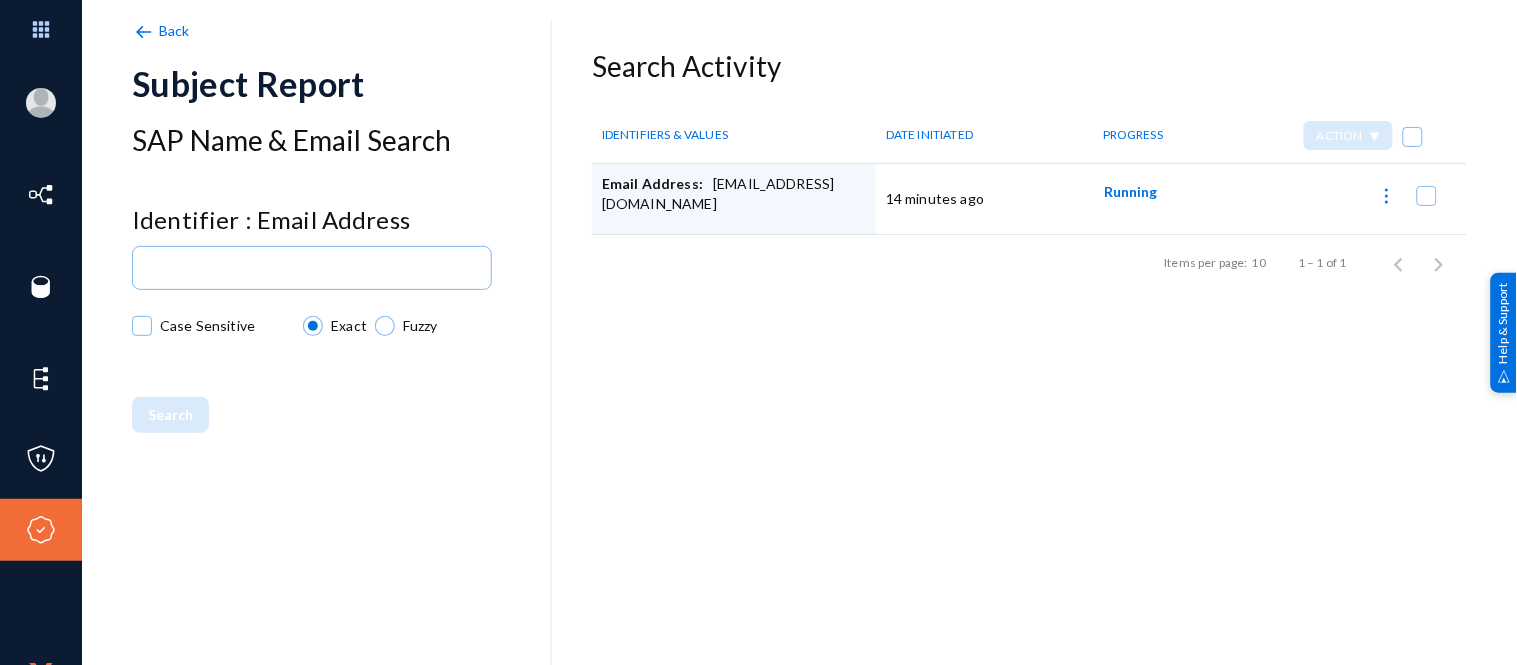 click on "Running" 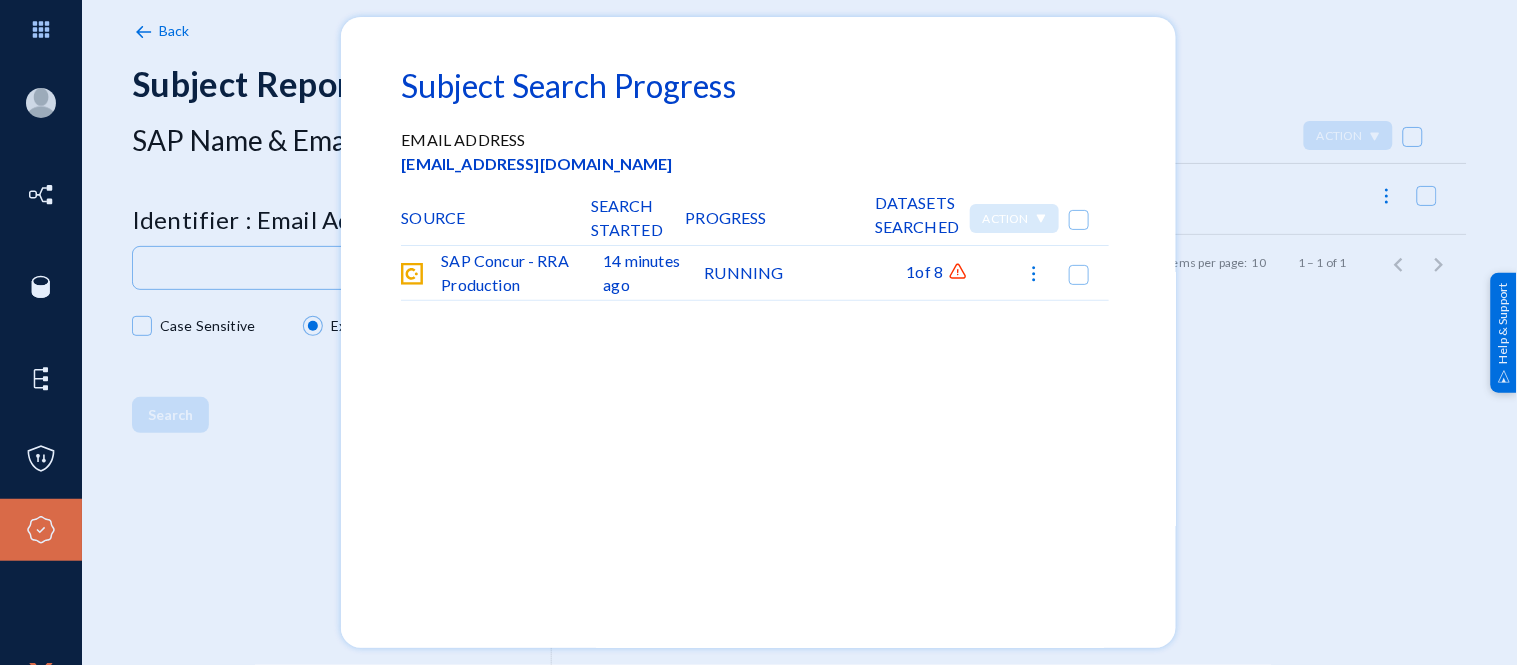 click at bounding box center [1034, 274] 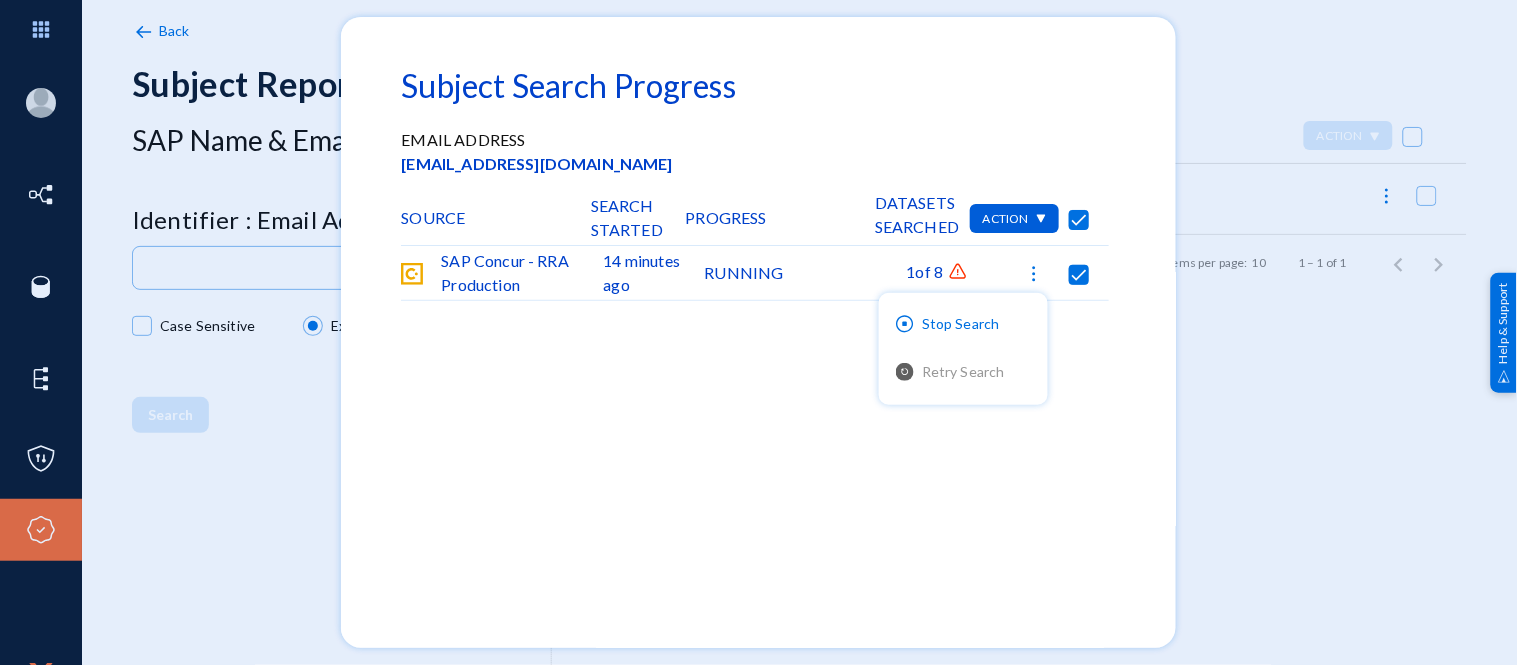 click at bounding box center (758, 332) 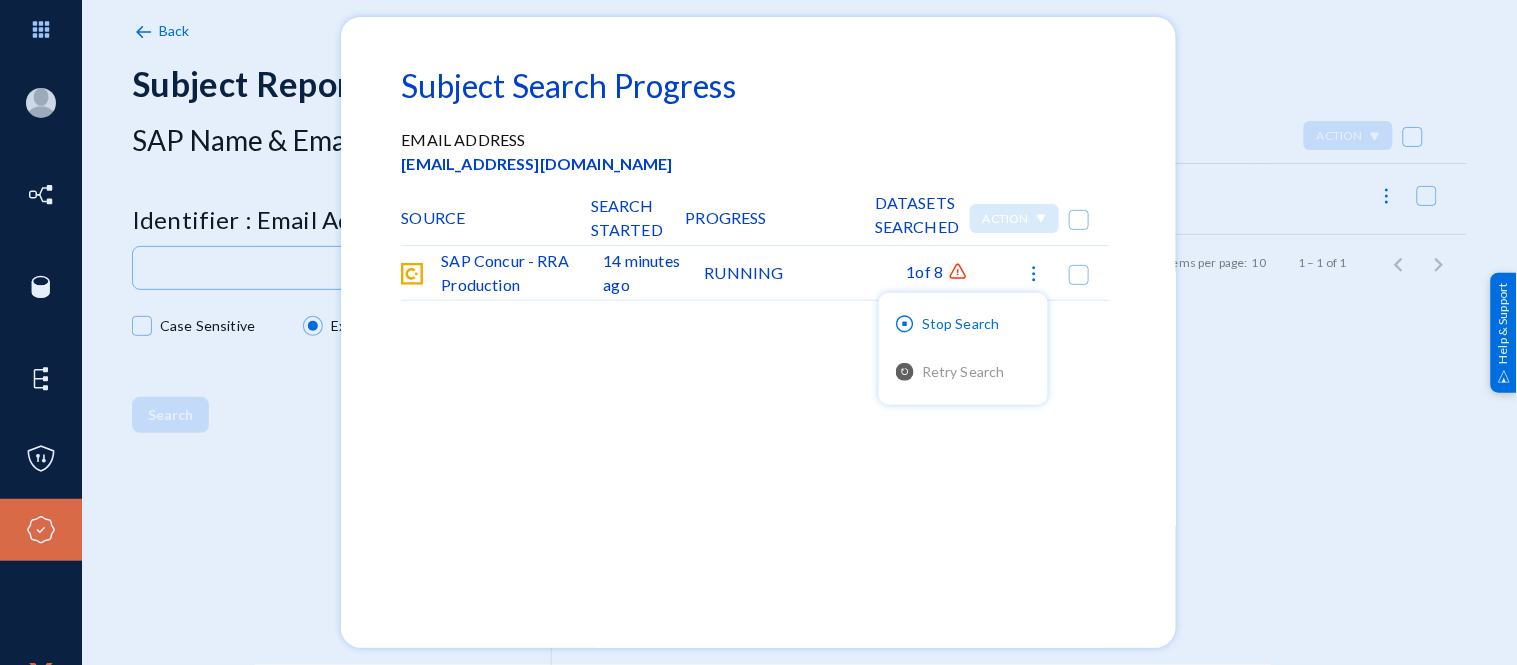 checkbox on "false" 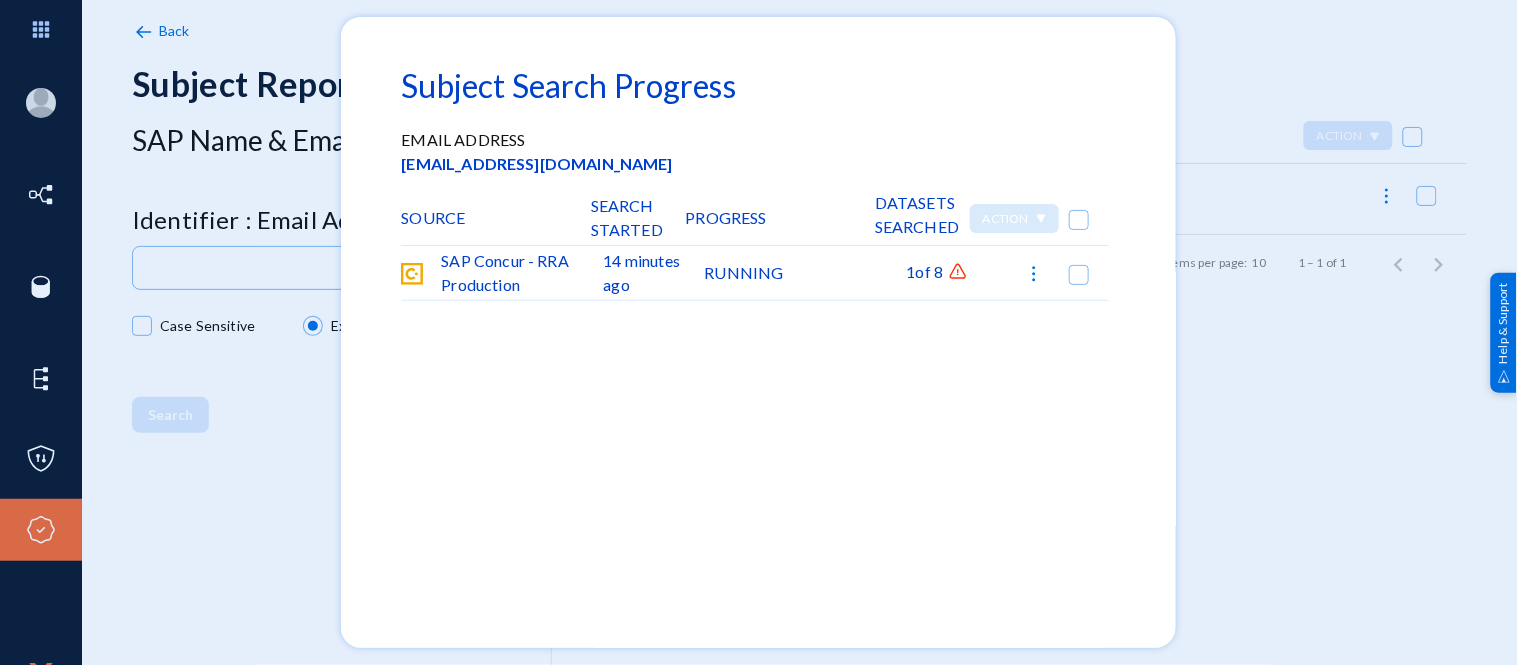 click at bounding box center [758, 332] 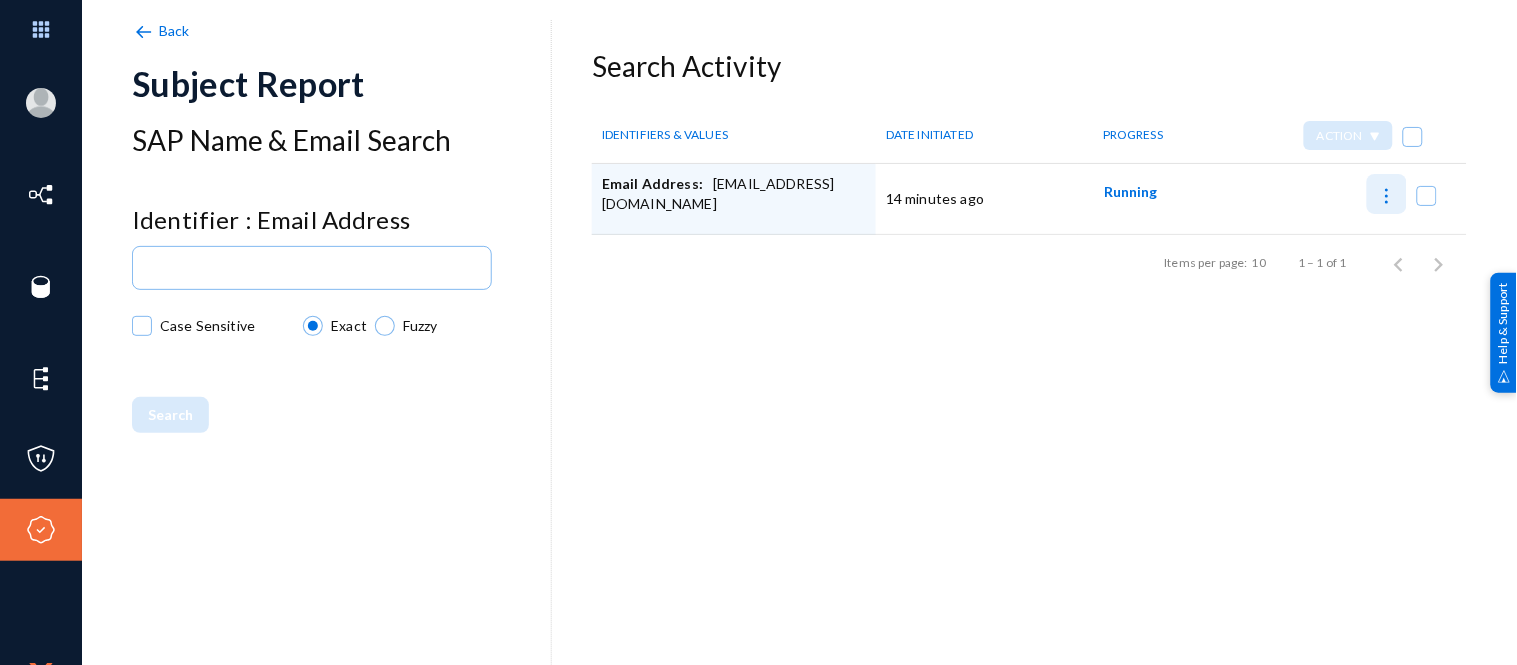 click 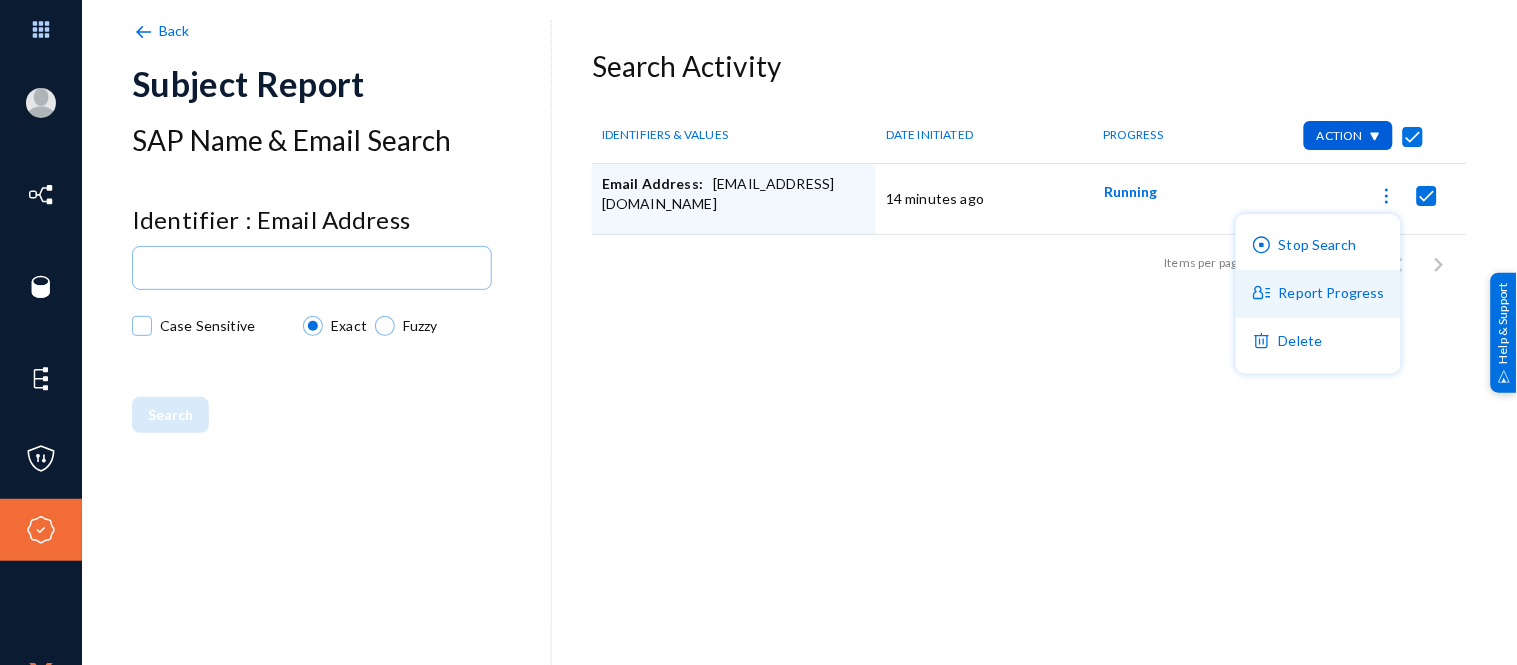 click on "Report Progress" at bounding box center (1318, 294) 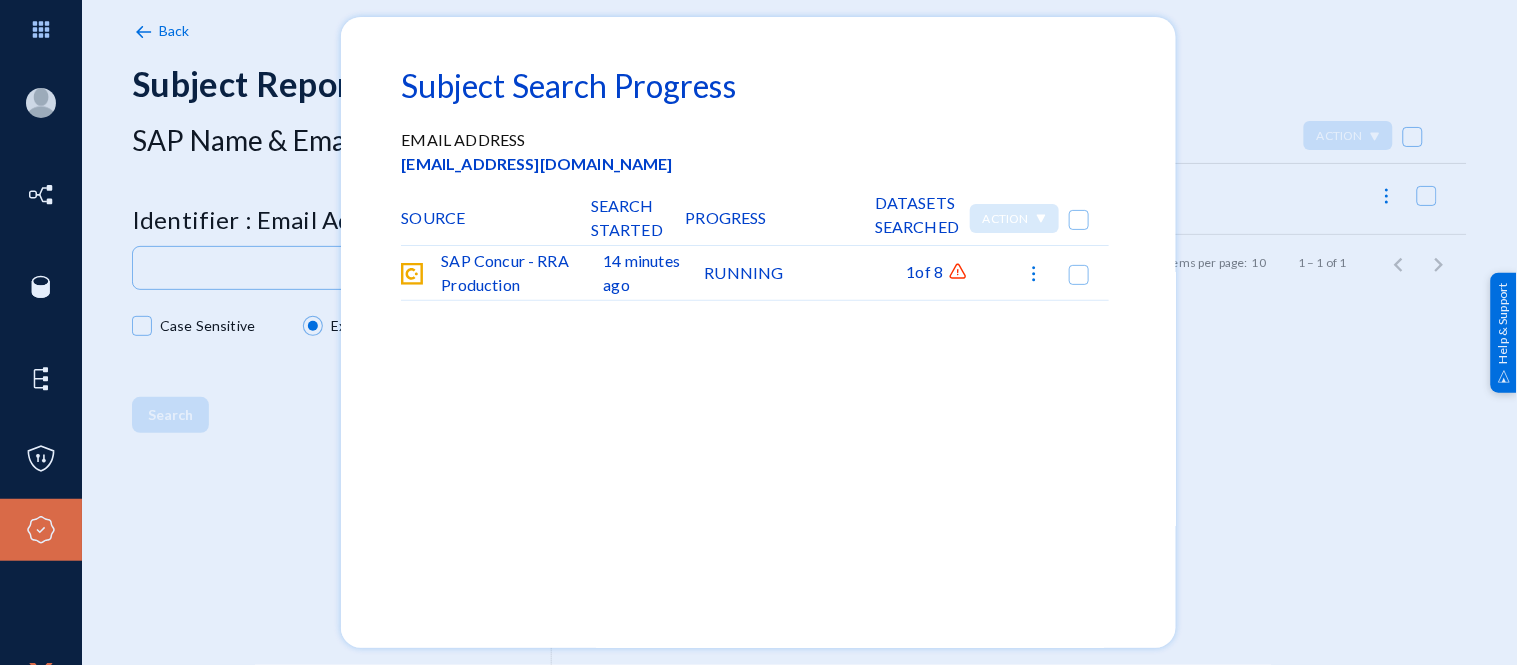 click at bounding box center [958, 272] 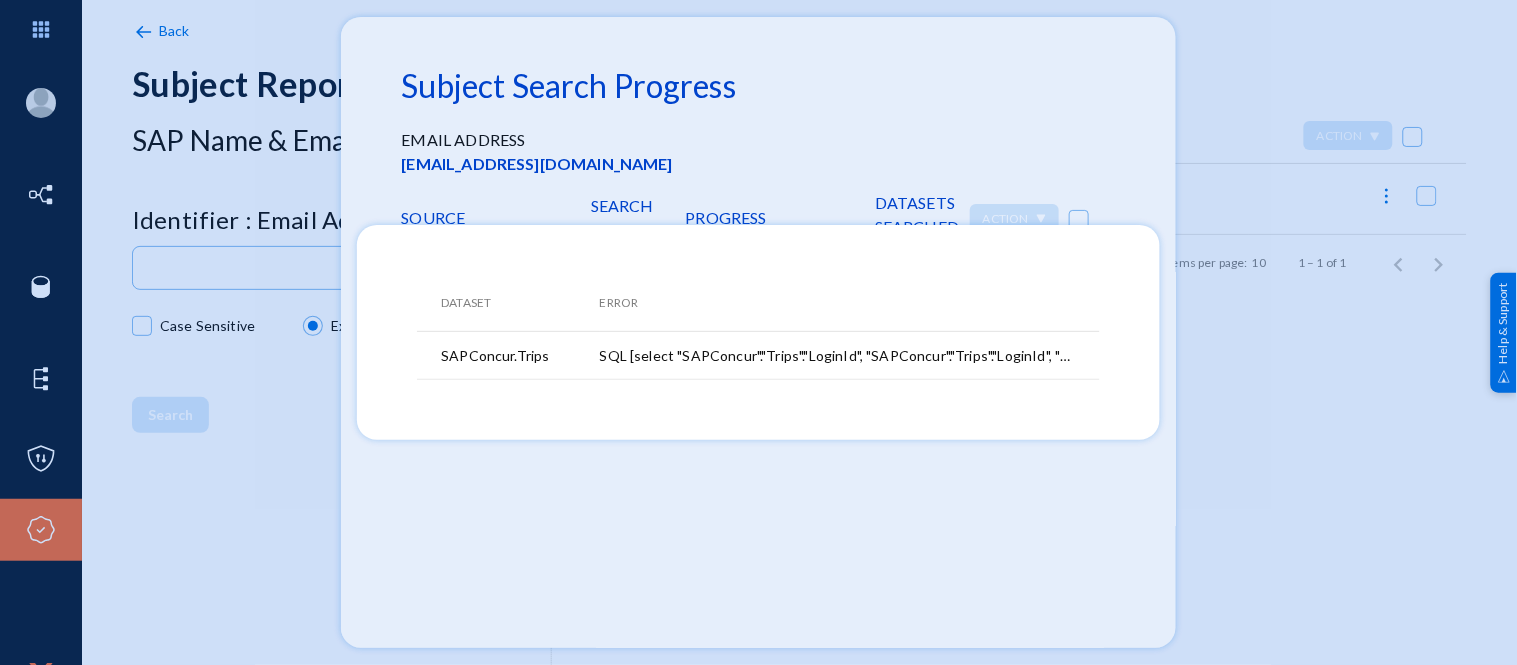 click at bounding box center [758, 332] 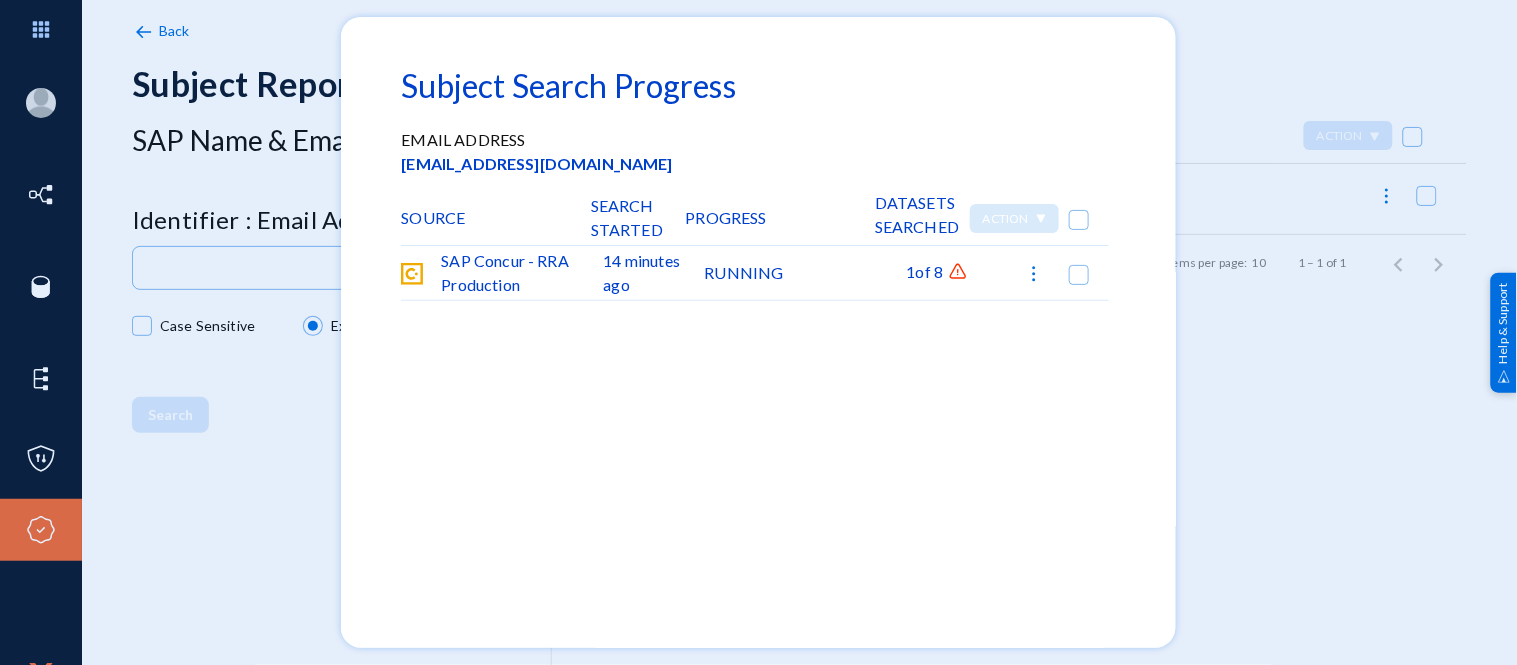click at bounding box center (758, 332) 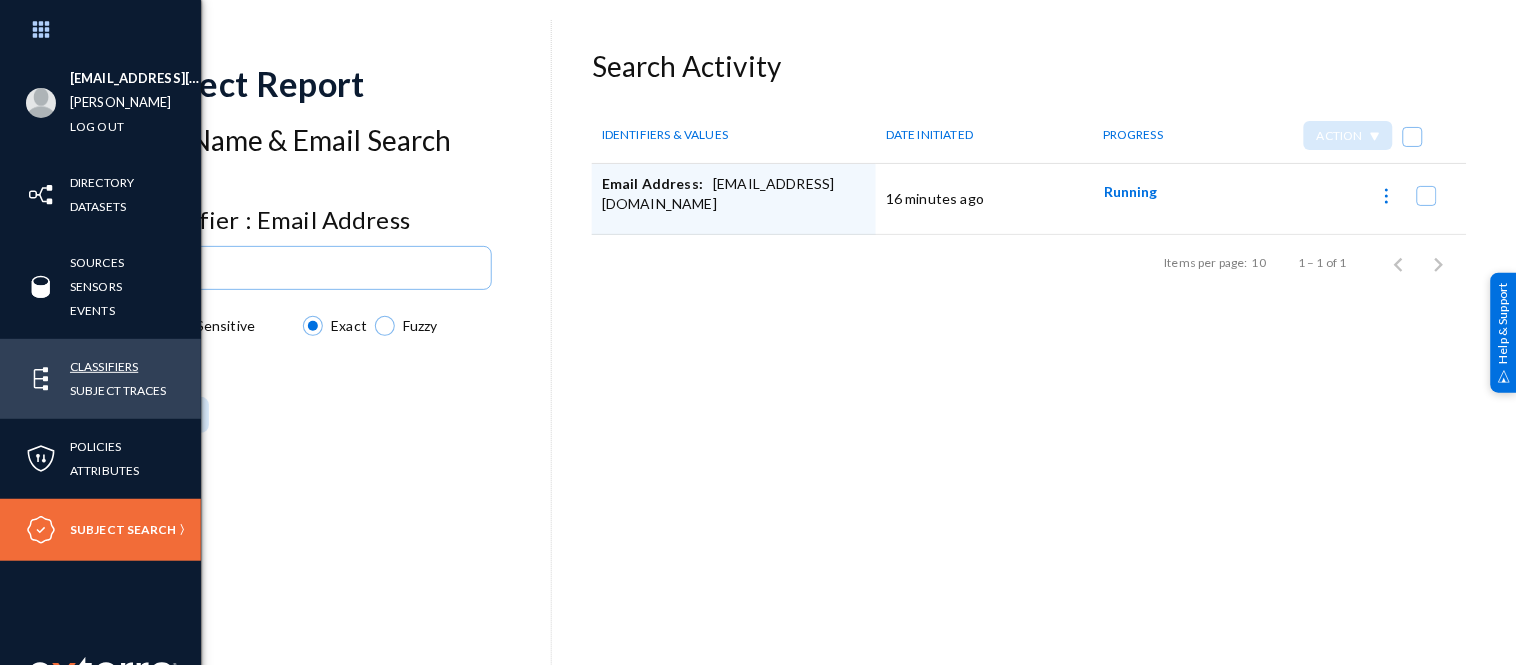 click on "Classifiers" at bounding box center [104, 366] 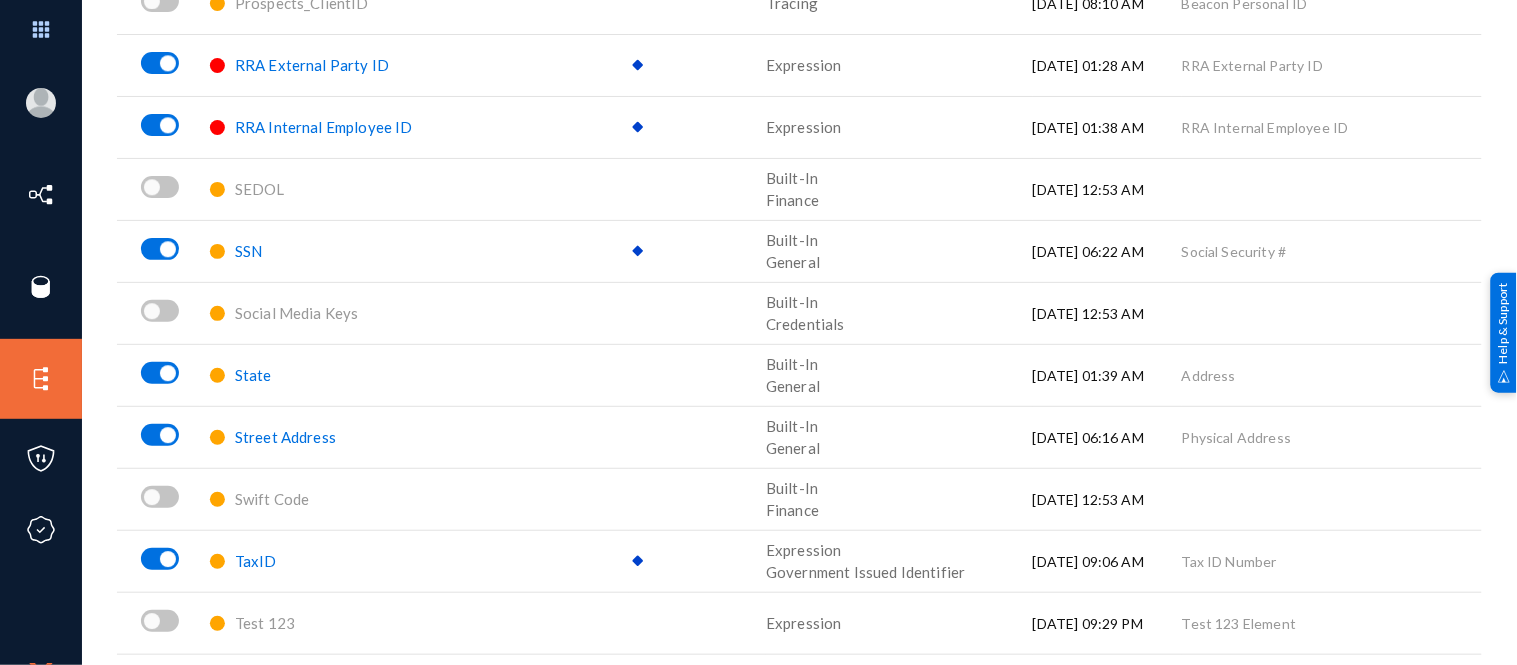 scroll, scrollTop: 3247, scrollLeft: 0, axis: vertical 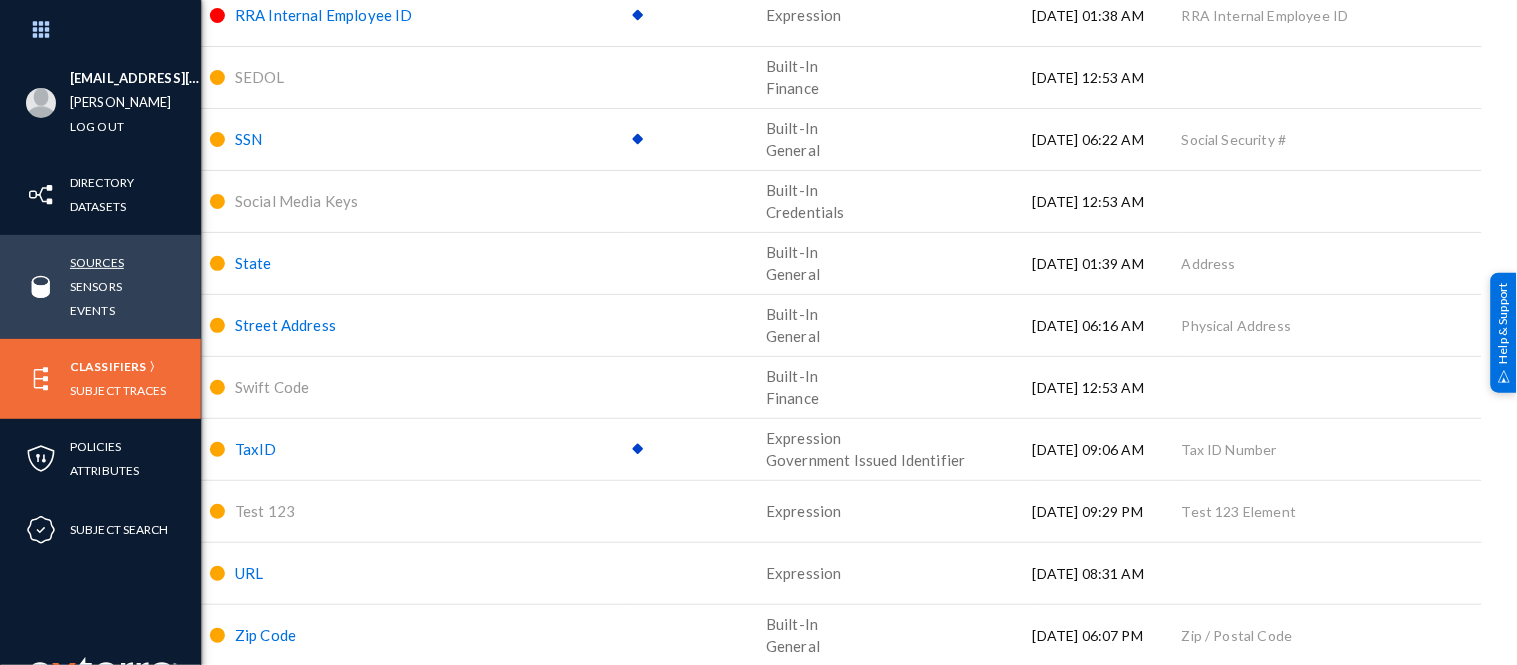 click on "Sources" at bounding box center [97, 262] 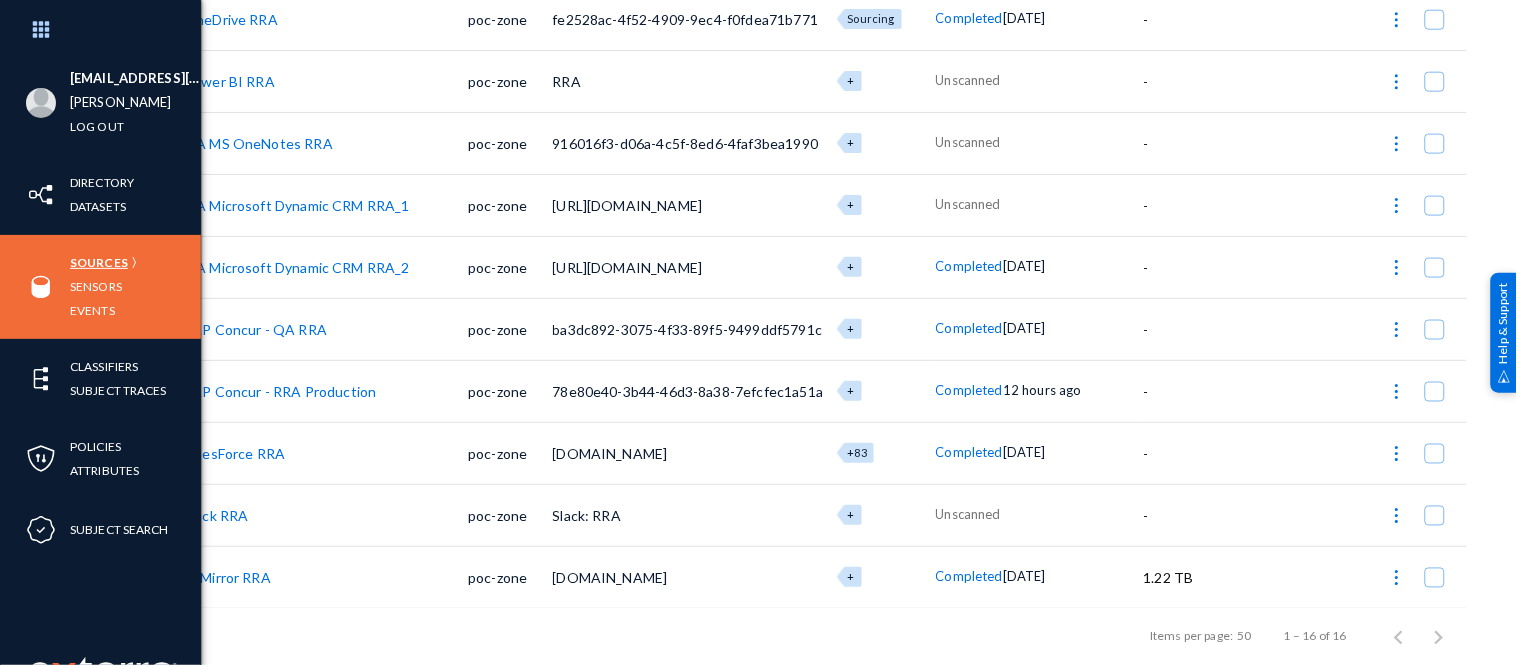 scroll, scrollTop: 575, scrollLeft: 0, axis: vertical 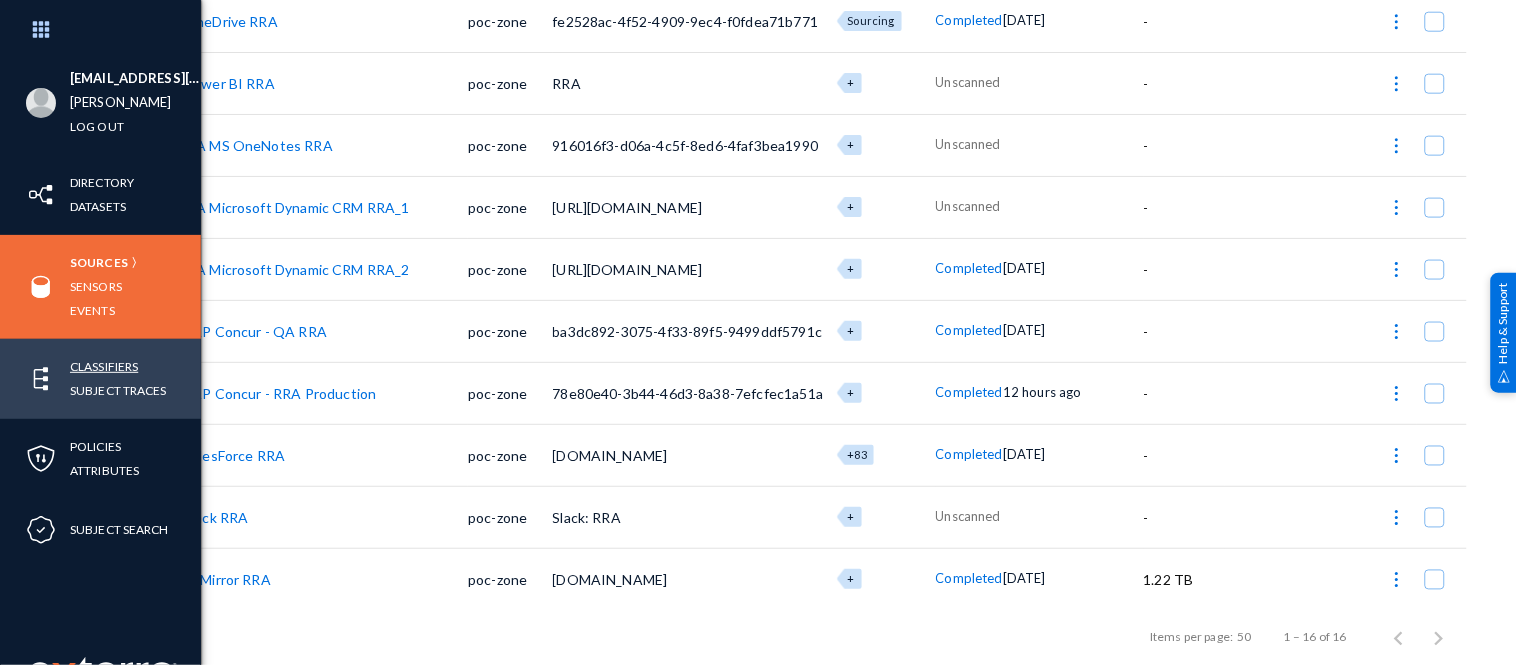 click on "Classifiers" at bounding box center (104, 366) 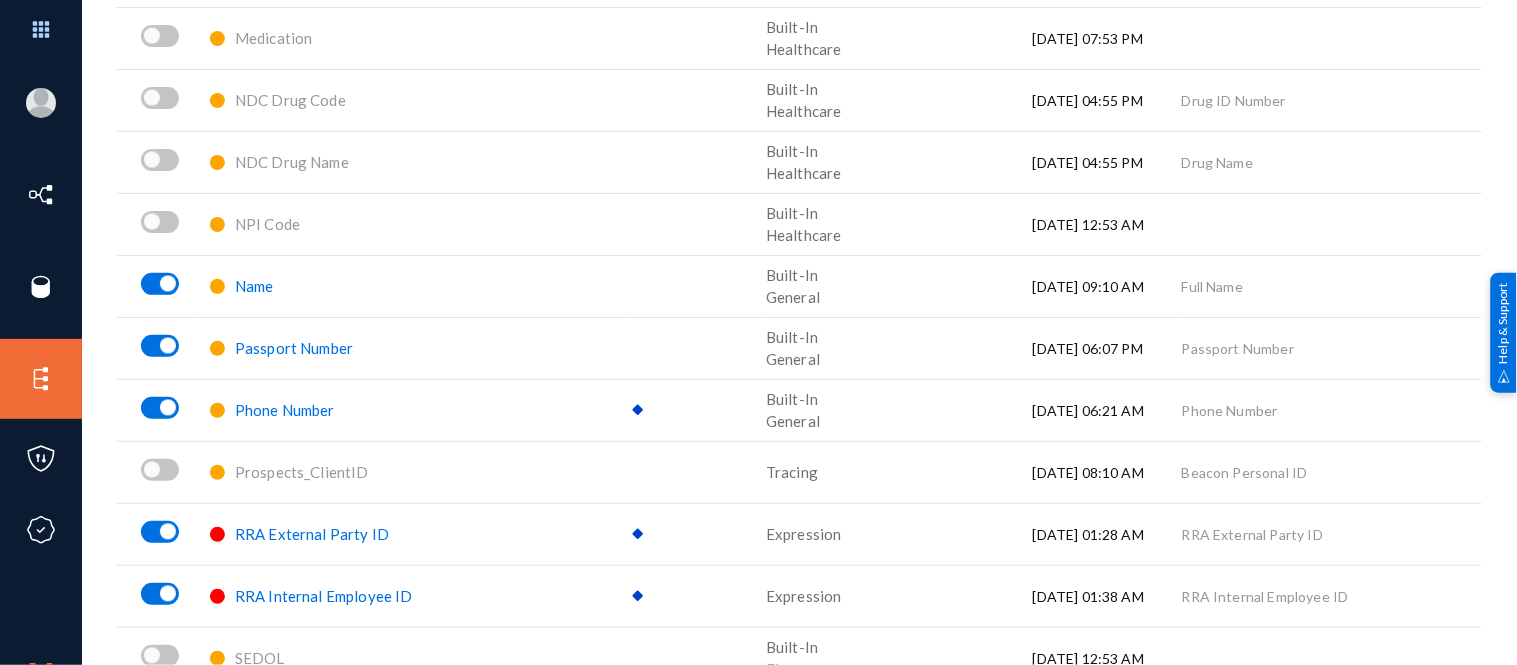 scroll, scrollTop: 2670, scrollLeft: 0, axis: vertical 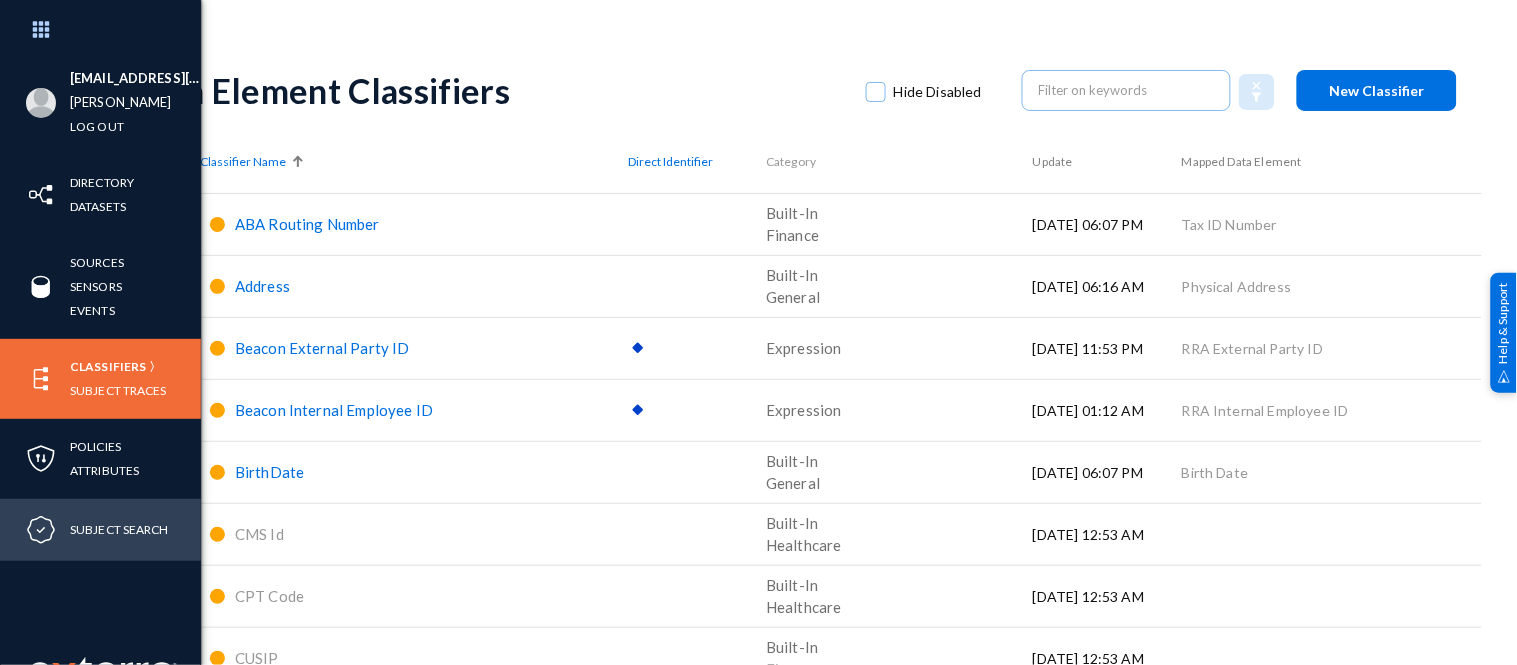 click on "Subject Search" at bounding box center (100, 530) 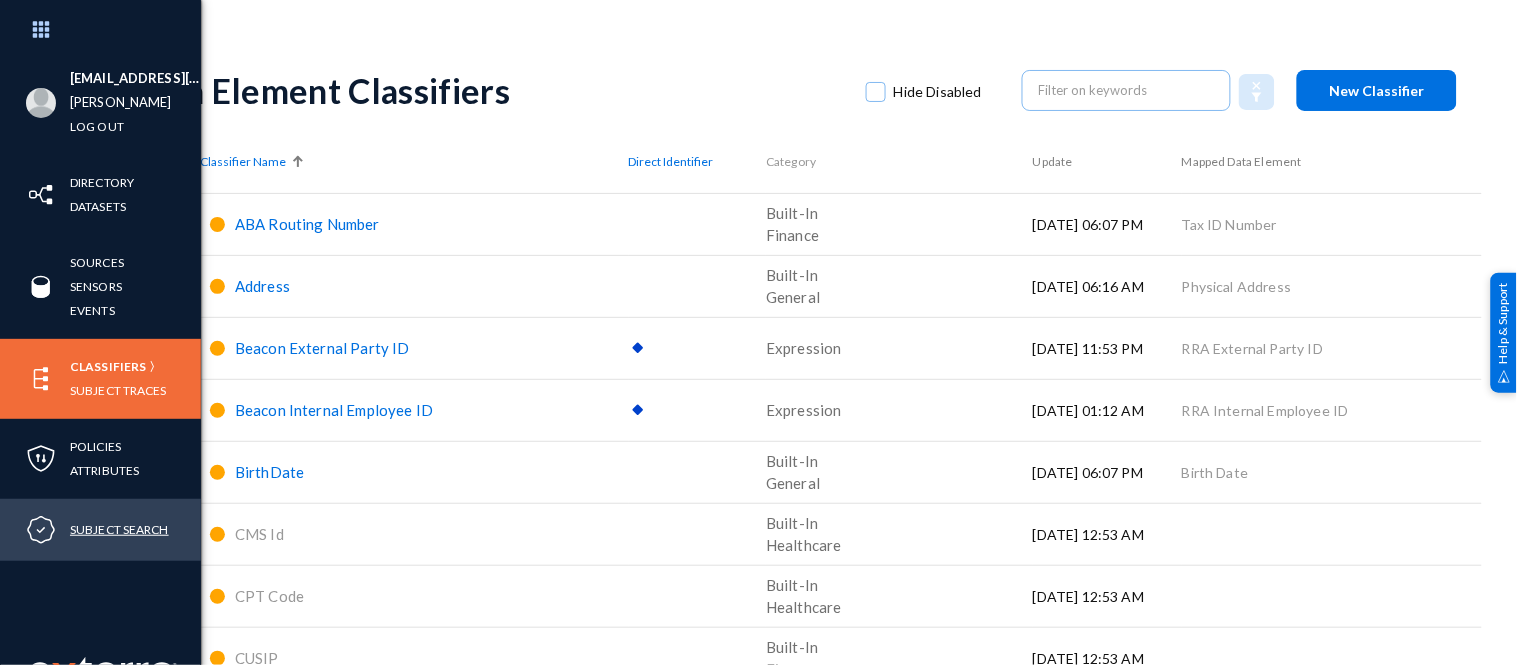 click on "Subject Search" at bounding box center [119, 529] 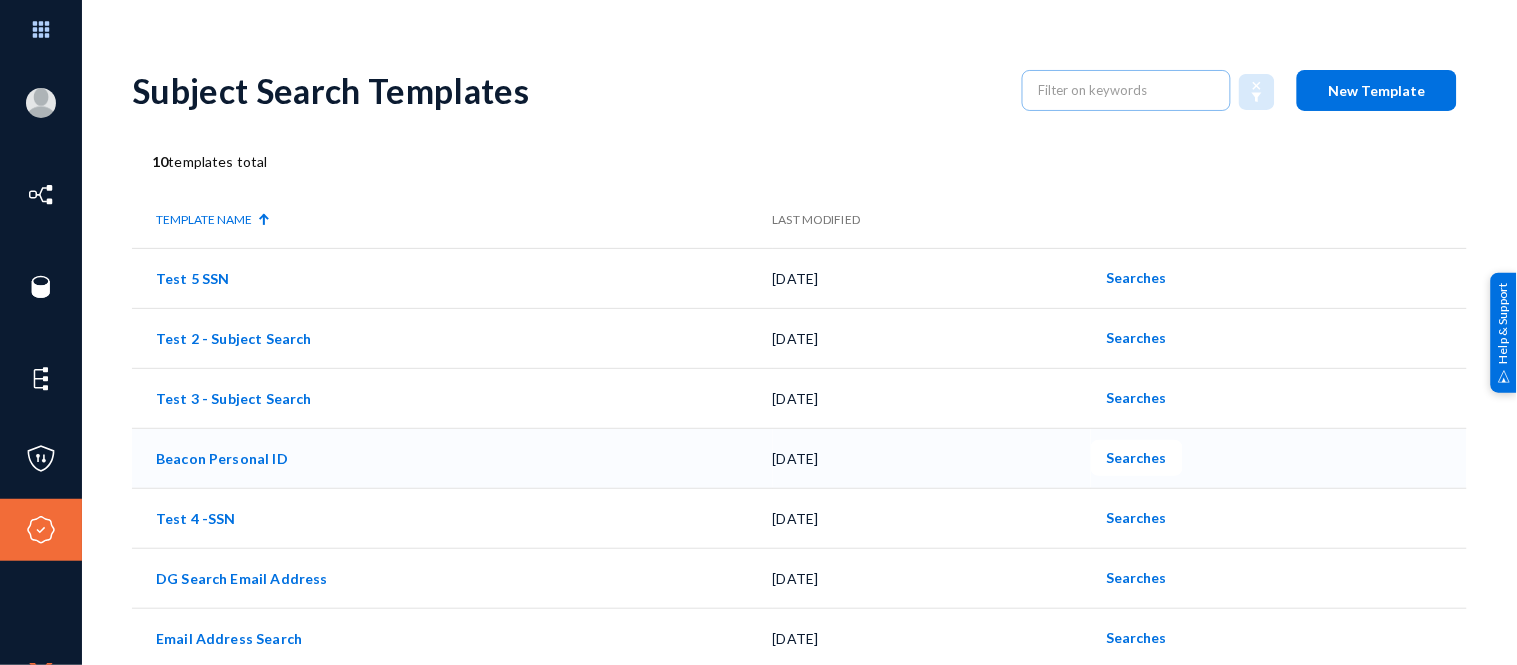 scroll, scrollTop: 183, scrollLeft: 0, axis: vertical 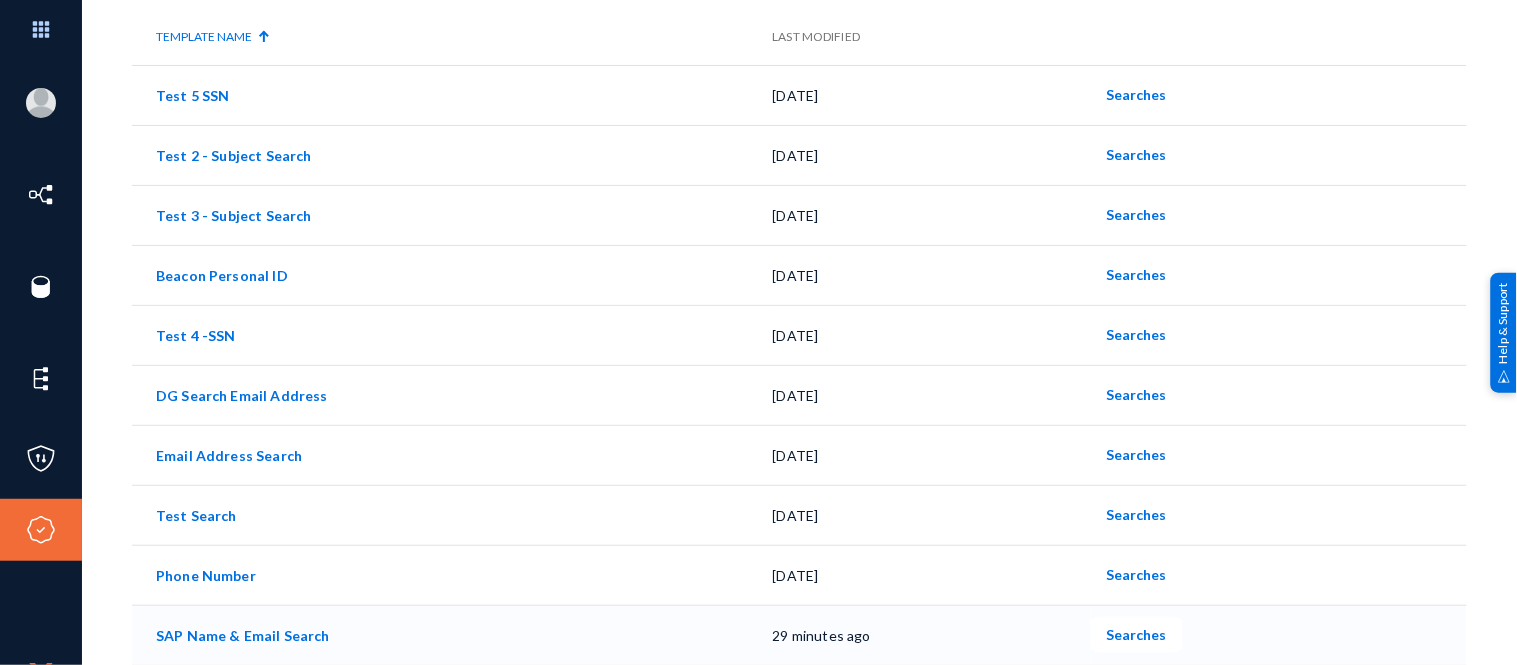 click on "Searches" 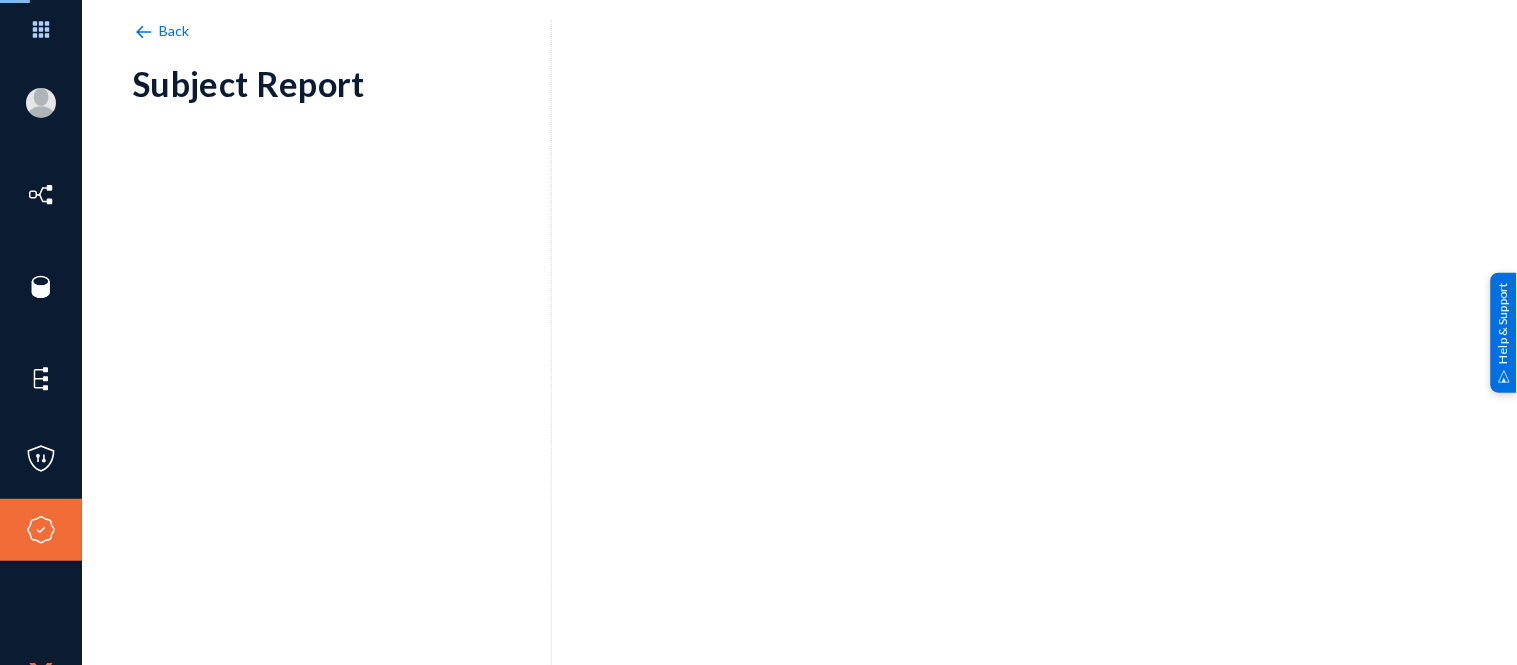 scroll, scrollTop: 0, scrollLeft: 0, axis: both 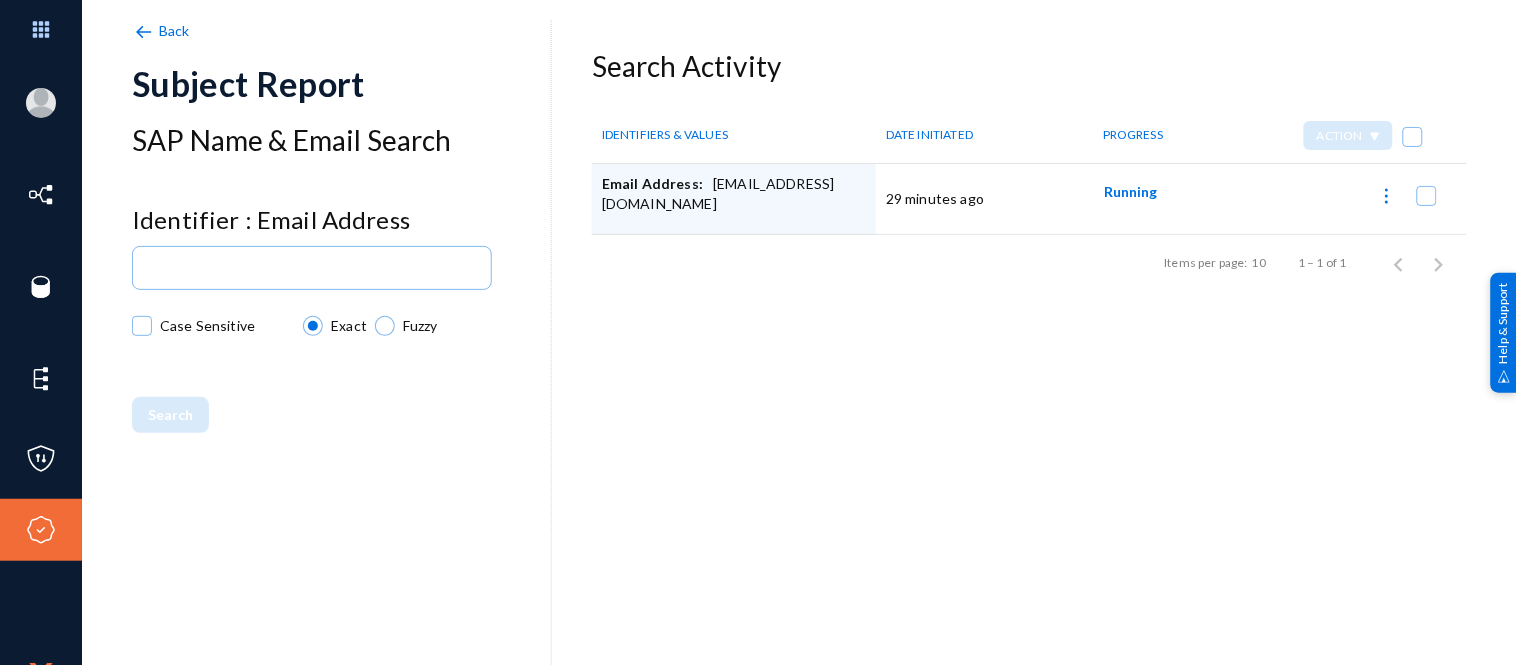 click on "Running" 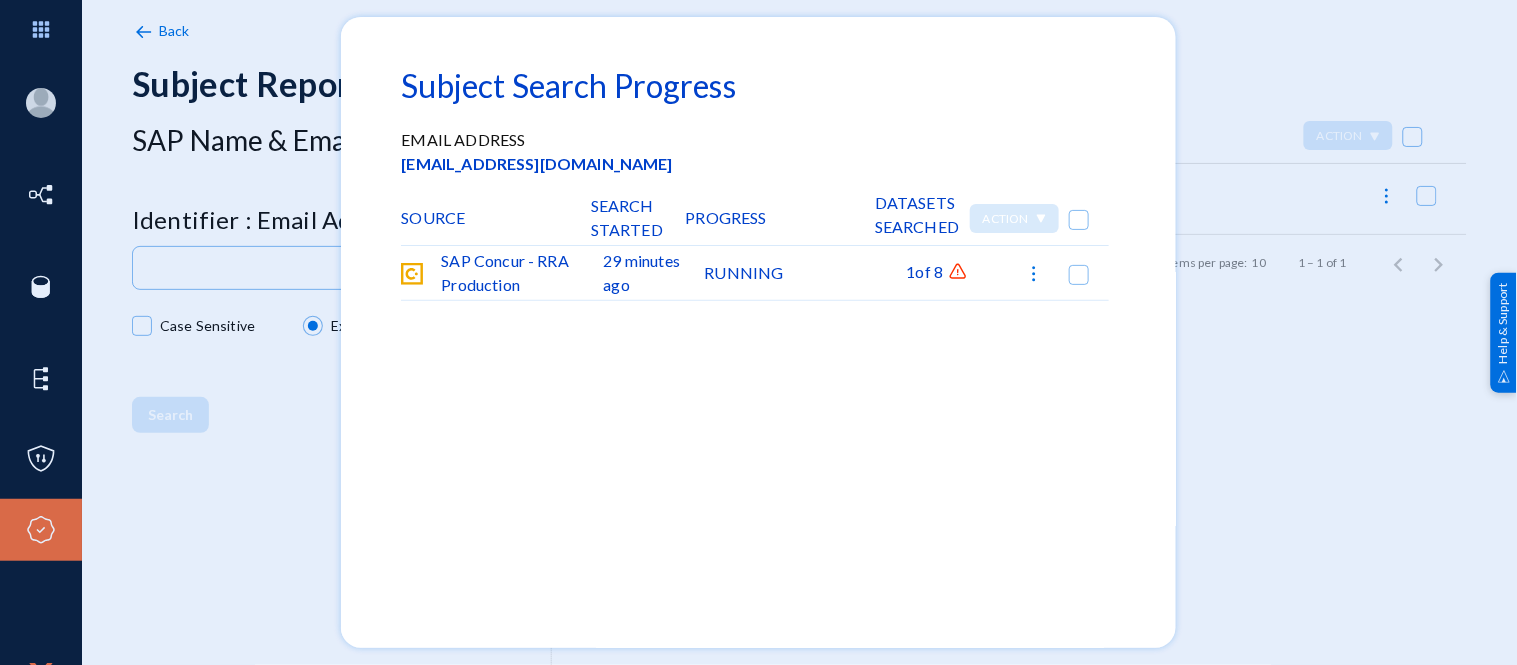 click at bounding box center (958, 272) 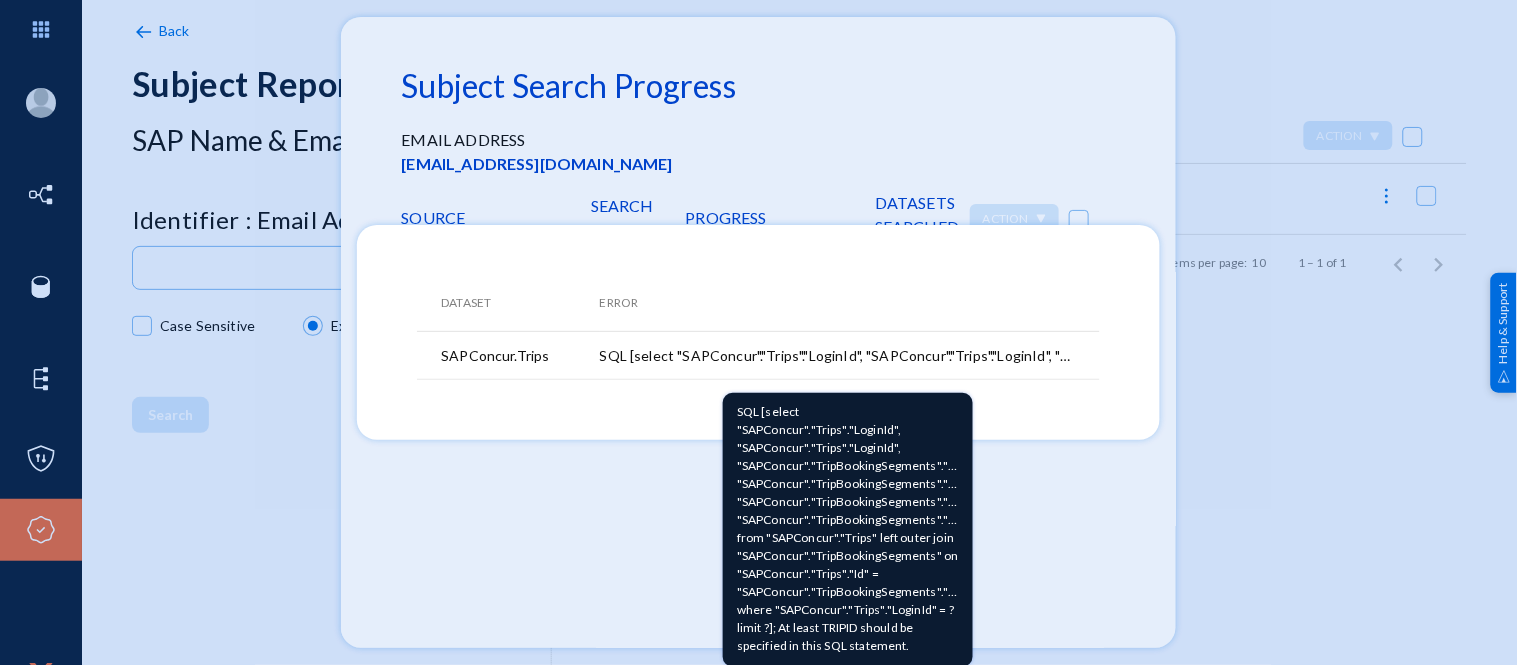 click on "SQL [select "SAPConcur"."Trips"."LoginId", "SAPConcur"."Trips"."LoginId", "SAPConcur"."TripBookingSegments"."StartLongitude", "SAPConcur"."TripBookingSegments"."StartAddress", "SAPConcur"."TripBookingSegments"."StartLatitude", "SAPConcur"."TripBookingSegments"."PhoneNumber" from "SAPConcur"."Trips" left outer join "SAPConcur"."TripBookingSegments" on "SAPConcur"."Trips"."Id" = "SAPConcur"."TripBookingSegments"."TripId" where "SAPConcur"."Trips"."LoginId" = ? limit ?]; At least TRIPID should be specified in this SQL statement." at bounding box center [848, 530] 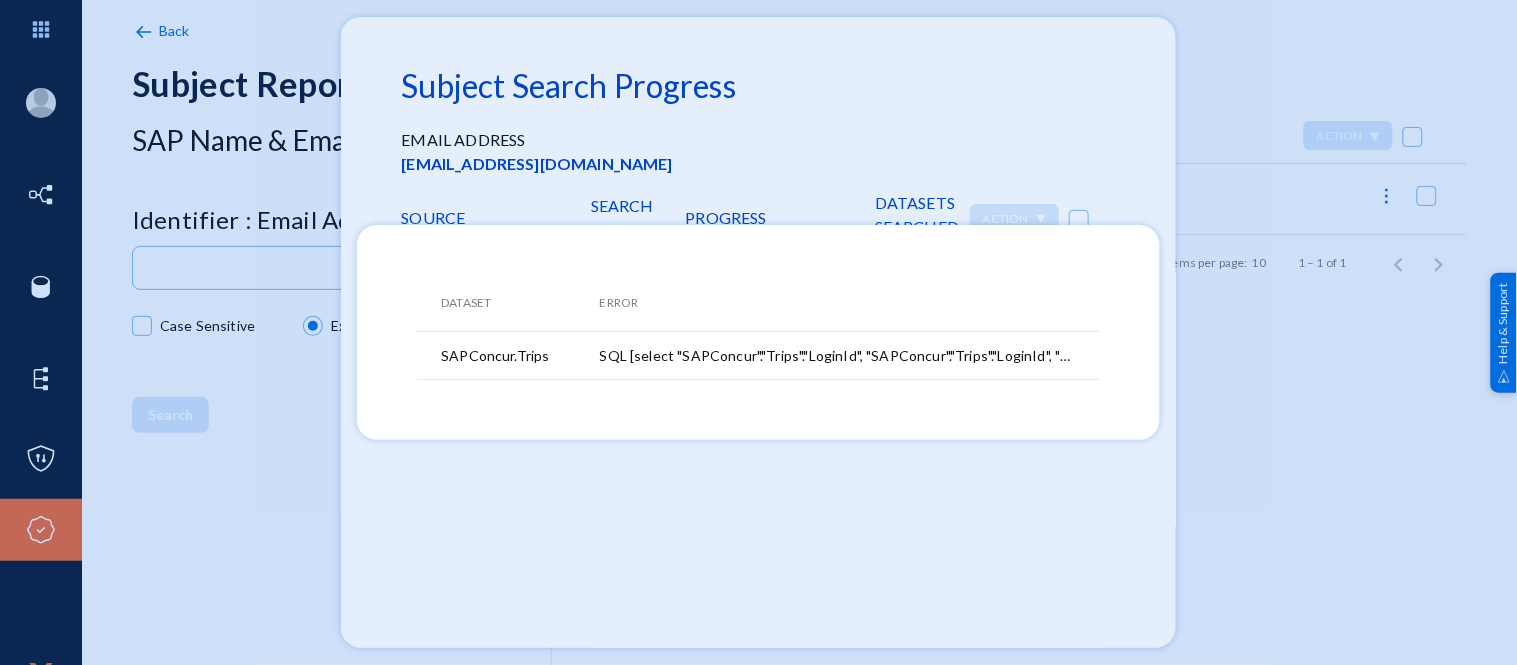 click at bounding box center [758, 332] 